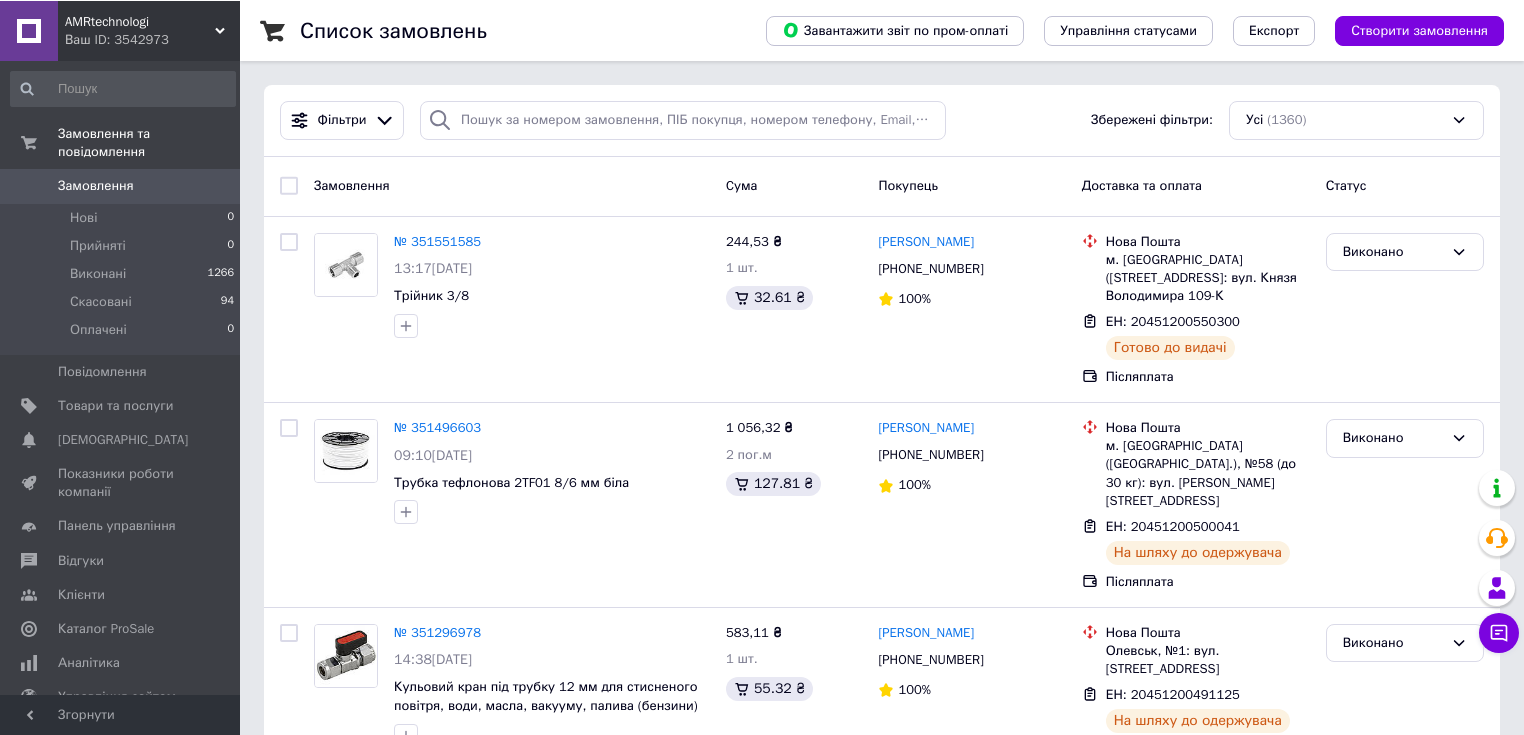 scroll, scrollTop: 0, scrollLeft: 0, axis: both 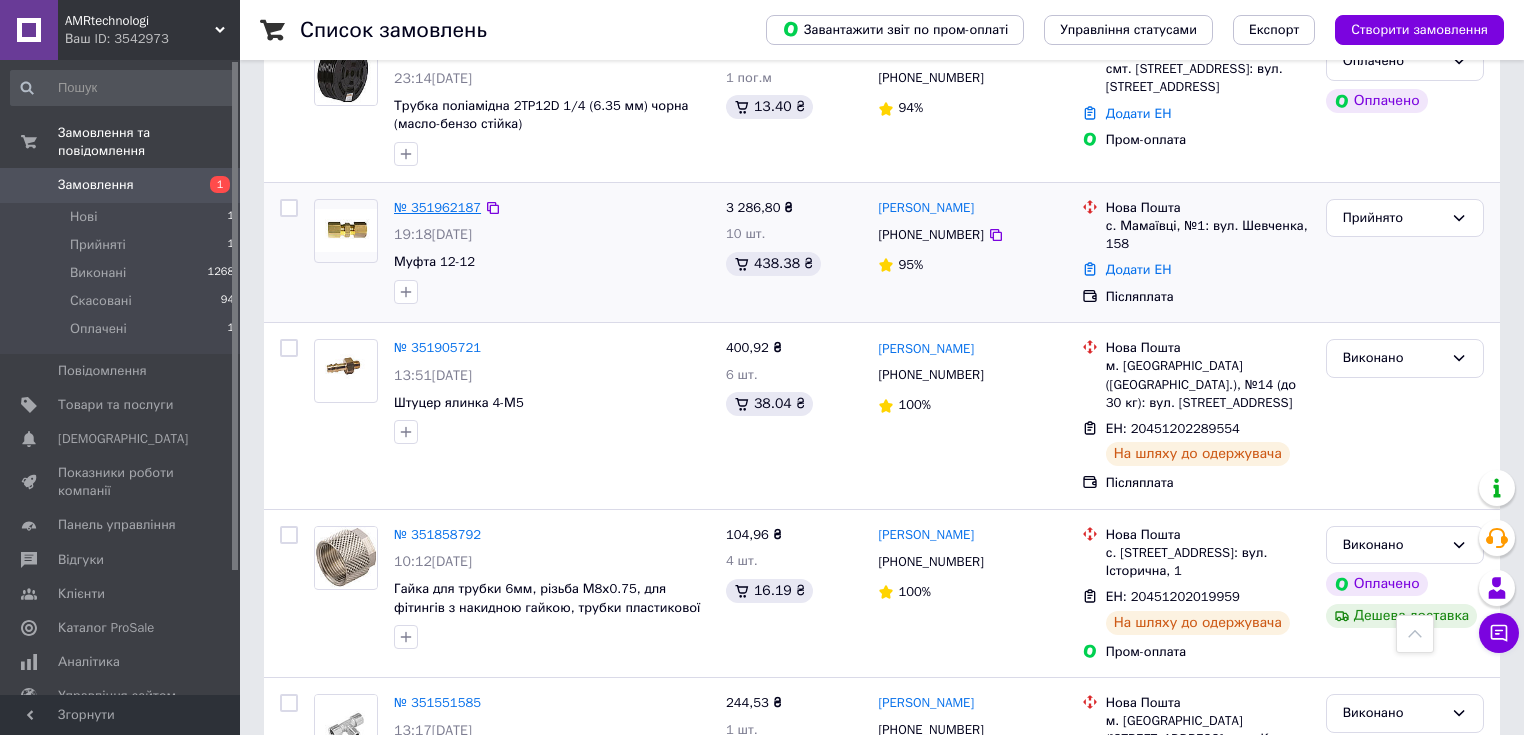 click on "№ 351962187" at bounding box center [437, 207] 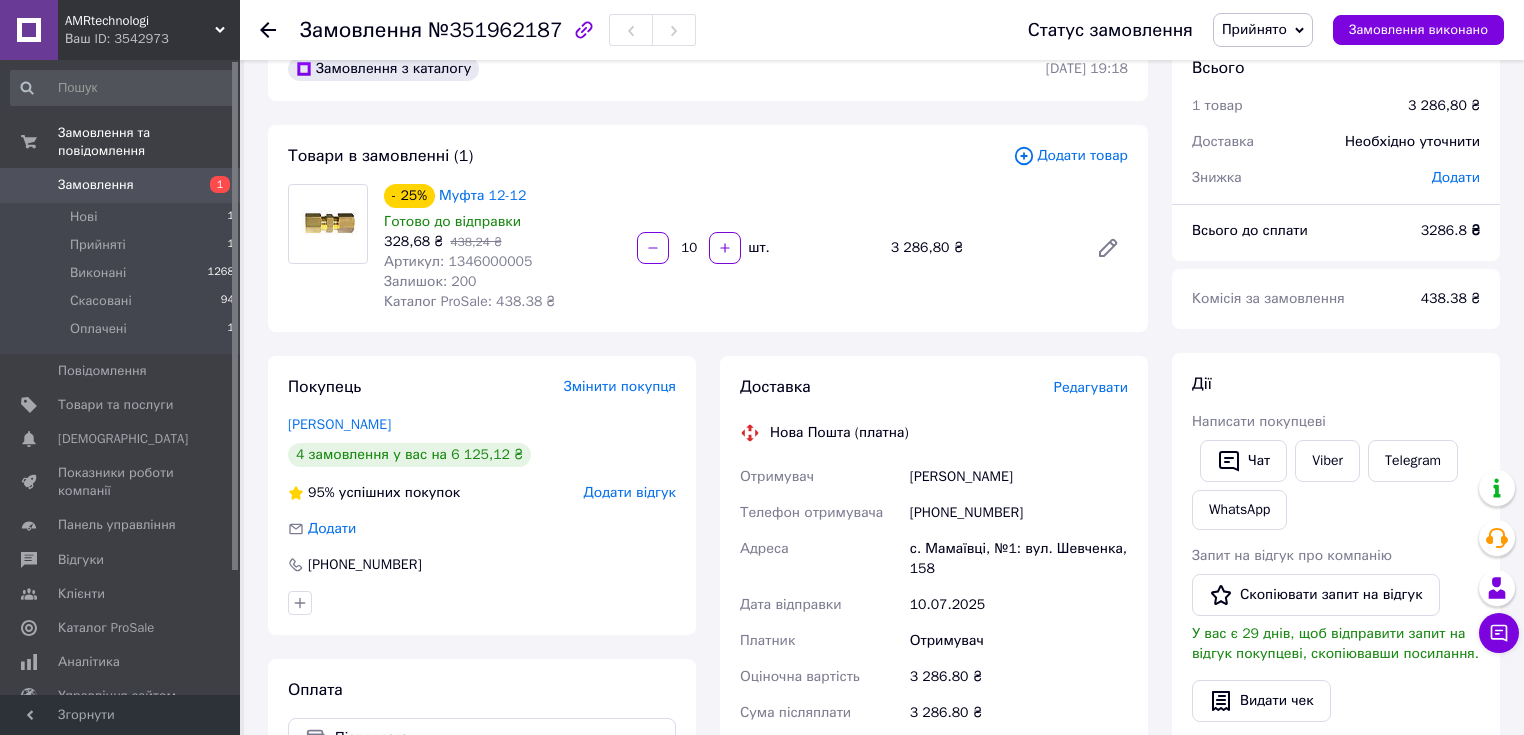 scroll, scrollTop: 0, scrollLeft: 0, axis: both 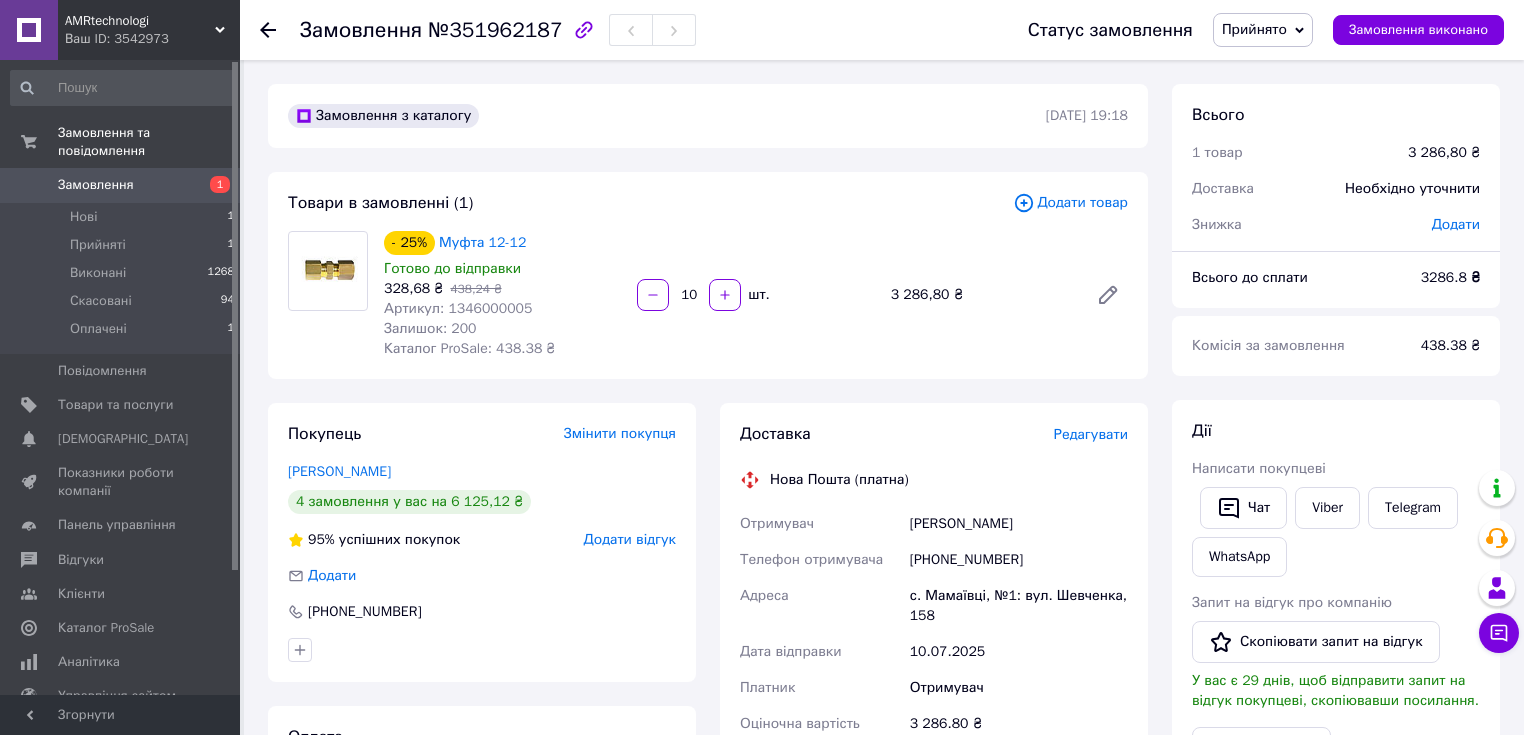 click on "Артикул: 1346000005" at bounding box center (458, 308) 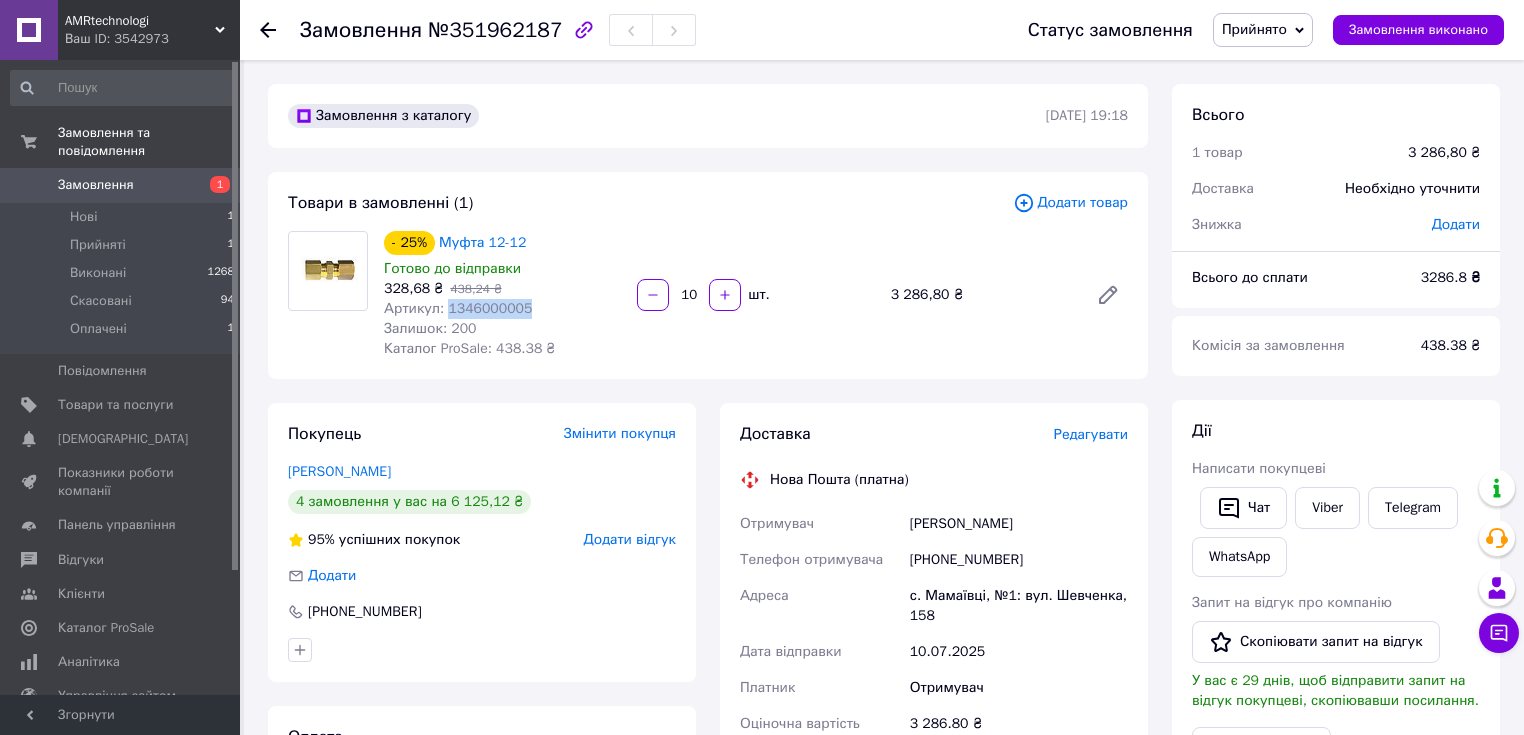 click on "Артикул: 1346000005" at bounding box center [458, 308] 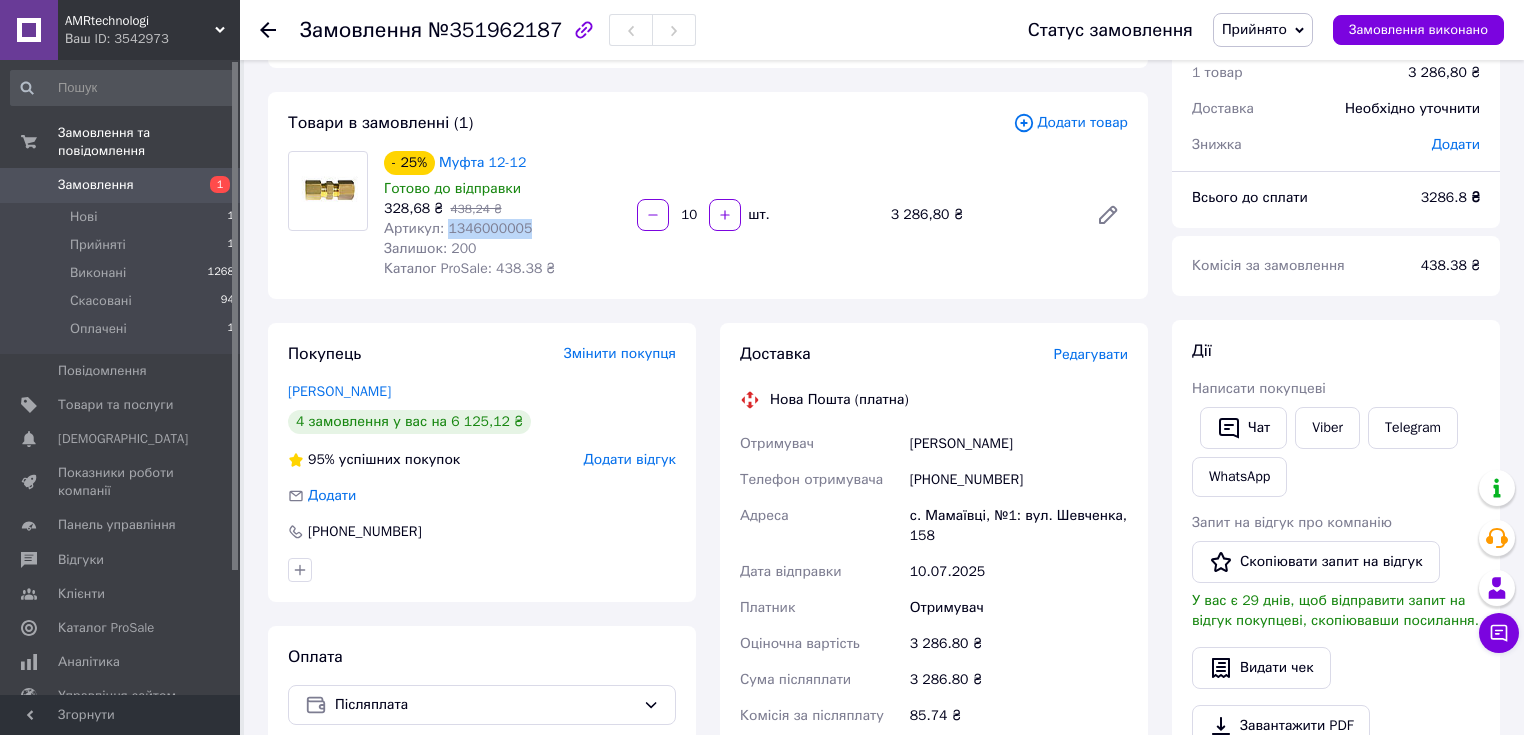 scroll, scrollTop: 37, scrollLeft: 0, axis: vertical 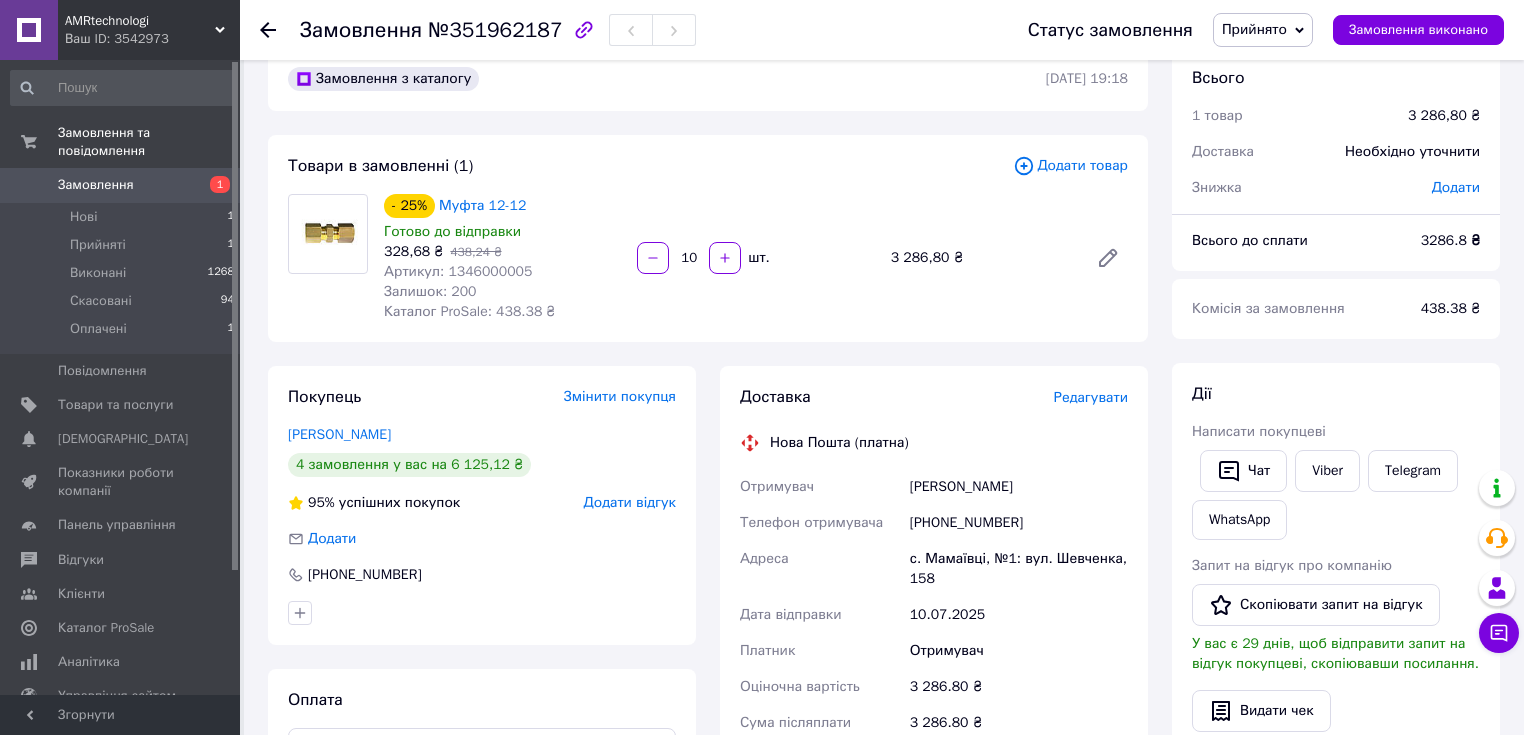 click on "- 25% Муфта 12-12 Готово до відправки 328,68 ₴   438,24 ₴ Артикул: 1346000005 Залишок: 200 Каталог ProSale: 438.38 ₴" at bounding box center (502, 258) 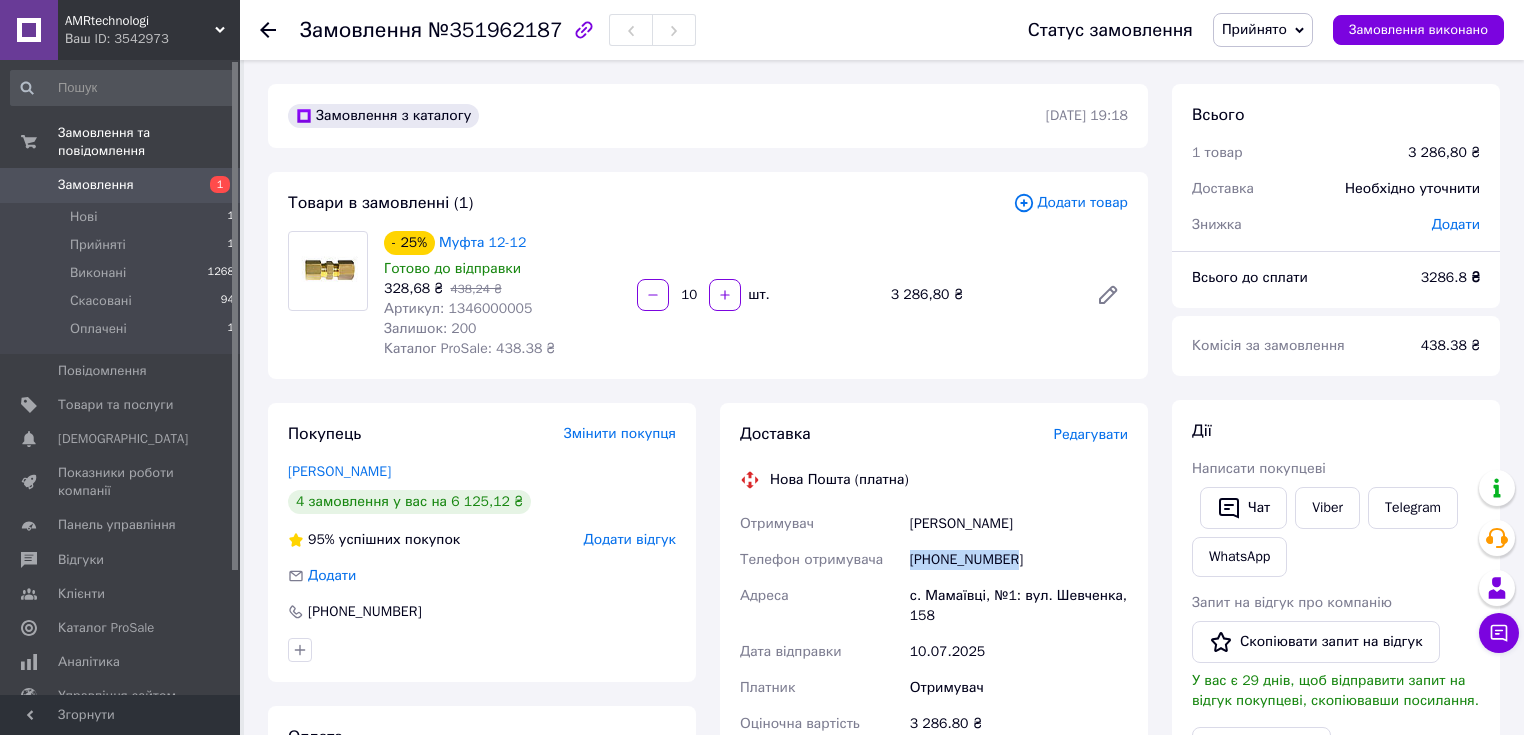 drag, startPoint x: 1016, startPoint y: 565, endPoint x: 896, endPoint y: 572, distance: 120.203995 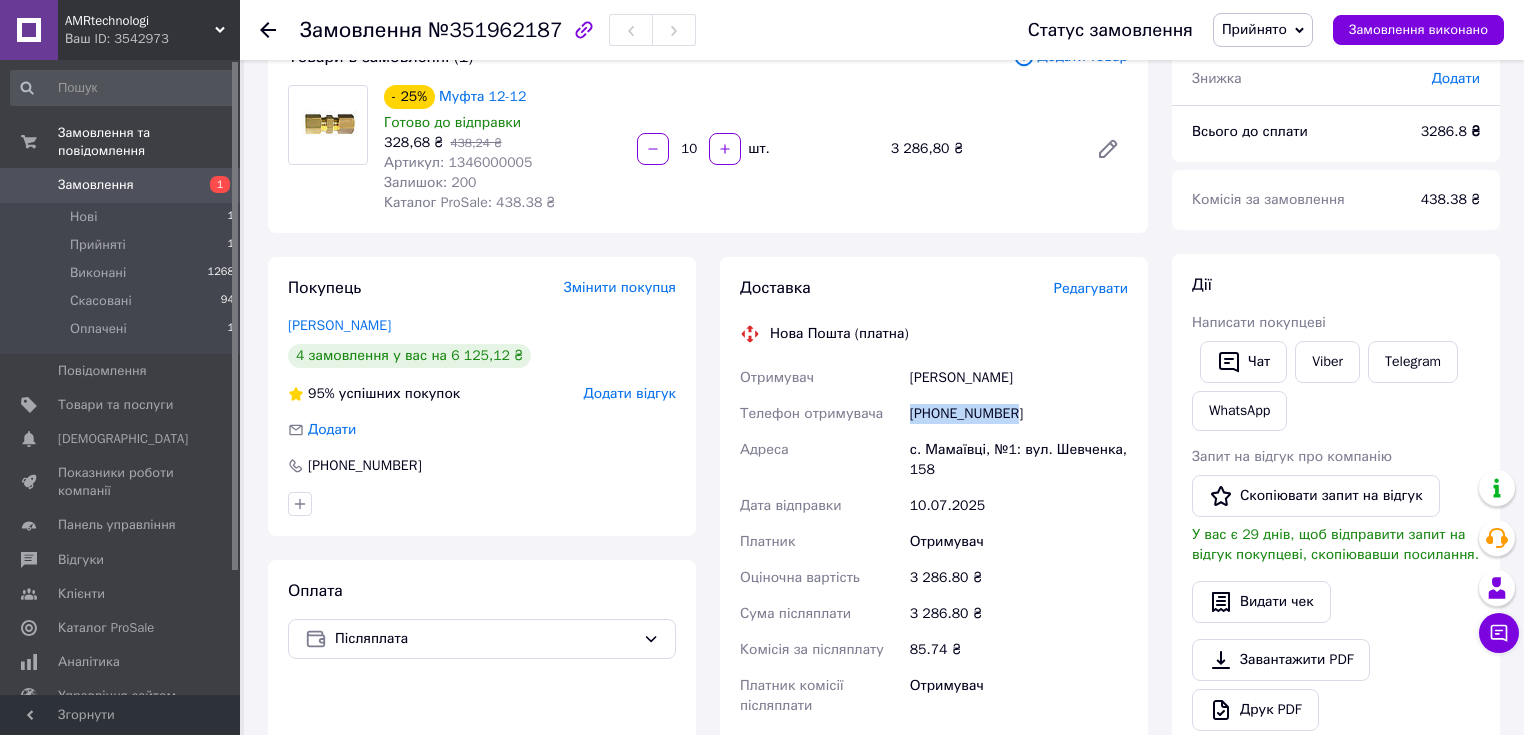 scroll, scrollTop: 160, scrollLeft: 0, axis: vertical 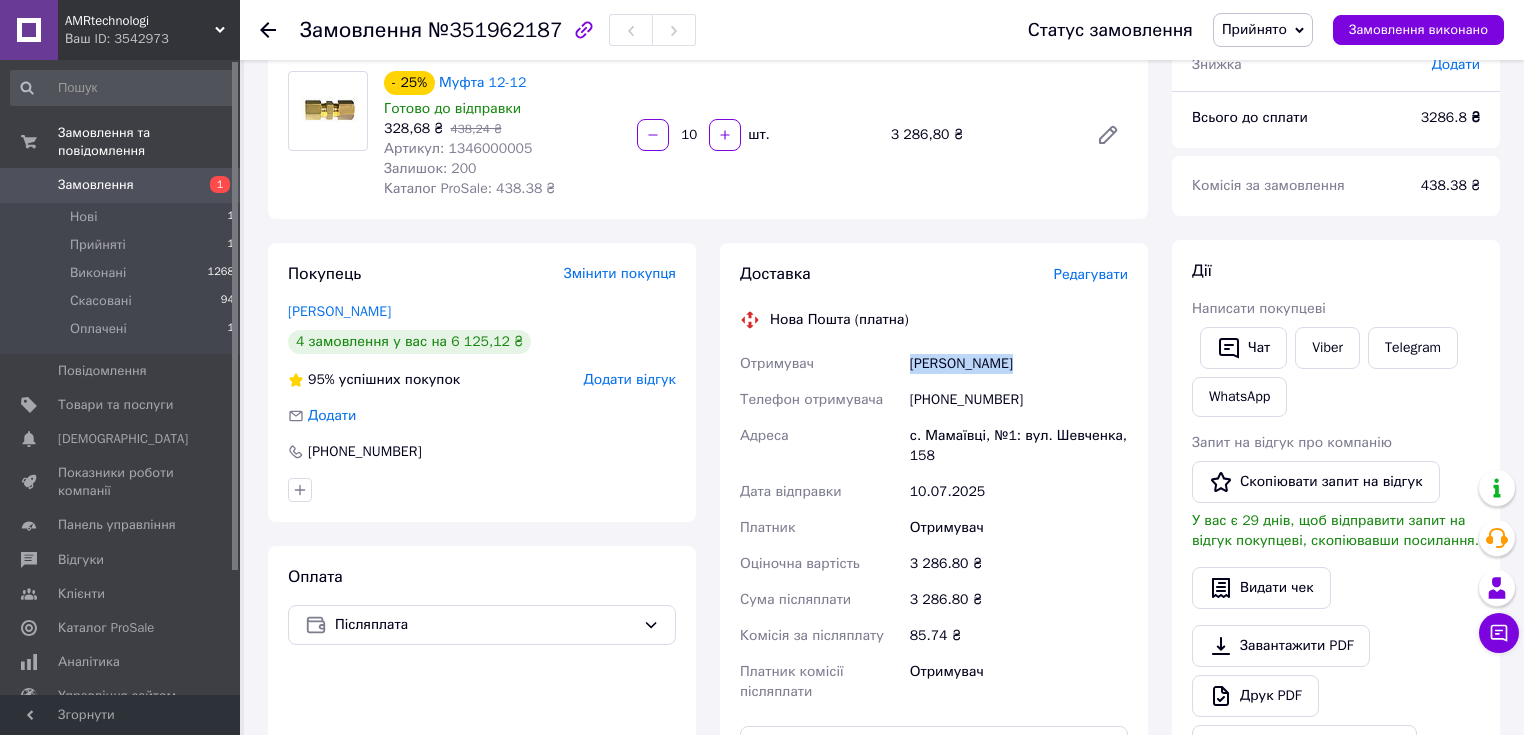 drag, startPoint x: 1032, startPoint y: 372, endPoint x: 903, endPoint y: 368, distance: 129.062 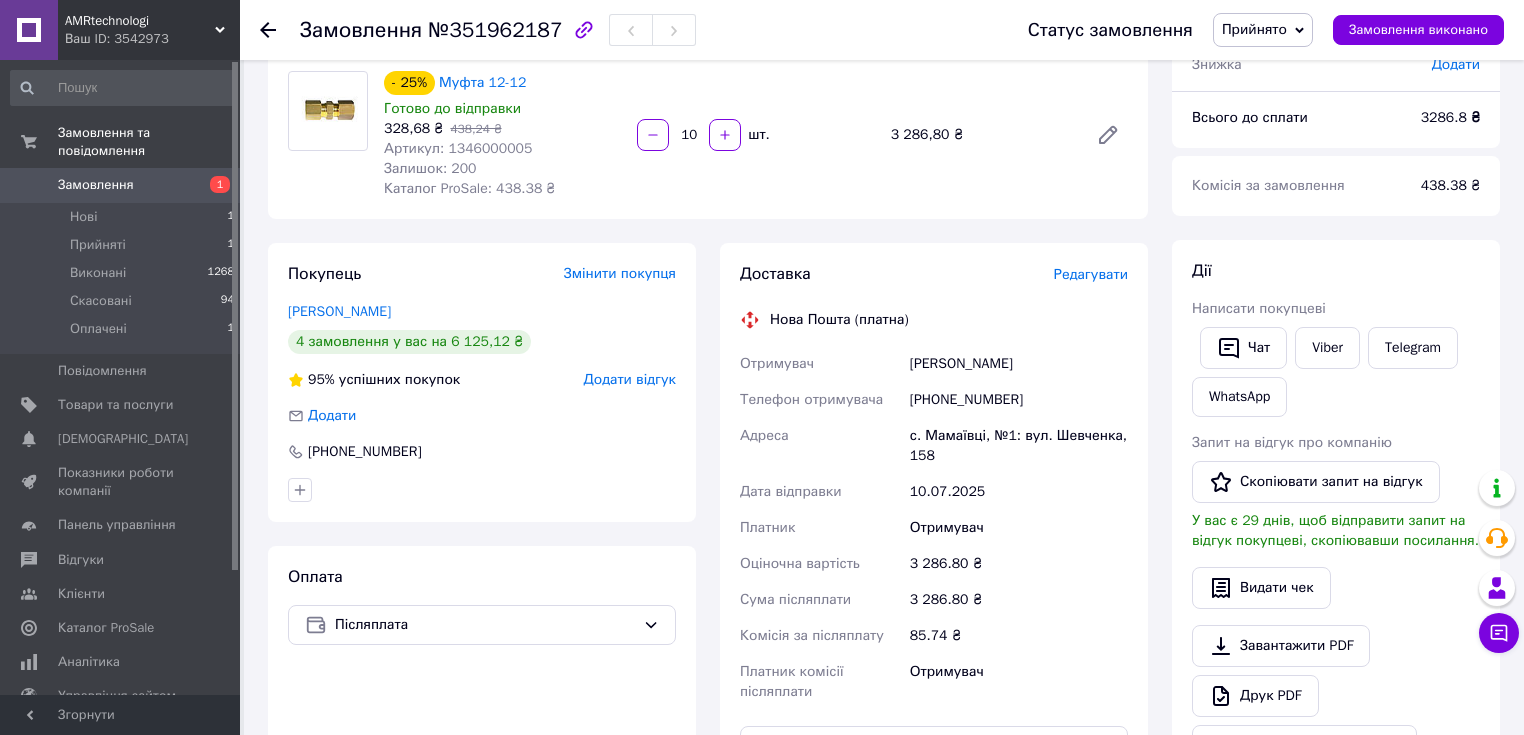 click on "с. Мамаївці, №1: вул. Шевченка, 158" at bounding box center [1019, 446] 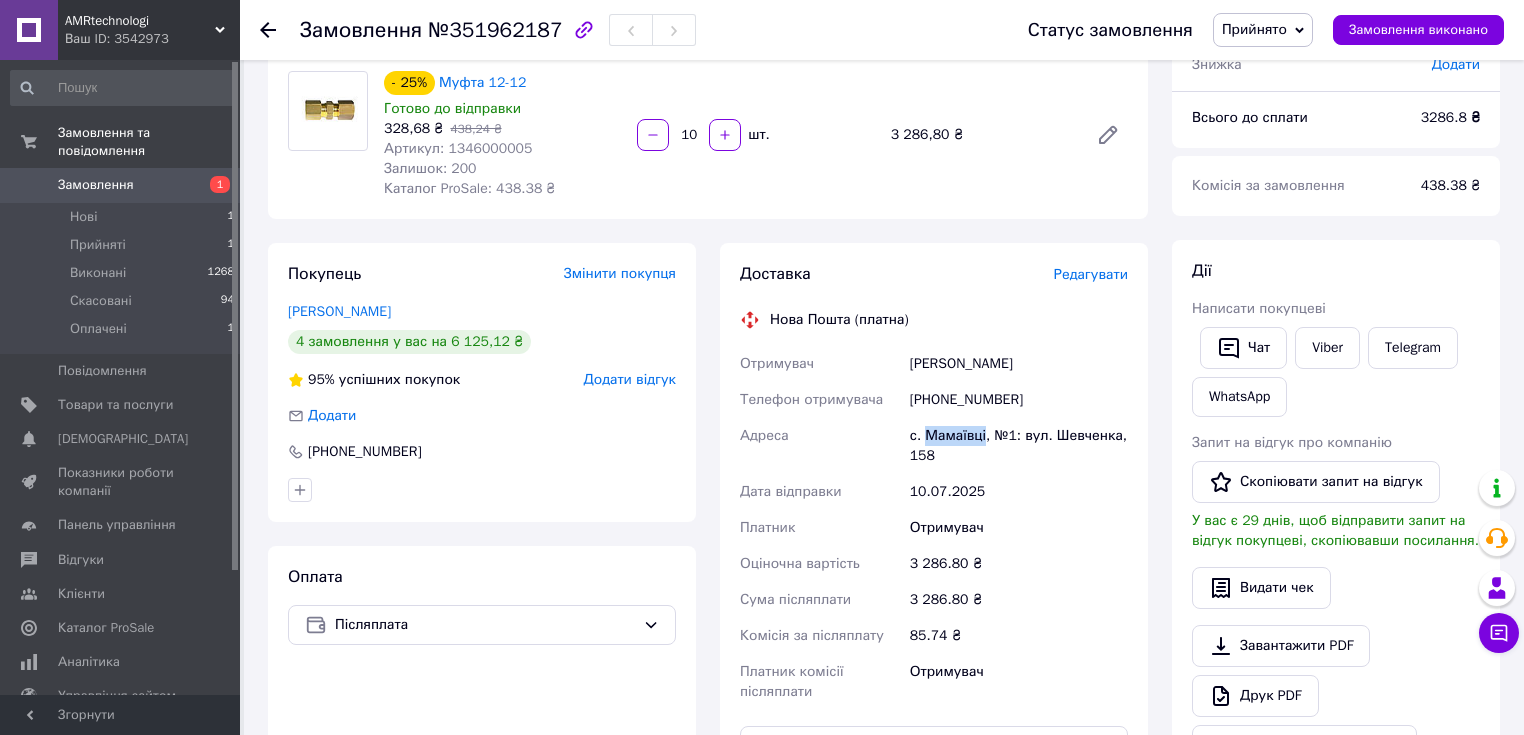 click on "с. Мамаївці, №1: вул. Шевченка, 158" at bounding box center (1019, 446) 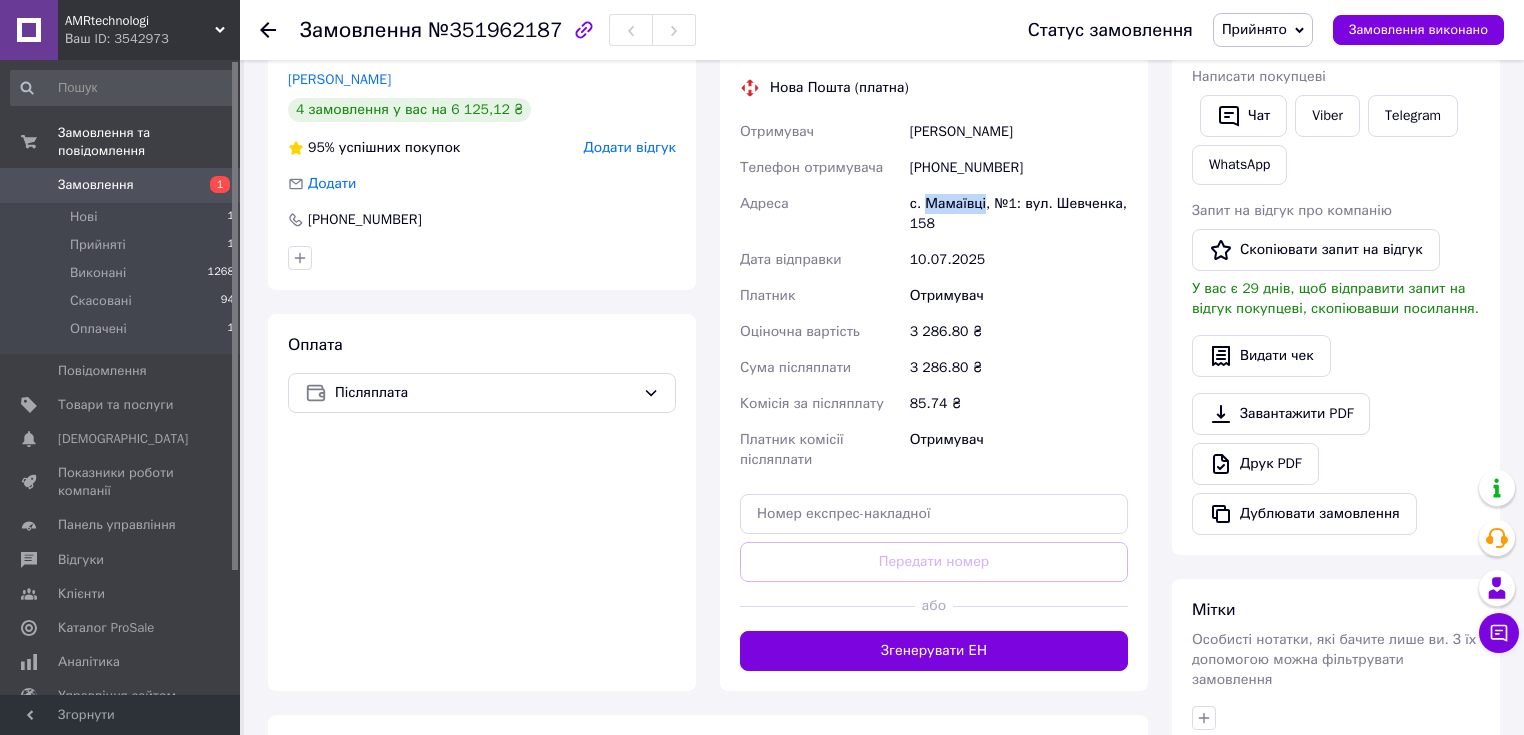 scroll, scrollTop: 480, scrollLeft: 0, axis: vertical 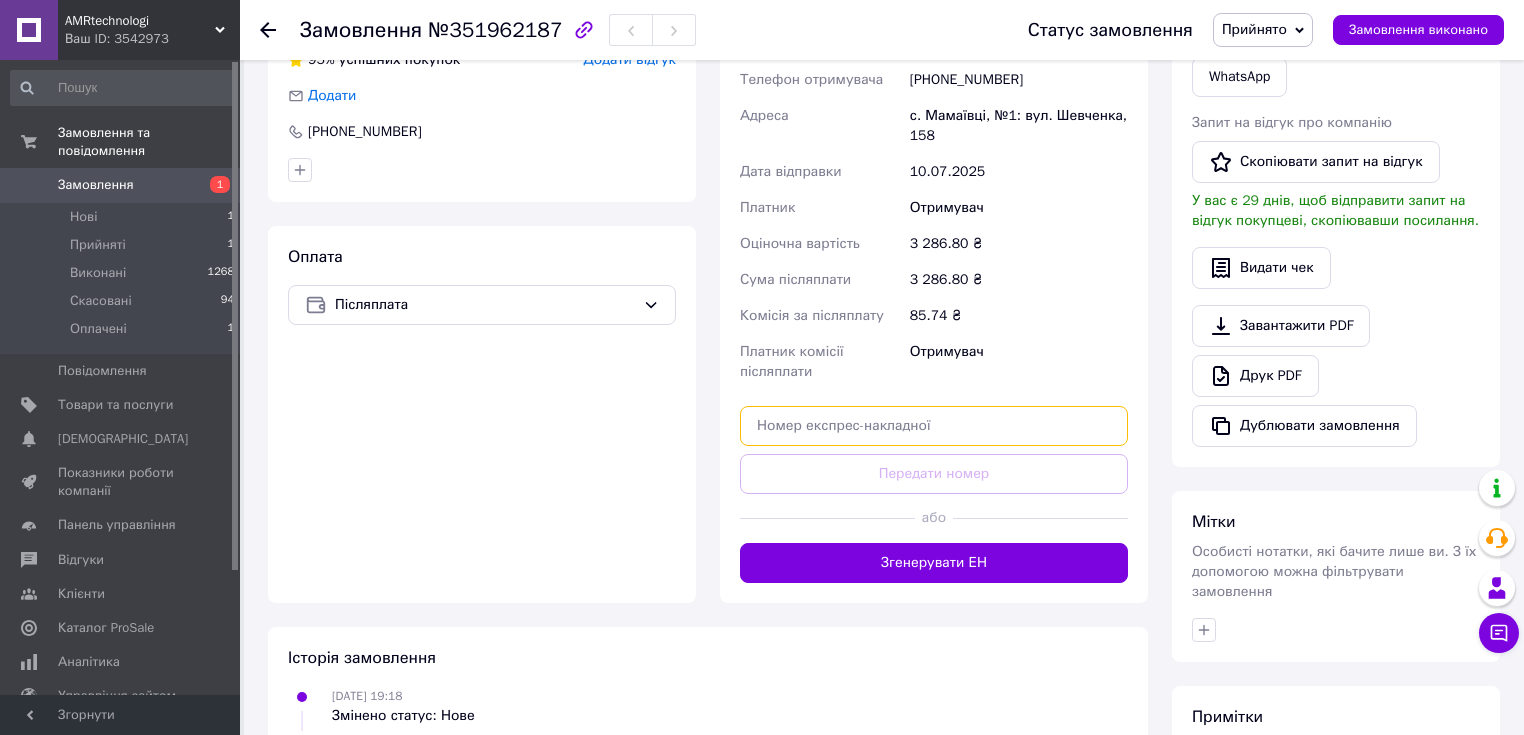 click at bounding box center (934, 426) 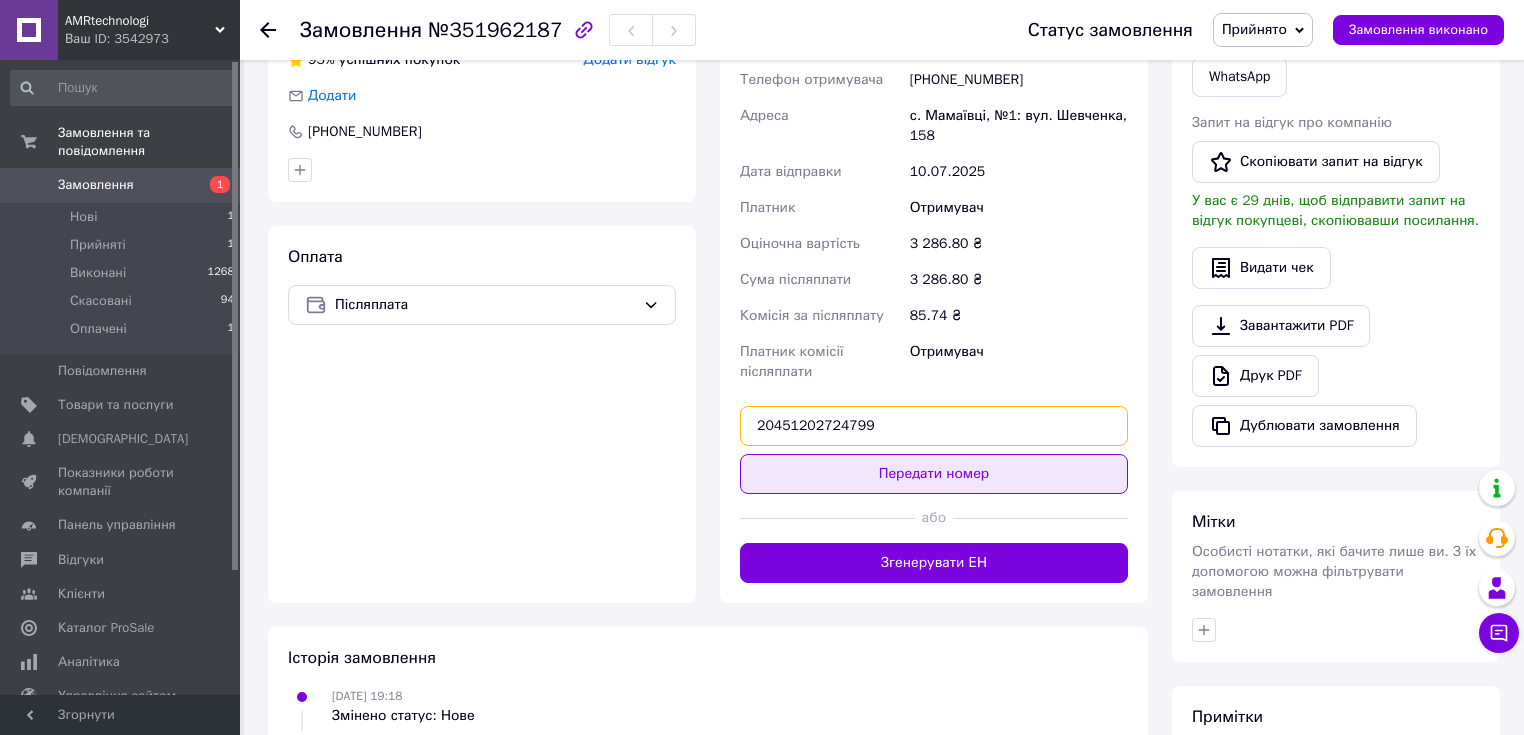 type on "20451202724799" 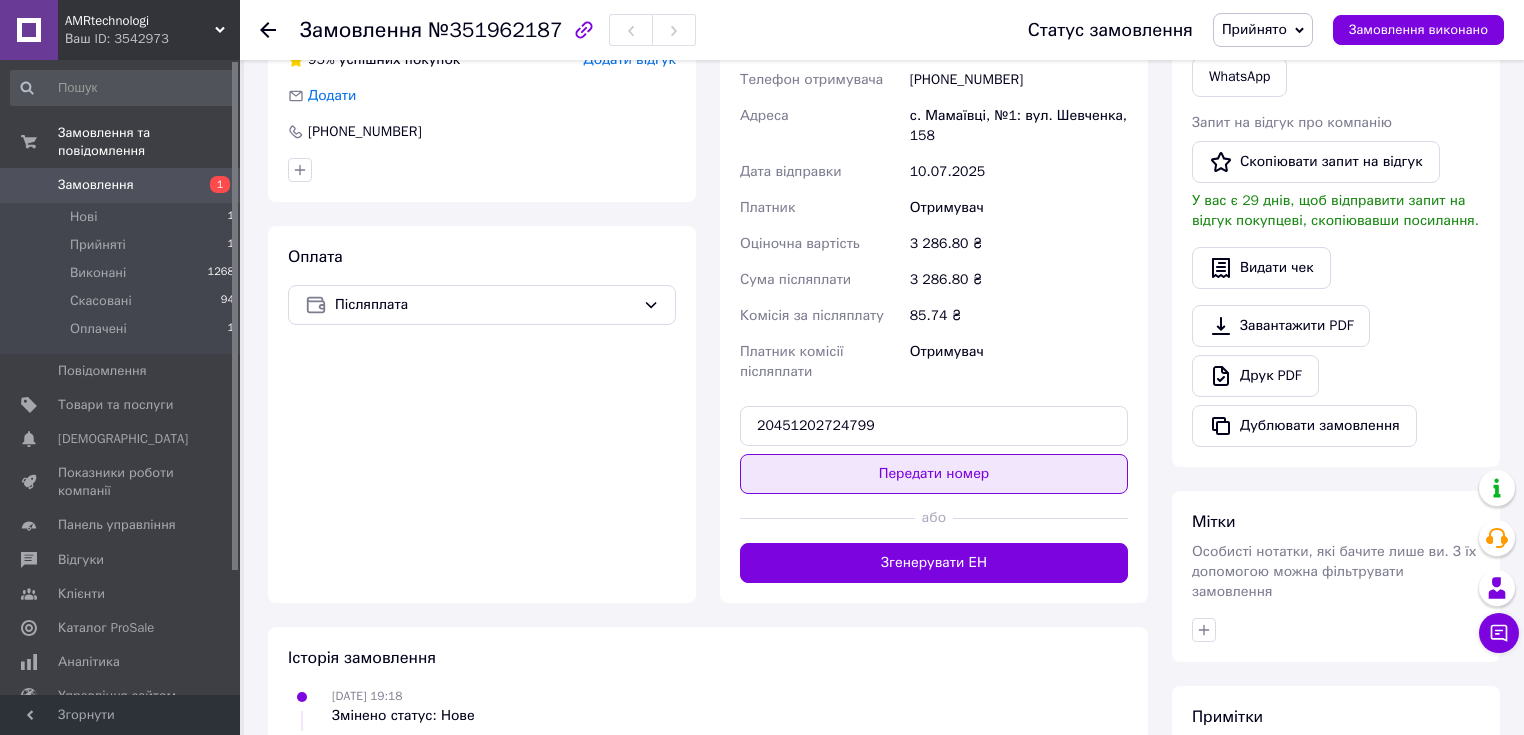 click on "Передати номер" at bounding box center [934, 474] 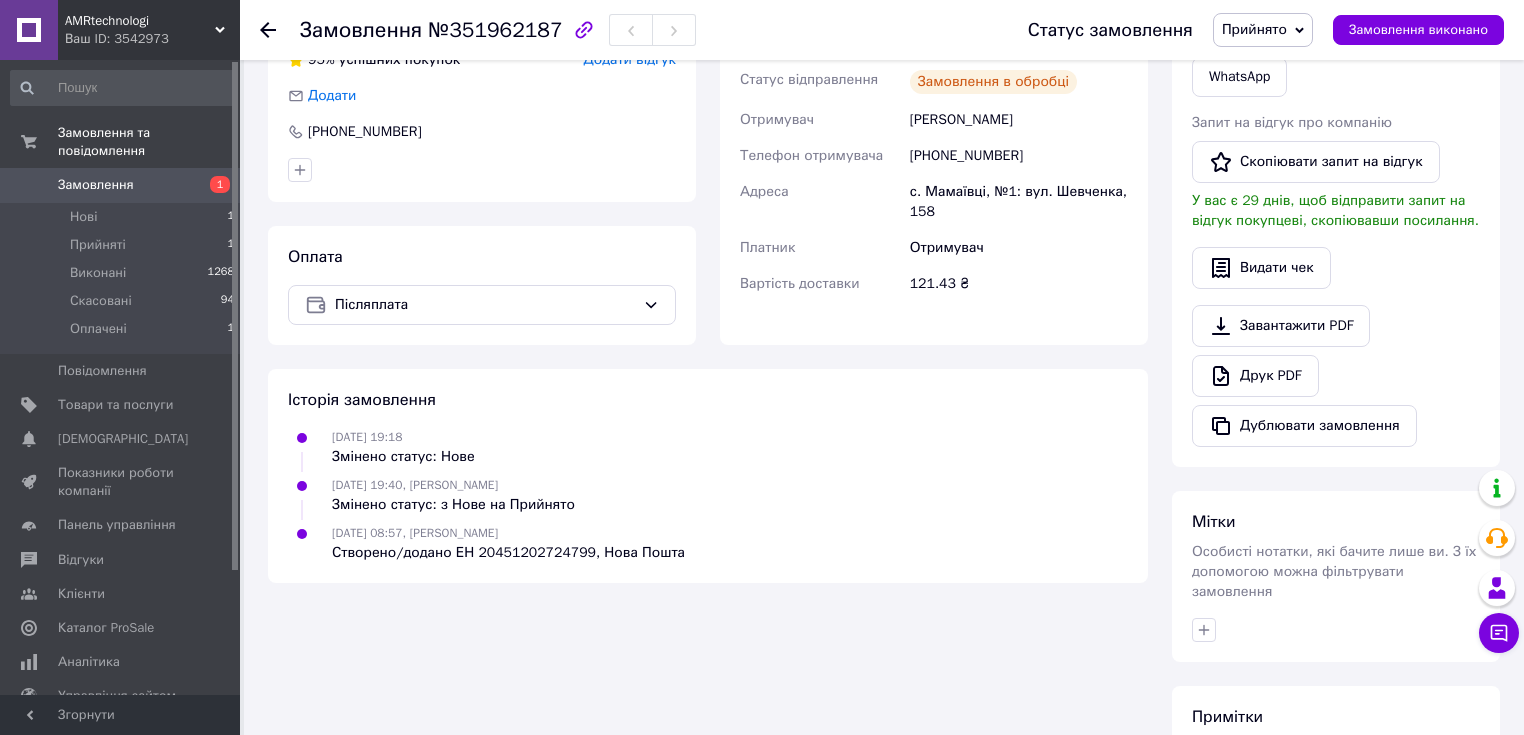 click on "Замовлення виконано" at bounding box center [1418, 30] 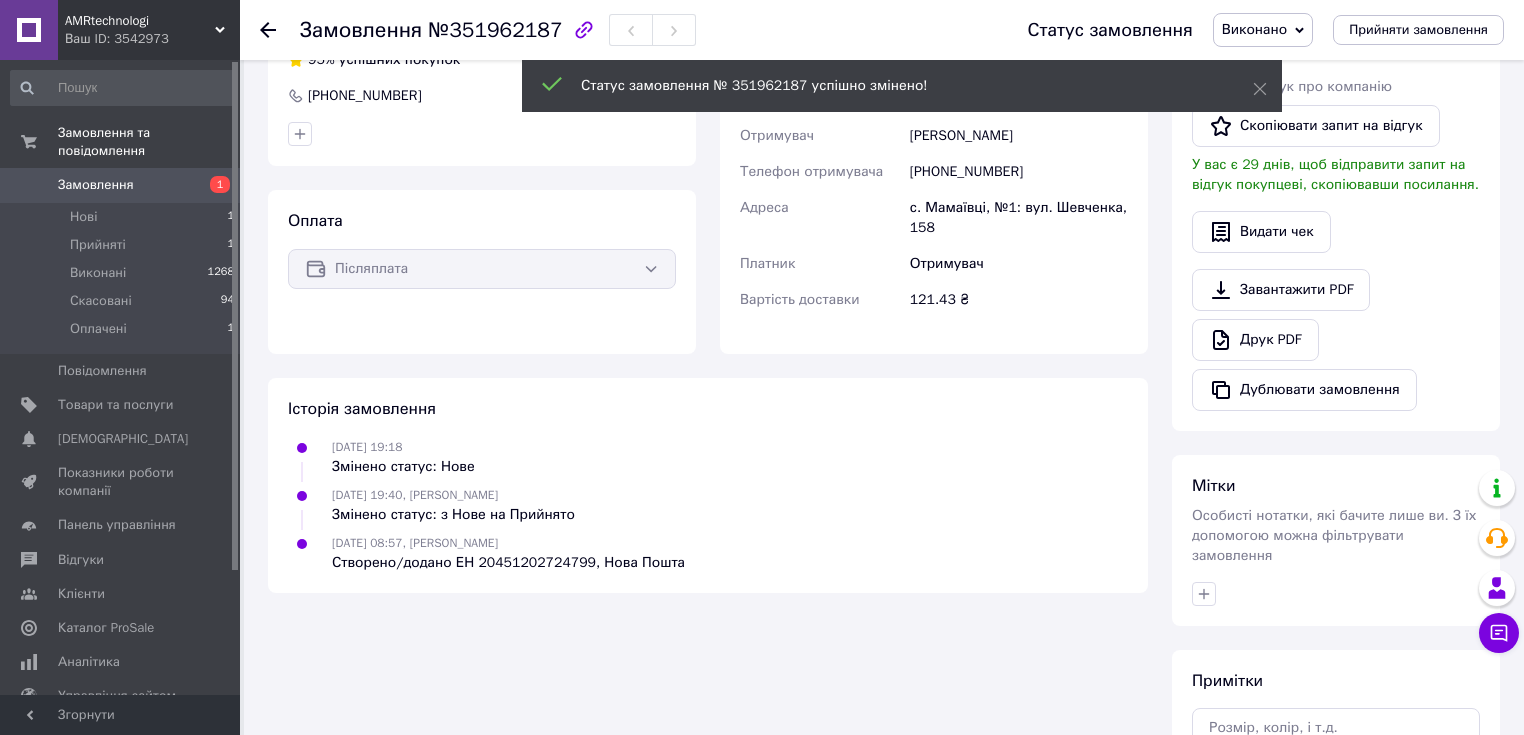 click on "AMRtechnologi Ваш ID: 3542973 Сайт AMRtechnologi Кабінет покупця Перевірити стан системи Сторінка на порталі Довідка Вийти Замовлення та повідомлення Замовлення 1 Нові 1 Прийняті 1 Виконані 1268 Скасовані 94 Оплачені 1 Повідомлення 0 Товари та послуги Сповіщення 0 0 Показники роботи компанії Панель управління Відгуки Клієнти Каталог ProSale Аналітика Управління сайтом Гаманець компанії Маркет Налаштування Тарифи та рахунки Prom топ Згорнути
Замовлення №351962187 Статус замовлення Виконано Прийнято Скасовано Оплачено - 25%" at bounding box center (762, 229) 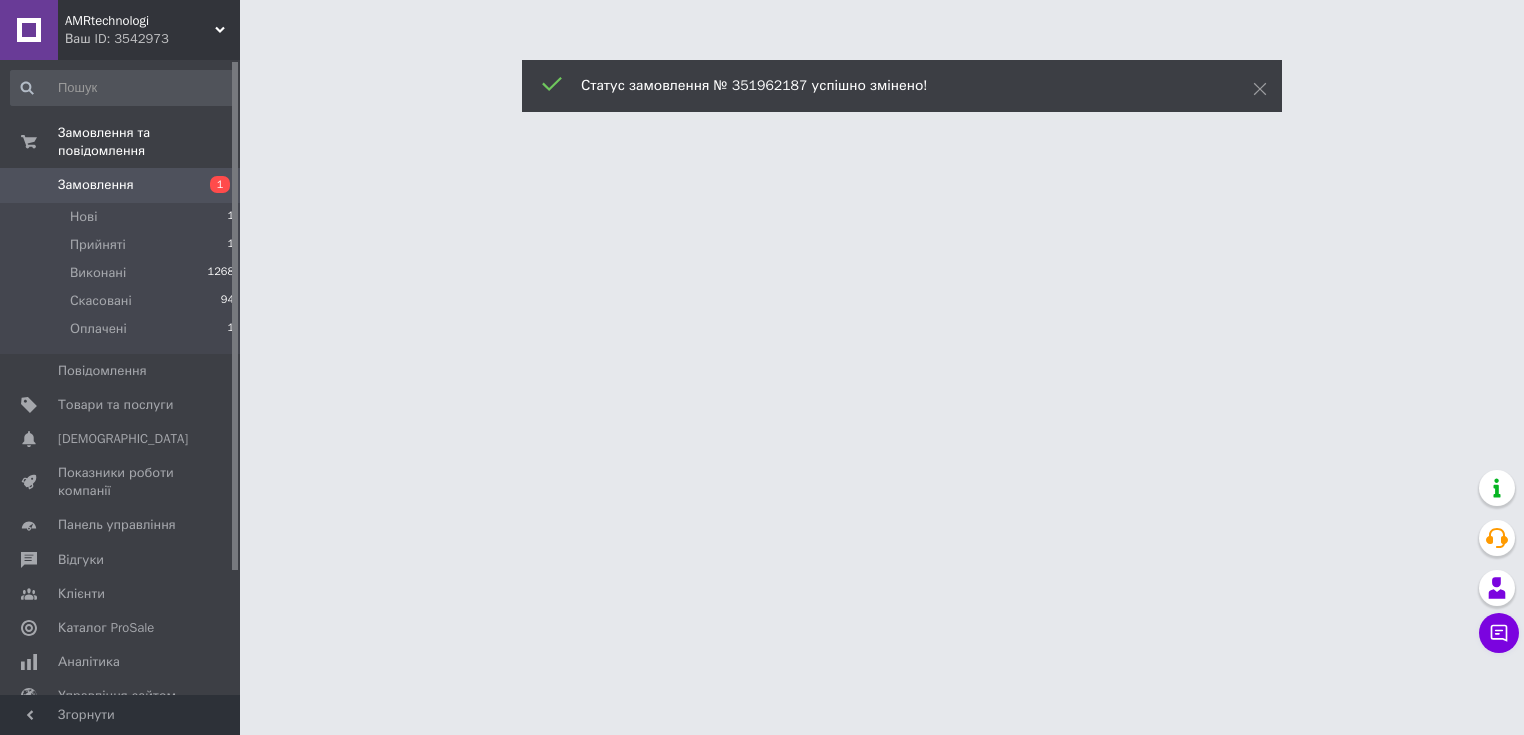 scroll, scrollTop: 0, scrollLeft: 0, axis: both 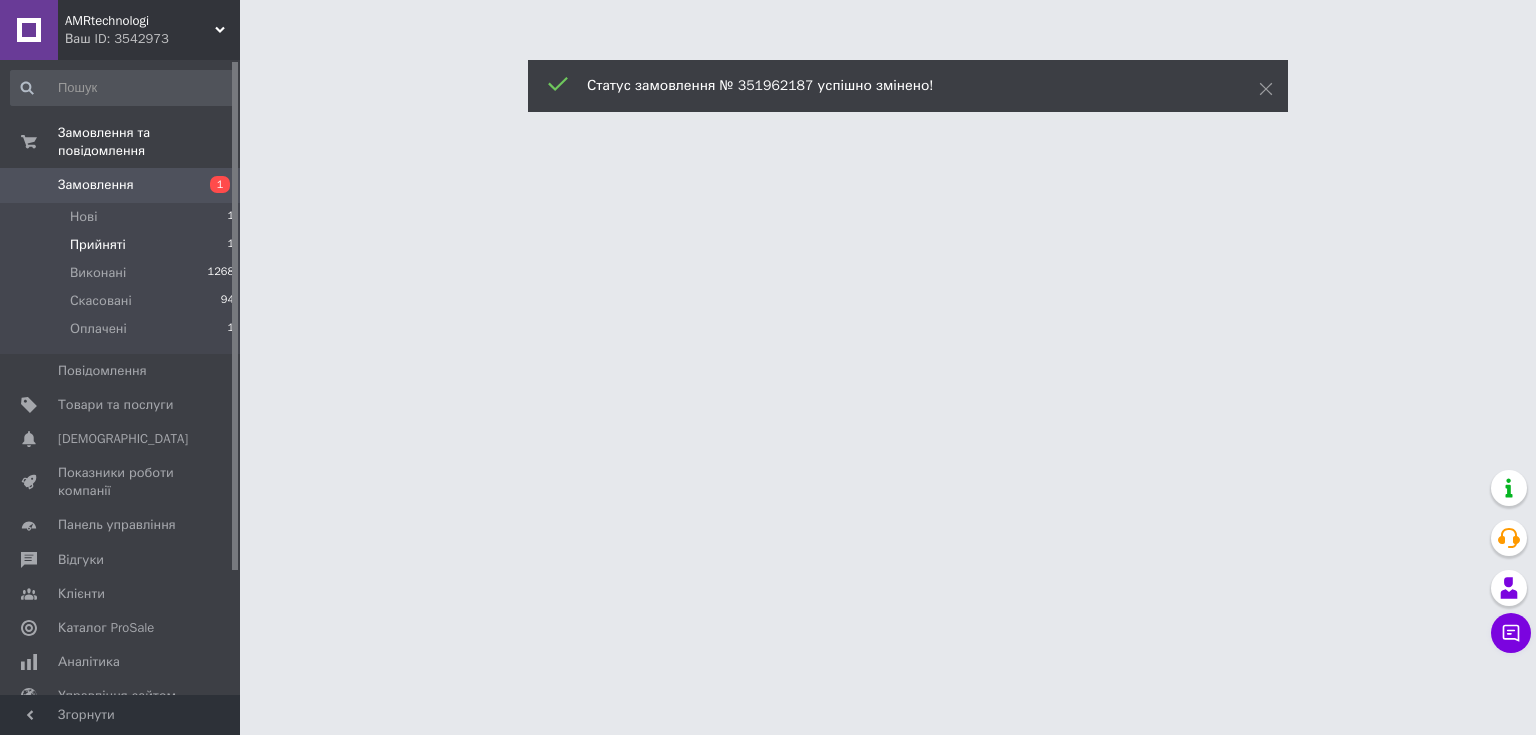 click on "Прийняті 1" at bounding box center [123, 245] 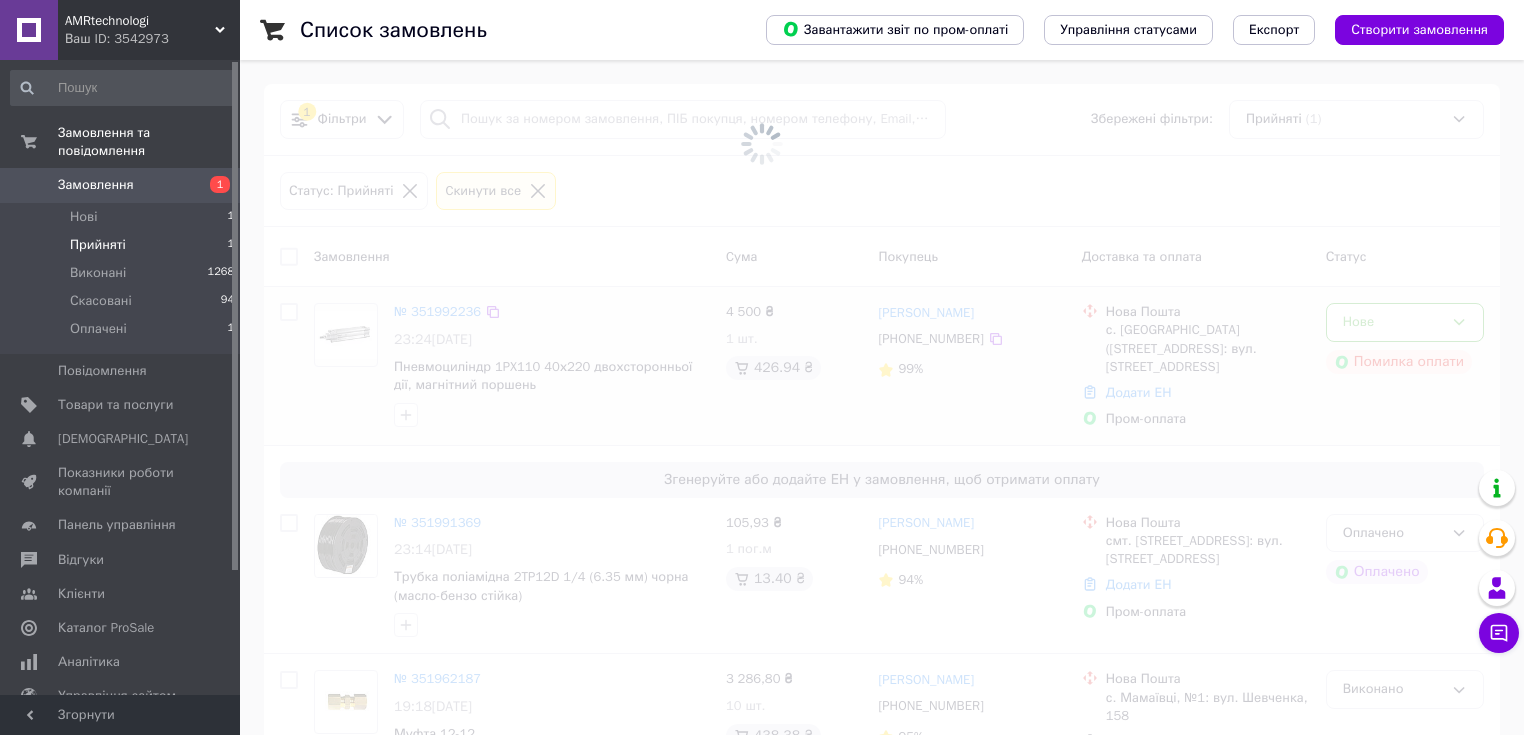 click at bounding box center [762, 144] 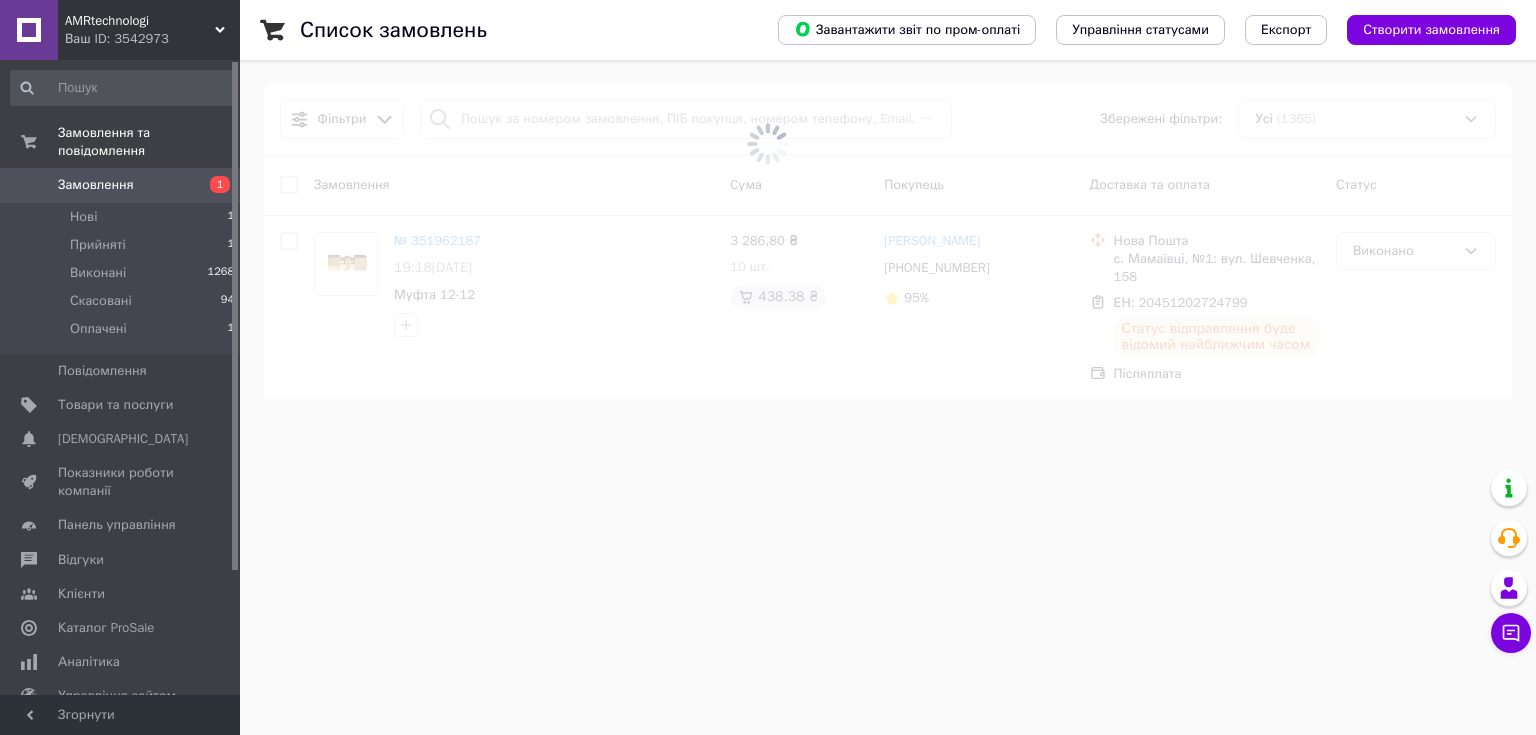 click on "Замовлення" at bounding box center (121, 185) 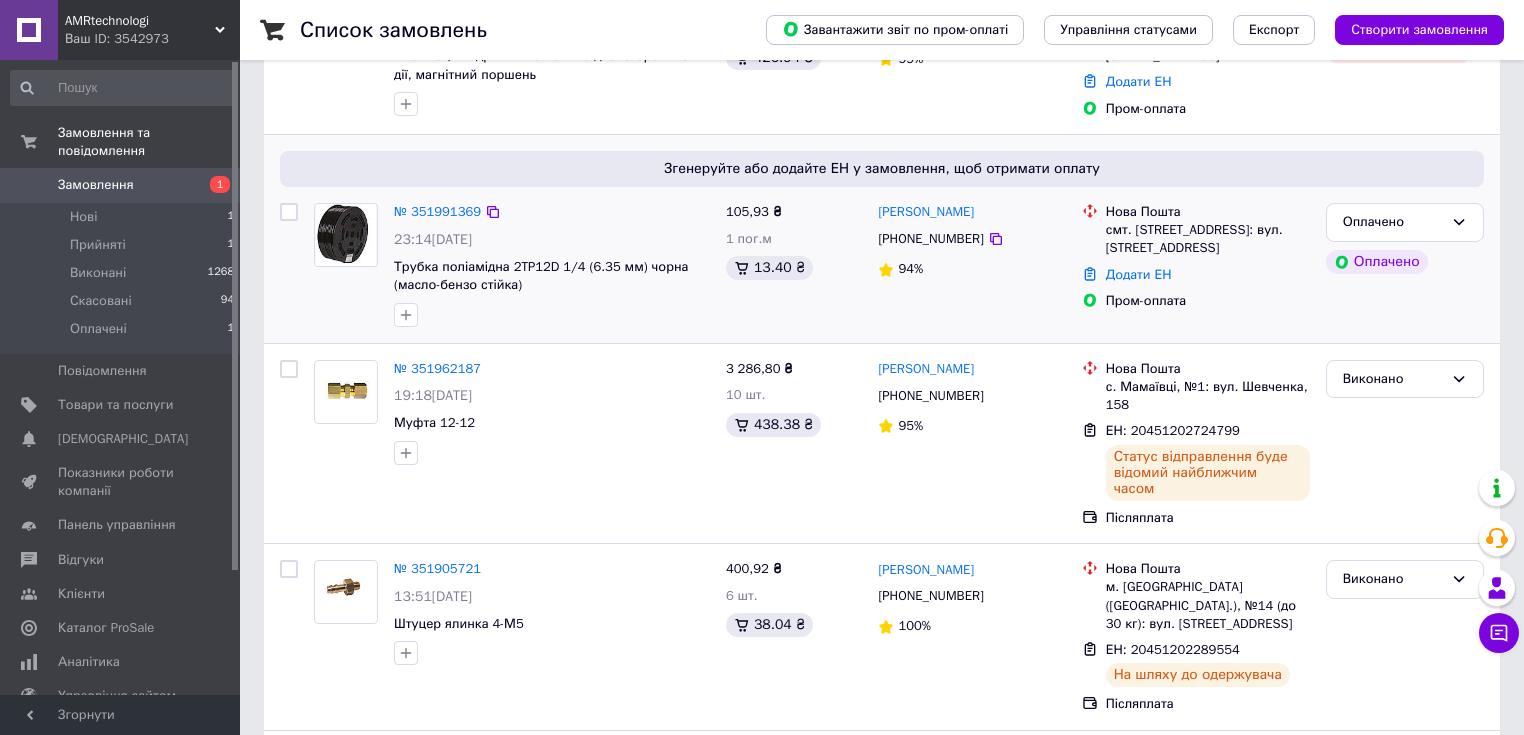 scroll, scrollTop: 240, scrollLeft: 0, axis: vertical 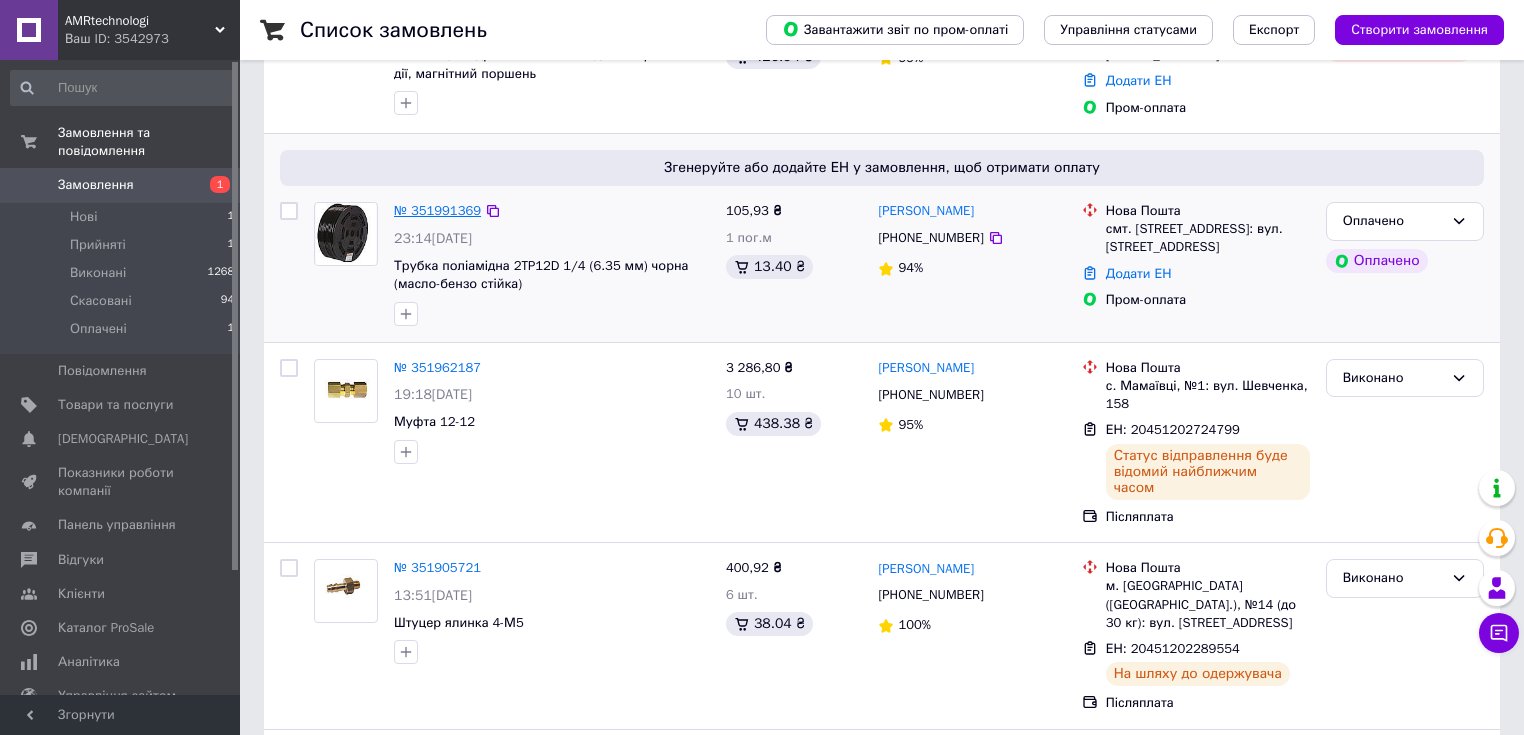click on "№ 351991369" at bounding box center [437, 210] 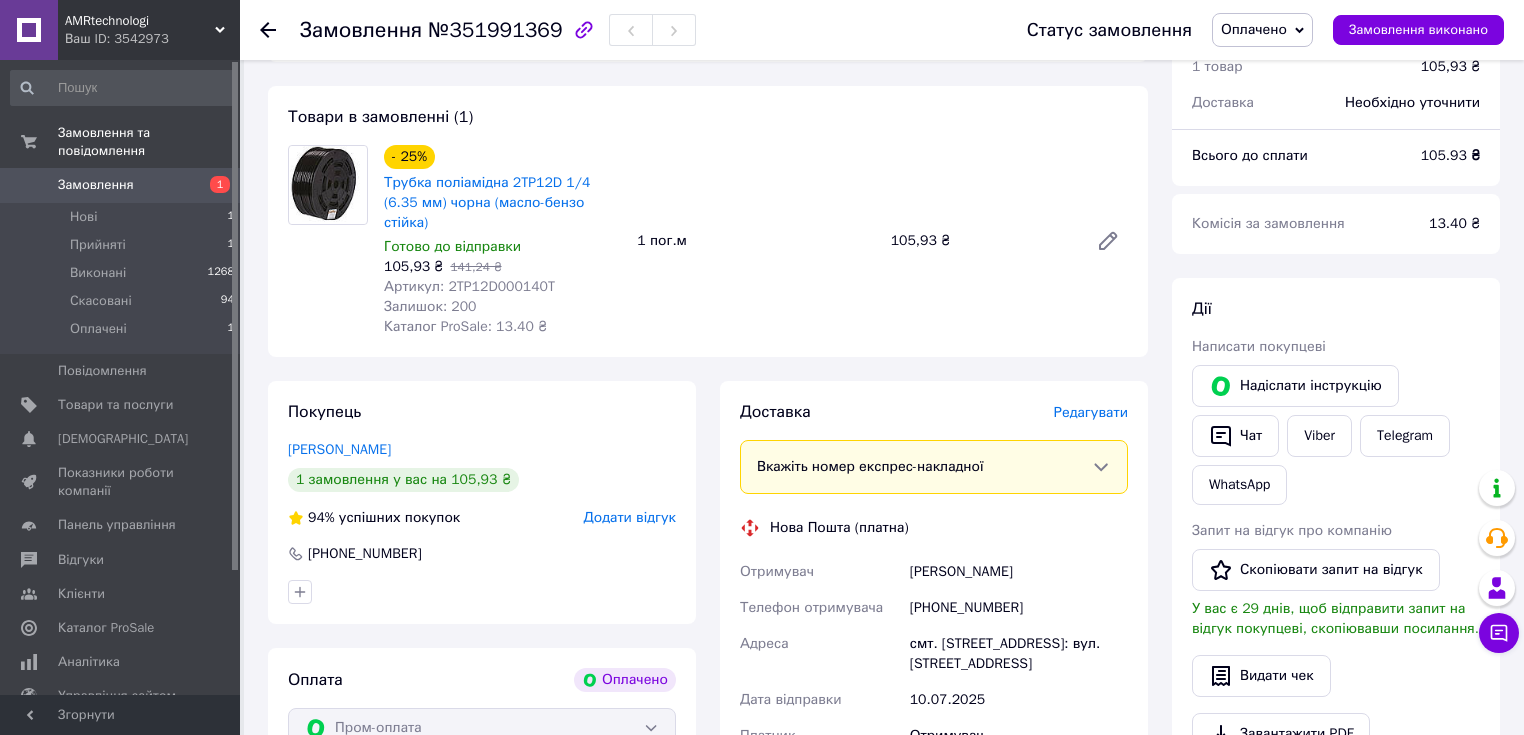 scroll, scrollTop: 80, scrollLeft: 0, axis: vertical 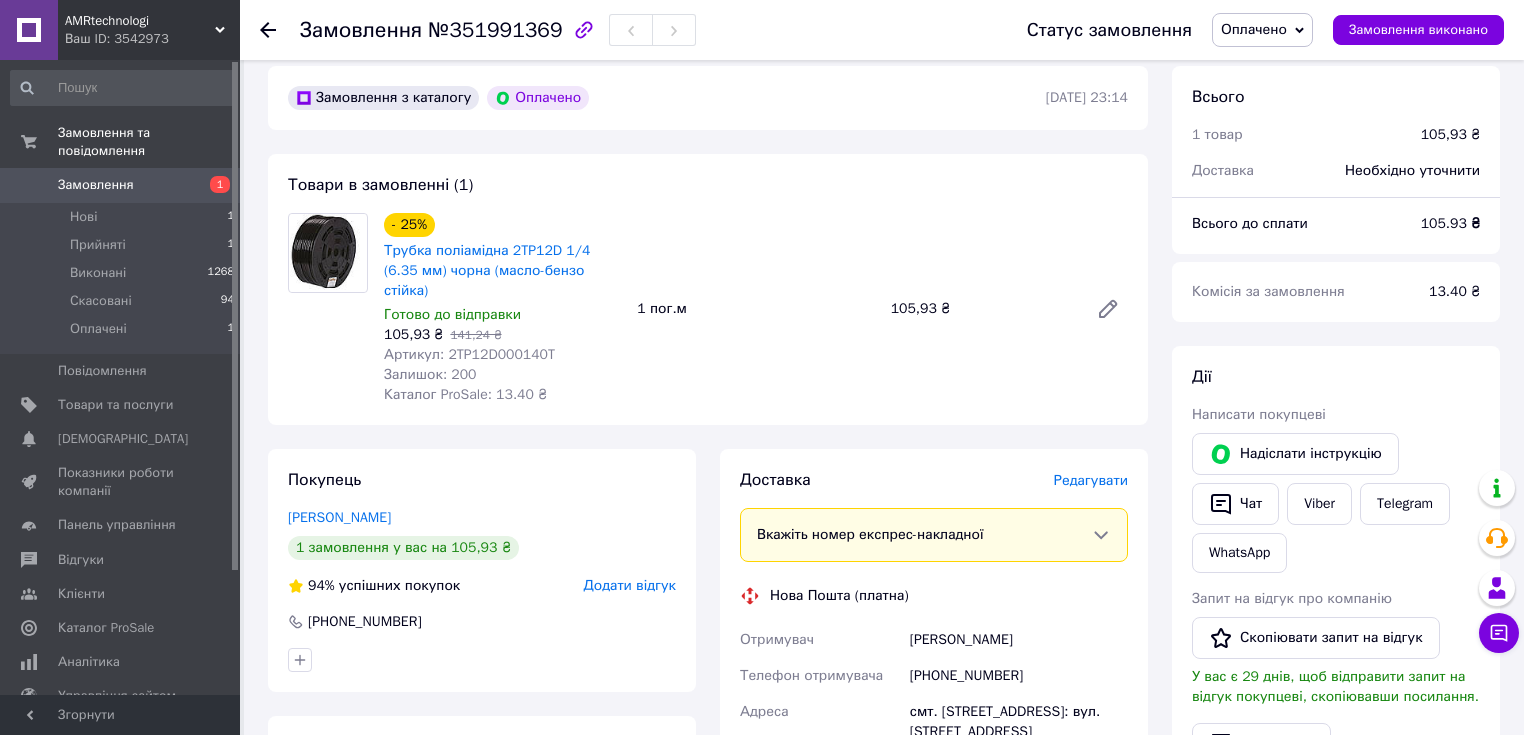 click on "Артикул: 2TP12D000140T" at bounding box center (469, 354) 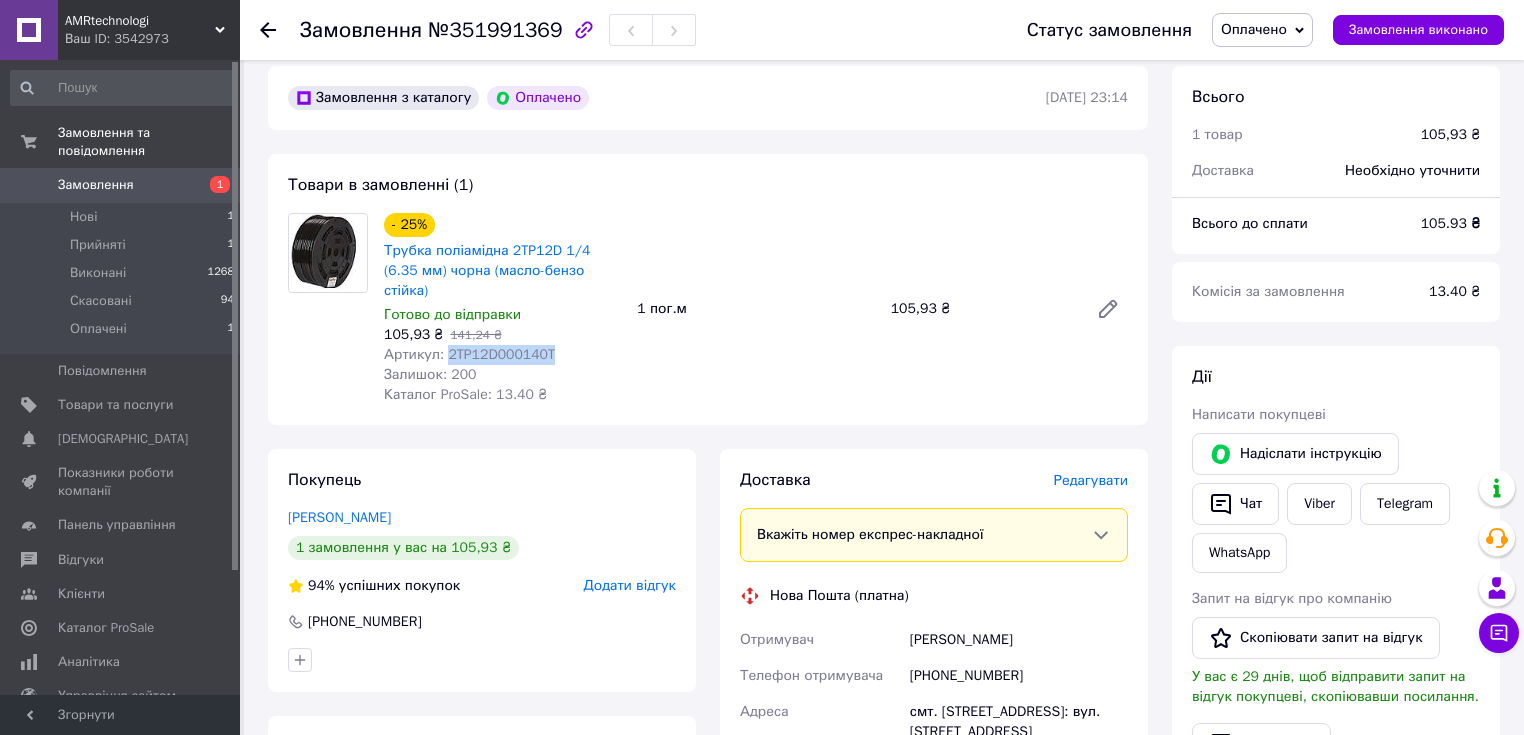 click on "Артикул: 2TP12D000140T" at bounding box center (469, 354) 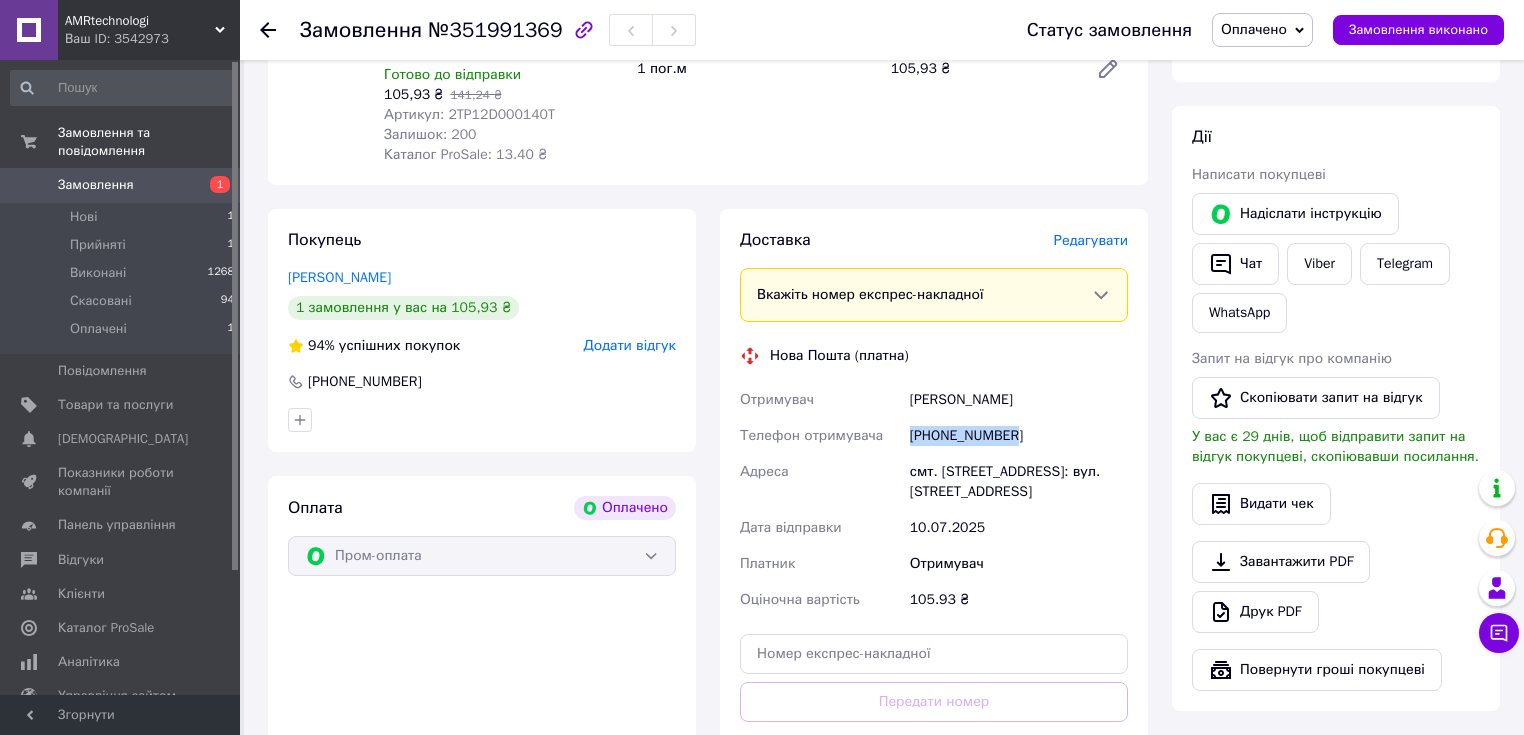 drag, startPoint x: 1037, startPoint y: 420, endPoint x: 902, endPoint y: 422, distance: 135.01482 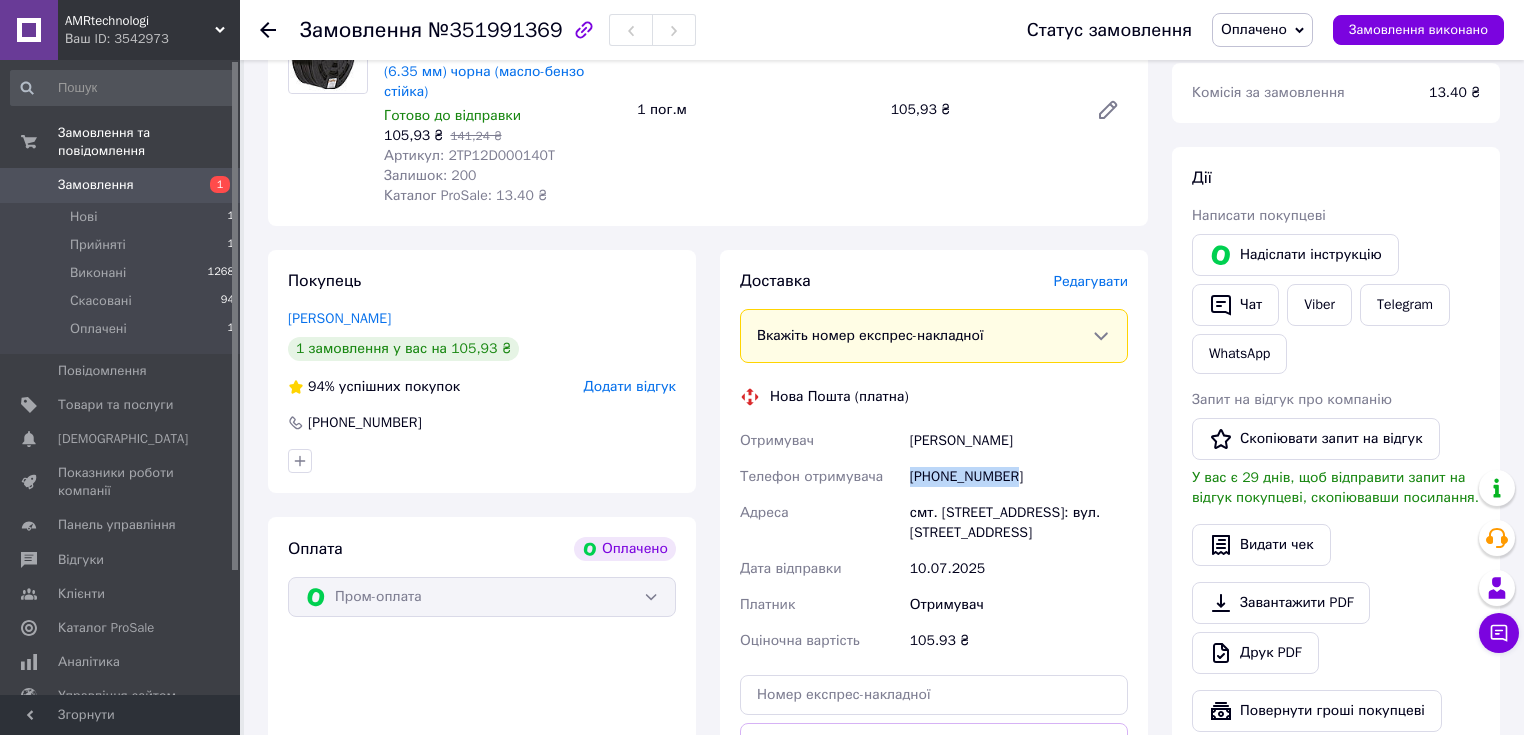 scroll, scrollTop: 320, scrollLeft: 0, axis: vertical 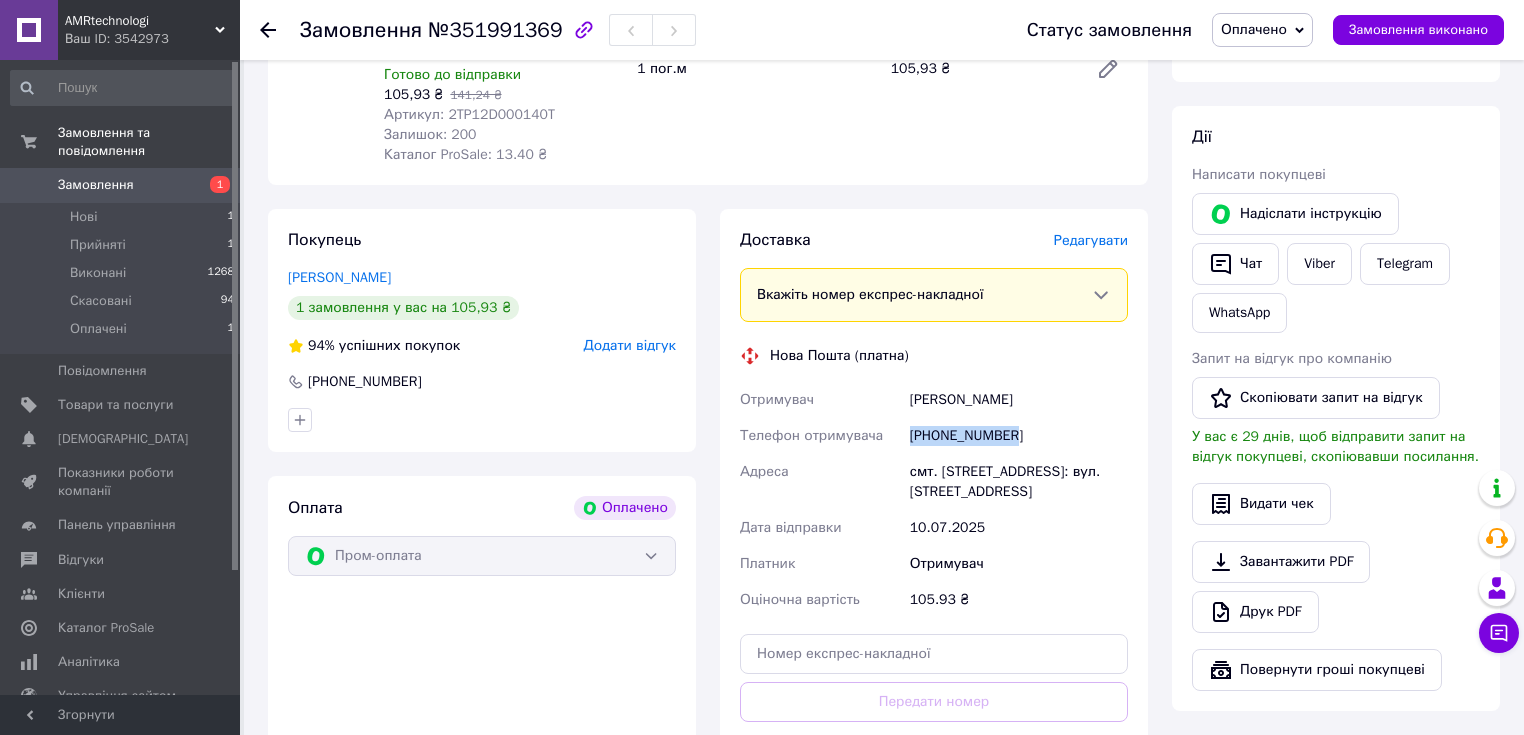 click on "[PHONE_NUMBER]" at bounding box center [1019, 436] 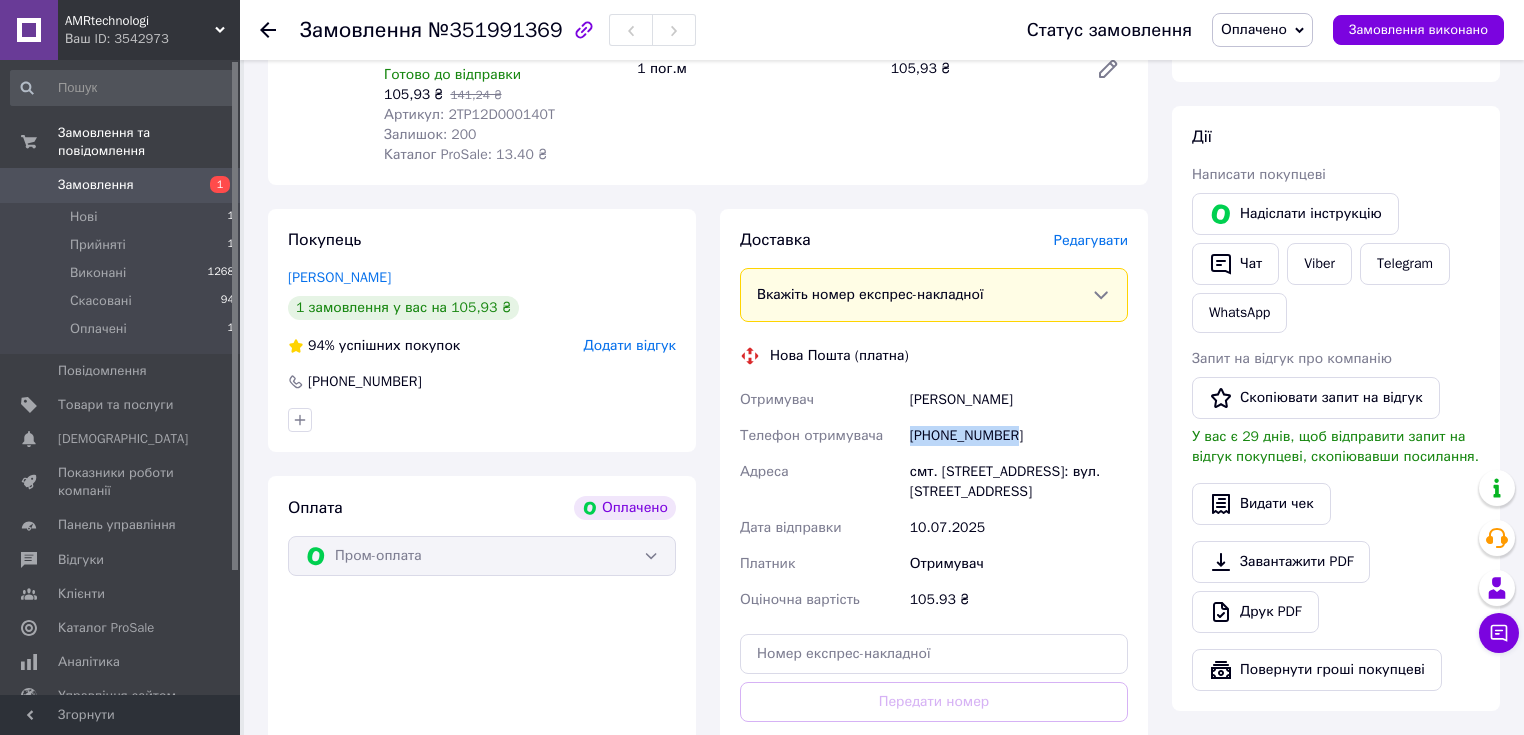 drag, startPoint x: 952, startPoint y: 427, endPoint x: 907, endPoint y: 430, distance: 45.099888 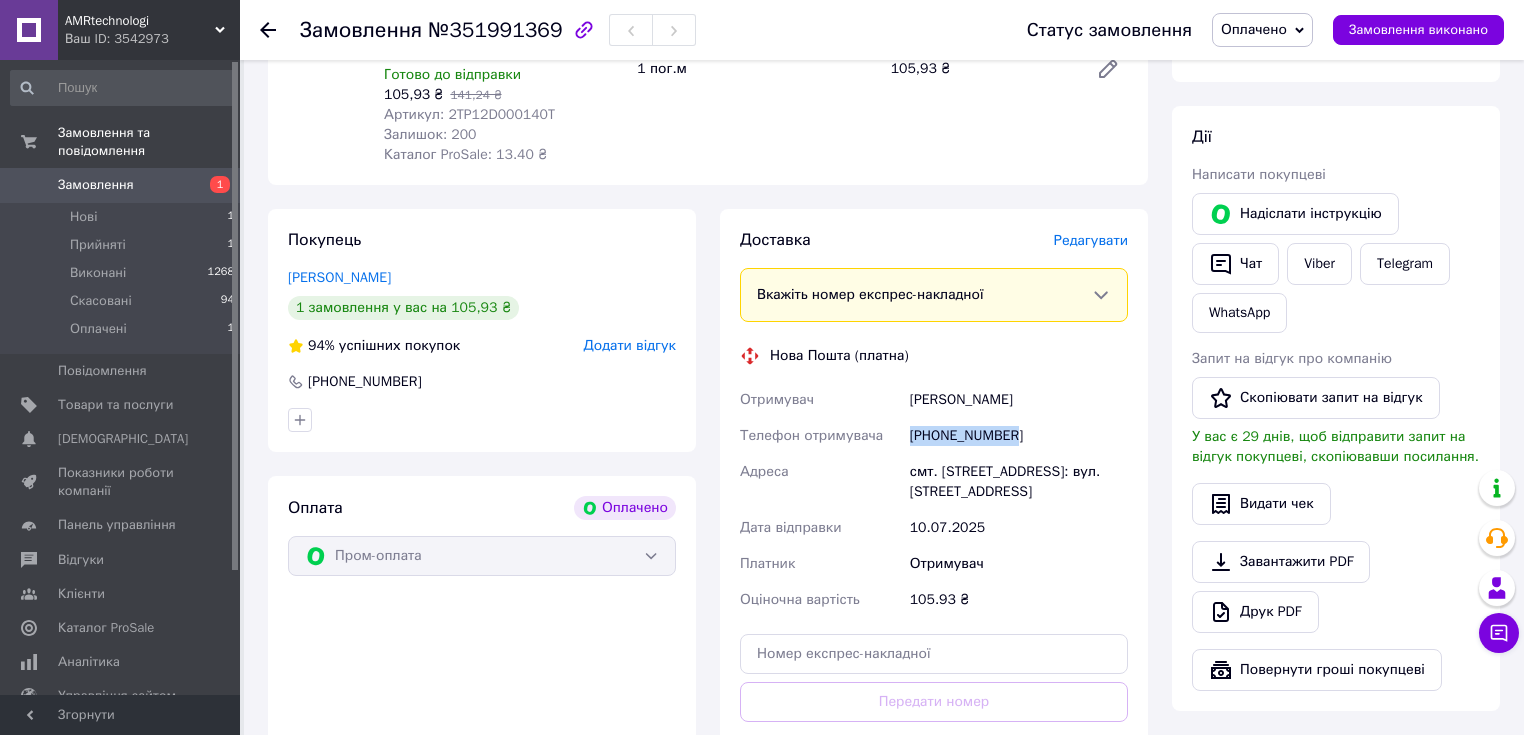 drag, startPoint x: 1036, startPoint y: 385, endPoint x: 888, endPoint y: 390, distance: 148.08444 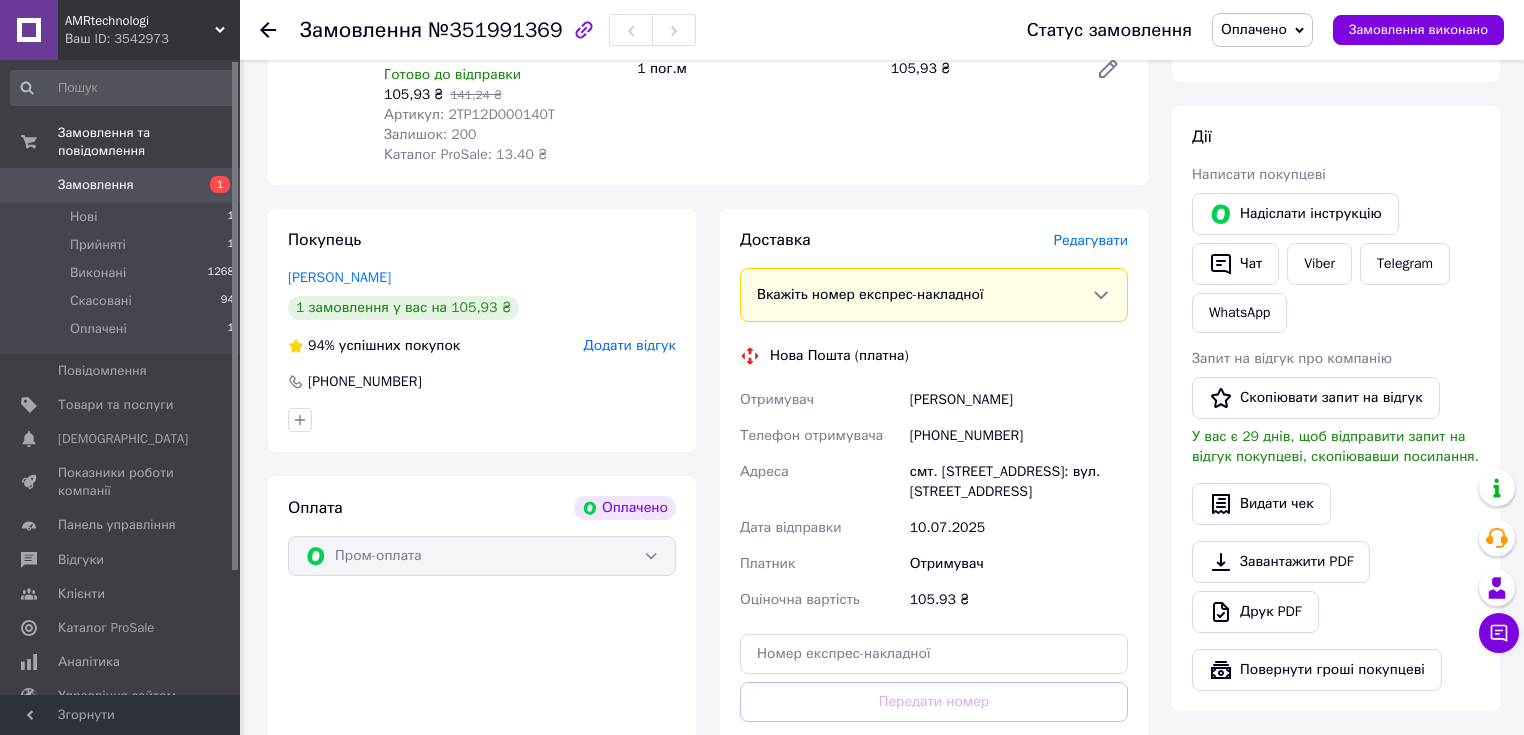 click on "смт. [STREET_ADDRESS]: вул. [STREET_ADDRESS]" at bounding box center [1019, 482] 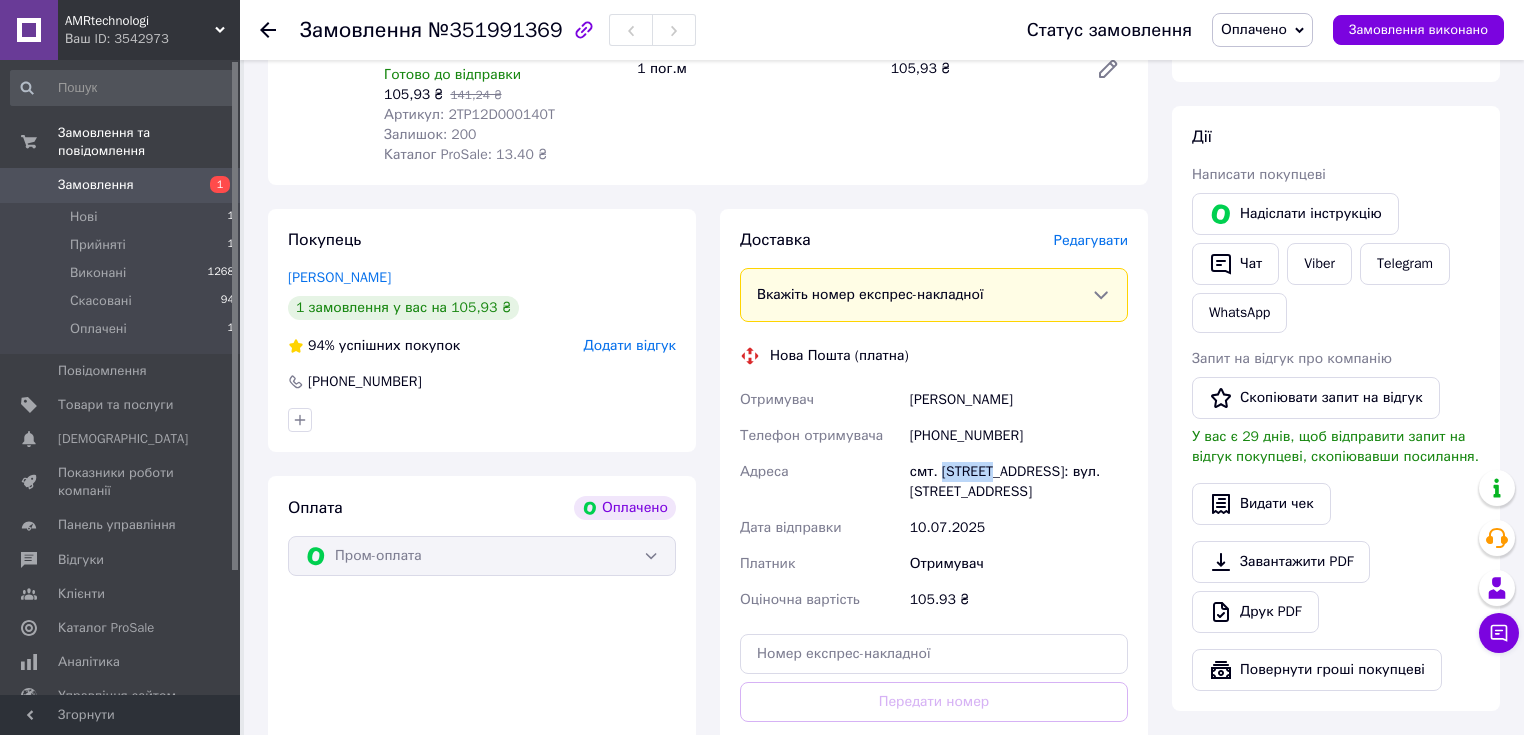 click on "смт. [STREET_ADDRESS]: вул. [STREET_ADDRESS]" at bounding box center (1019, 482) 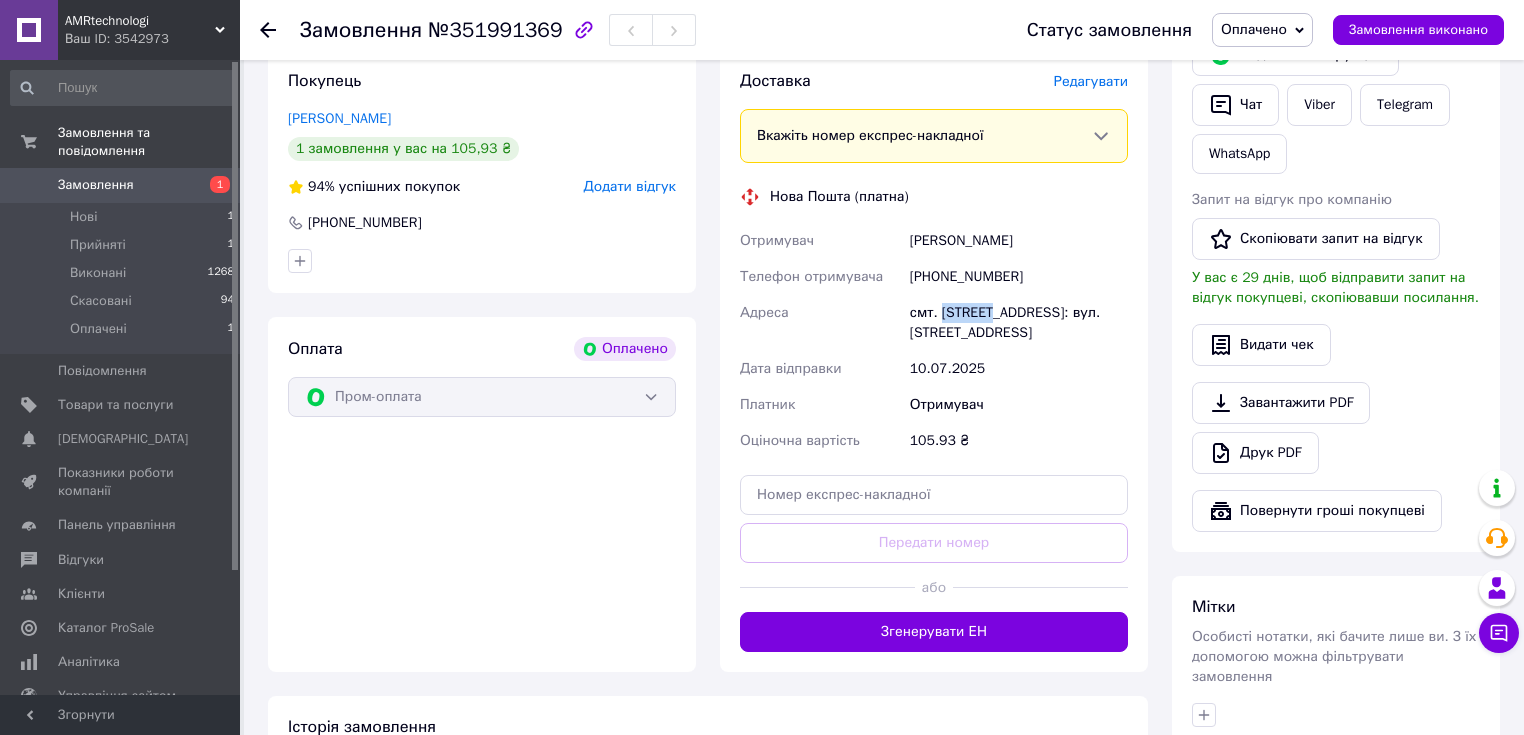 scroll, scrollTop: 480, scrollLeft: 0, axis: vertical 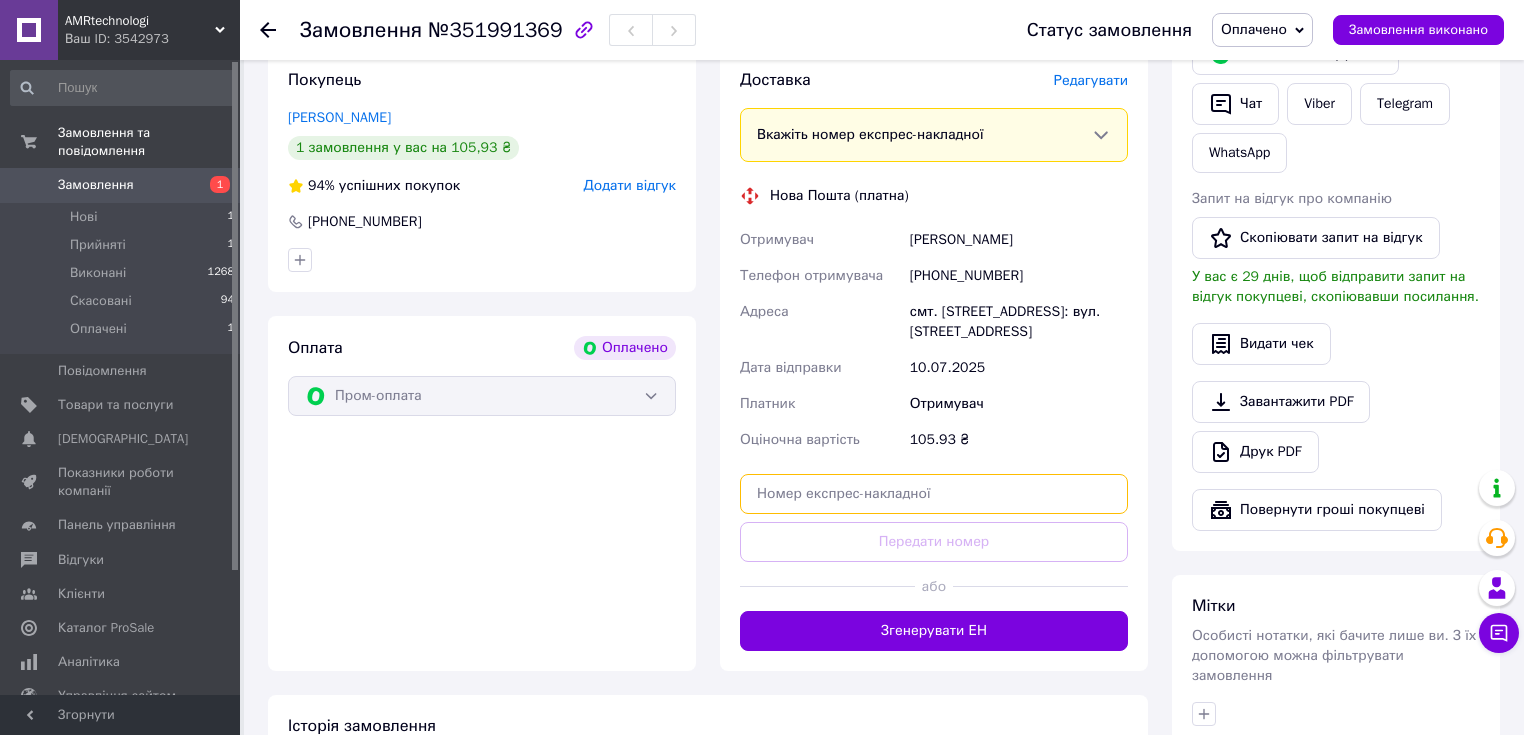 click at bounding box center [934, 494] 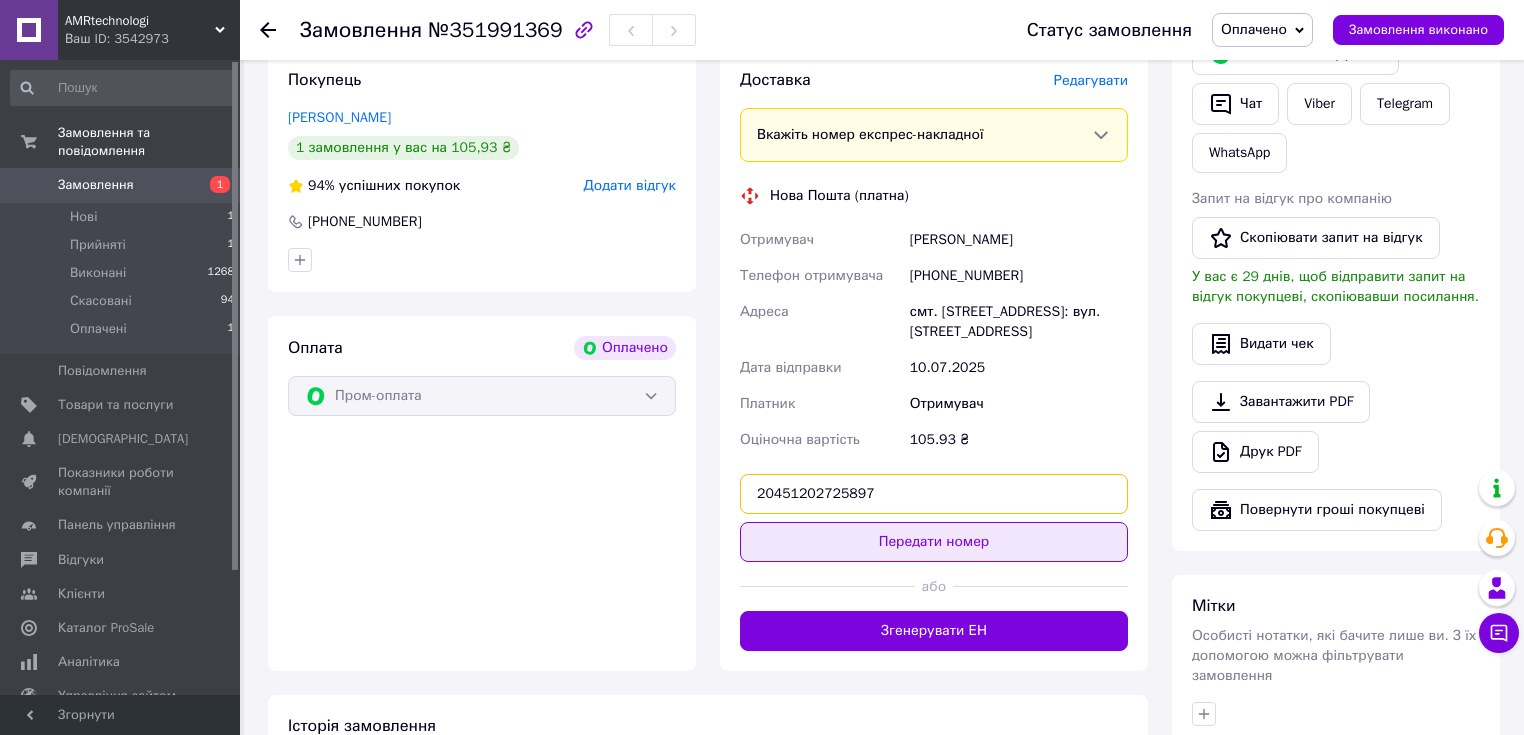 type on "20451202725897" 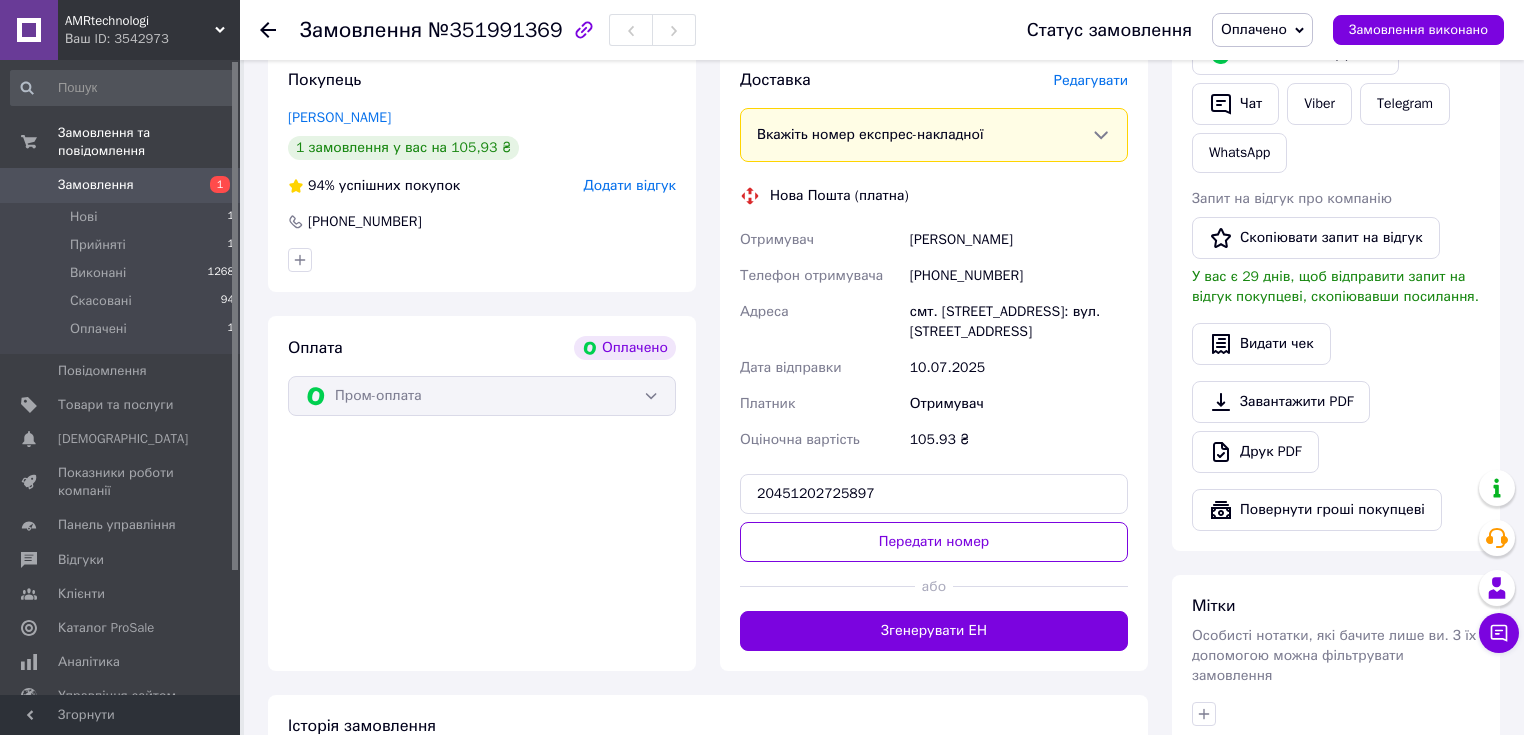 click on "Передати номер" at bounding box center [934, 542] 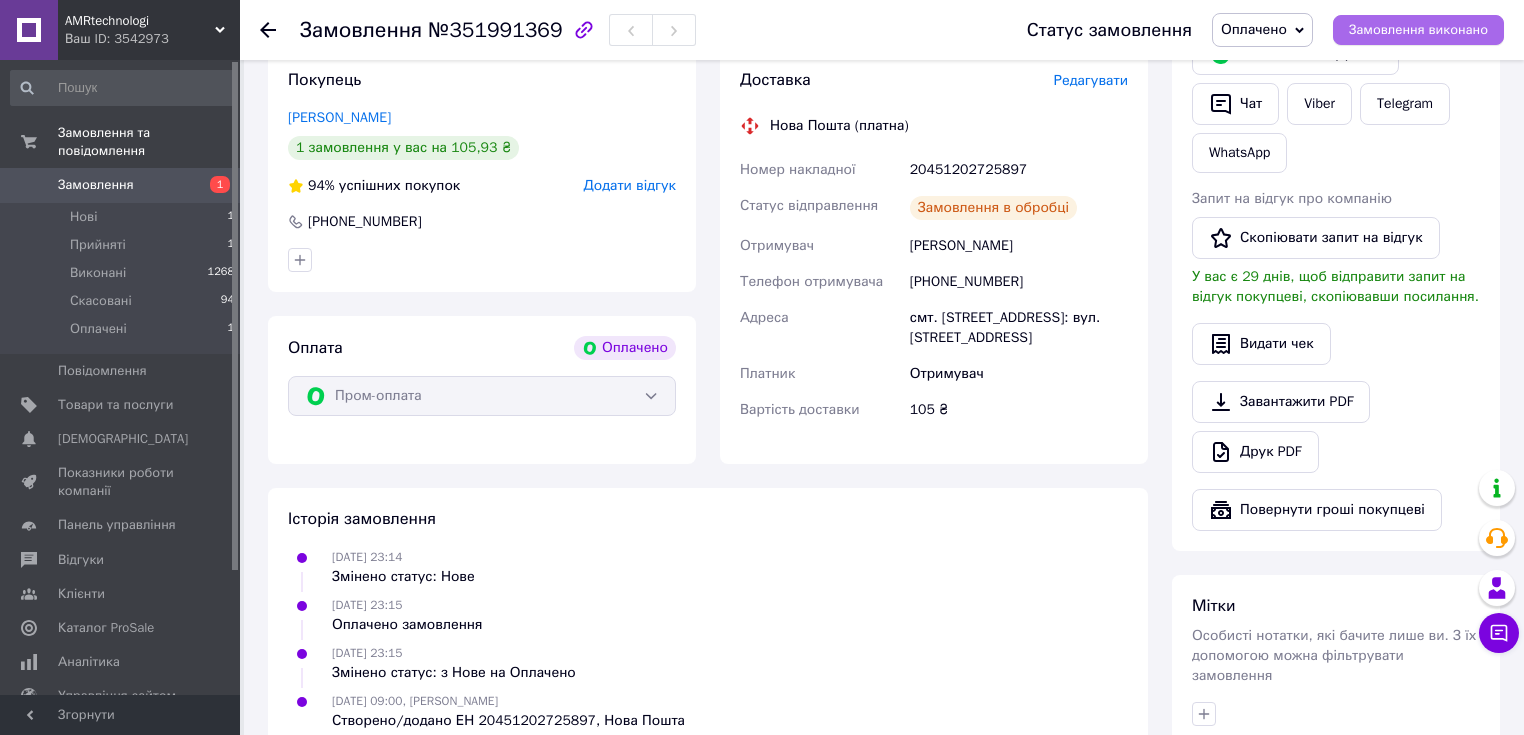 click on "Замовлення виконано" at bounding box center (1418, 30) 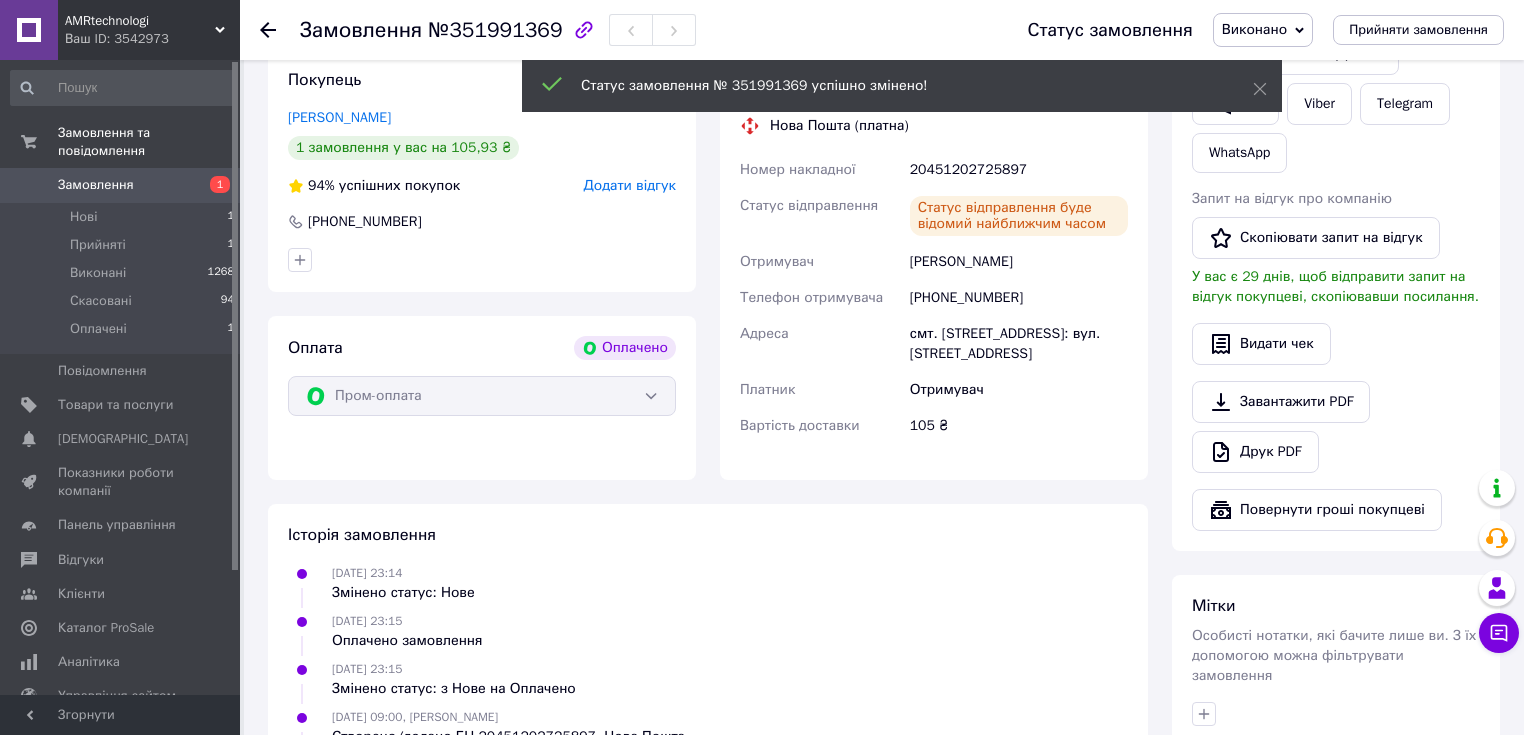 click on "Замовлення 1" at bounding box center [123, 185] 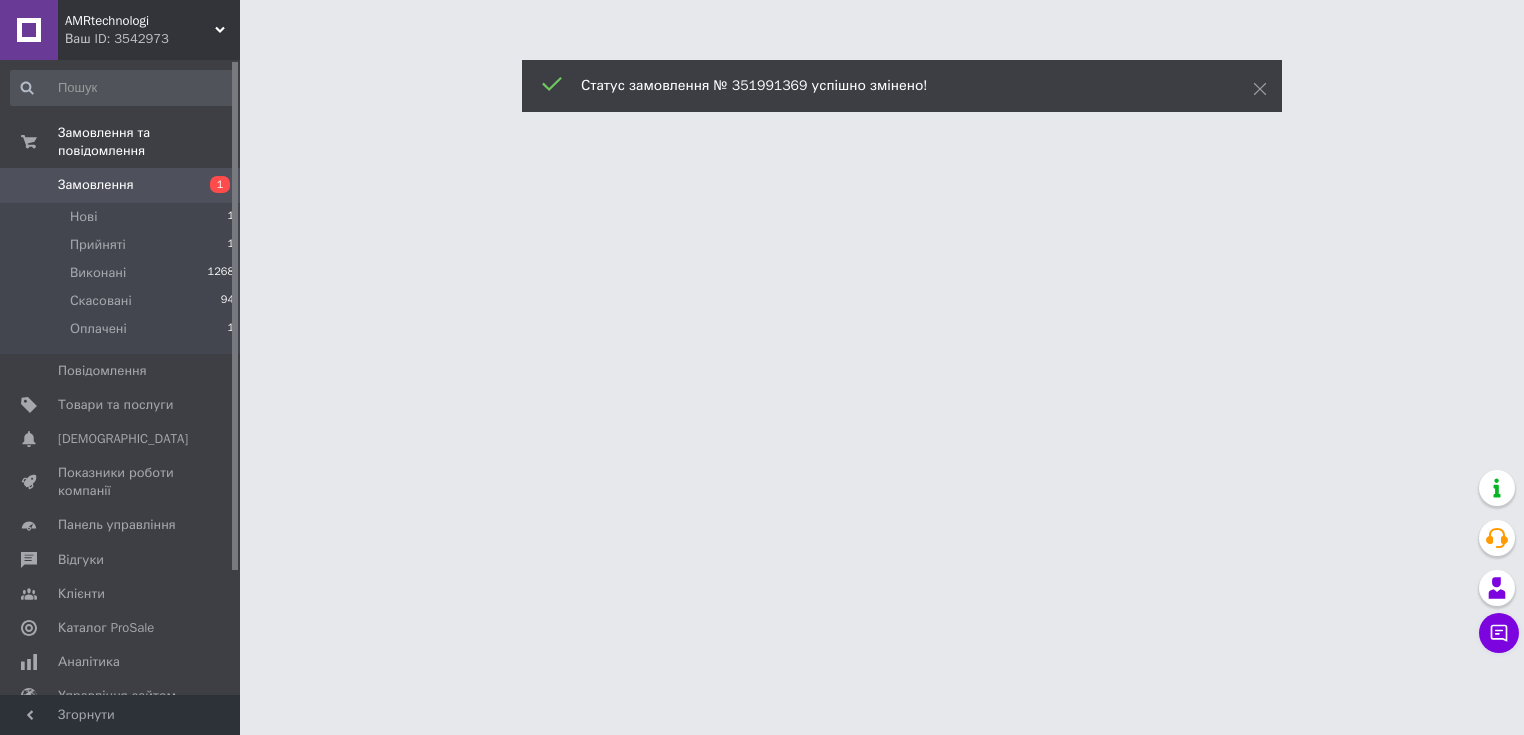 scroll, scrollTop: 0, scrollLeft: 0, axis: both 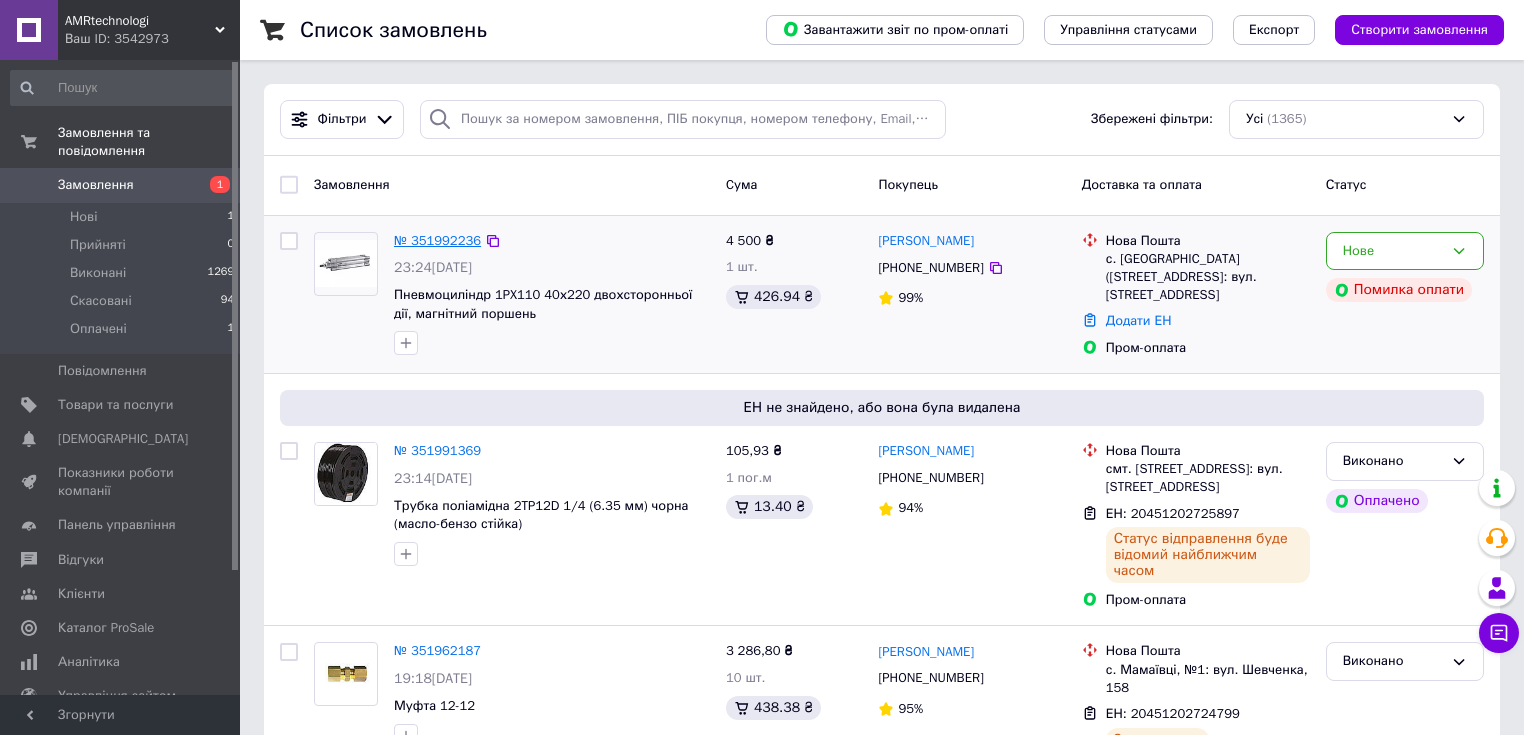 click on "№ 351992236" at bounding box center (437, 240) 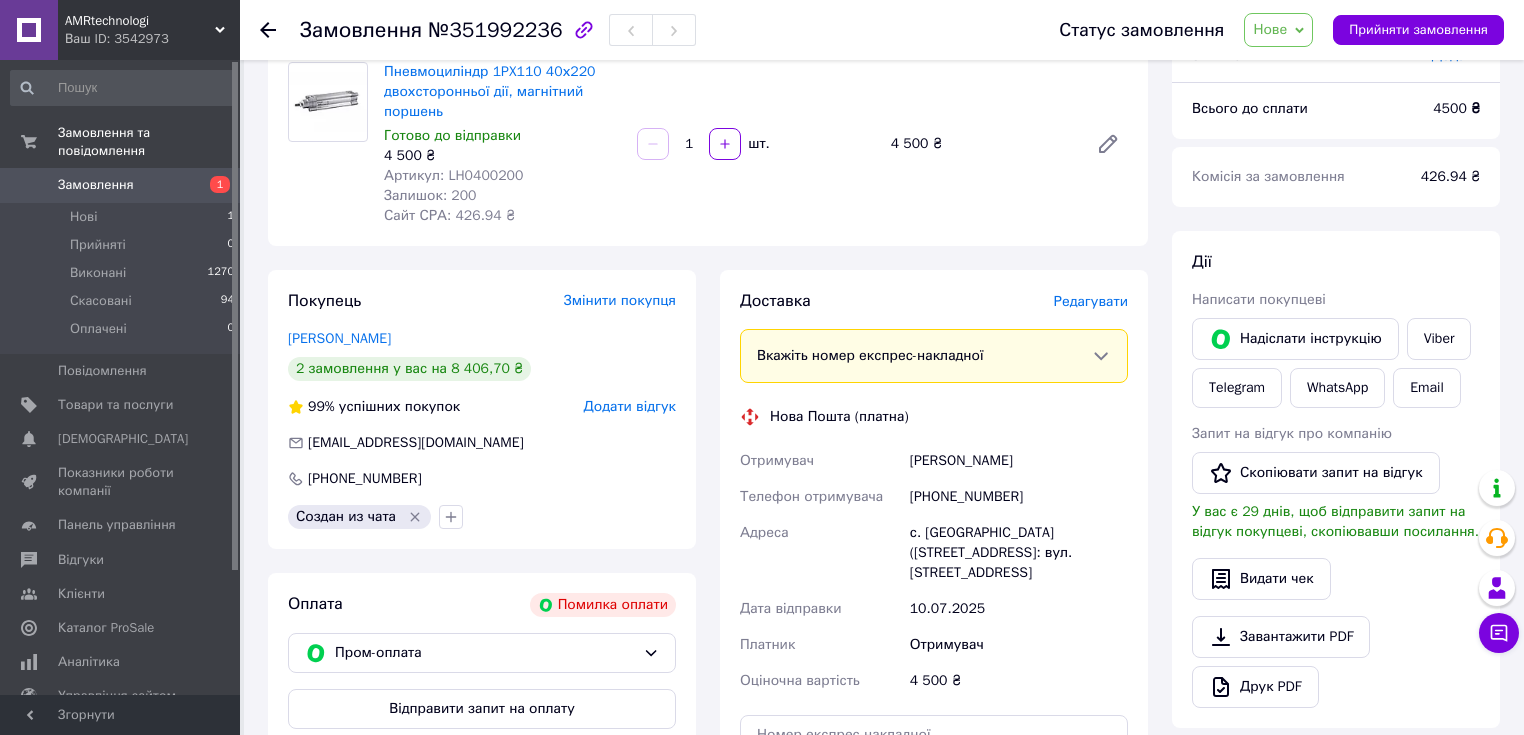 scroll, scrollTop: 160, scrollLeft: 0, axis: vertical 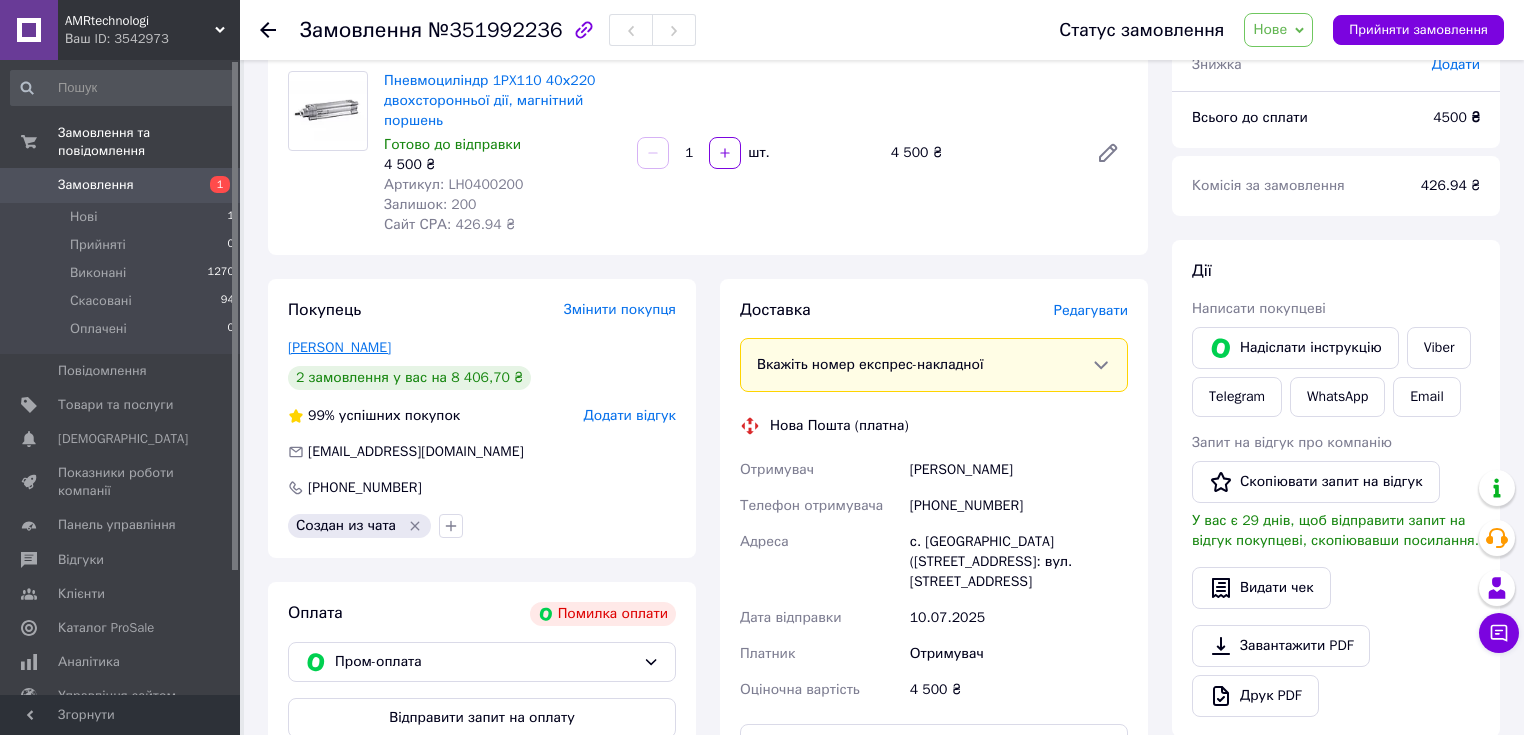 click on "Тирак Юрій" at bounding box center [339, 347] 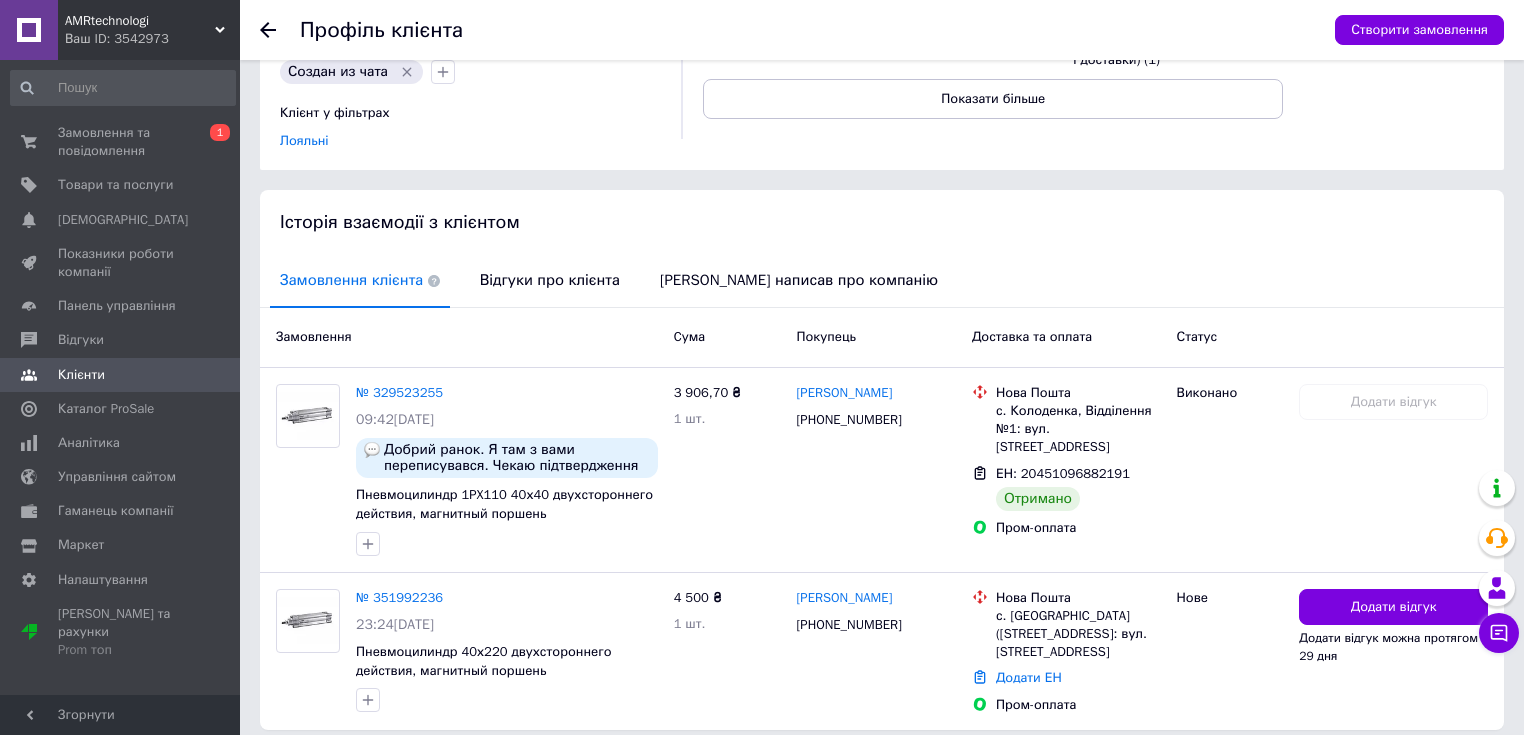 scroll, scrollTop: 338, scrollLeft: 0, axis: vertical 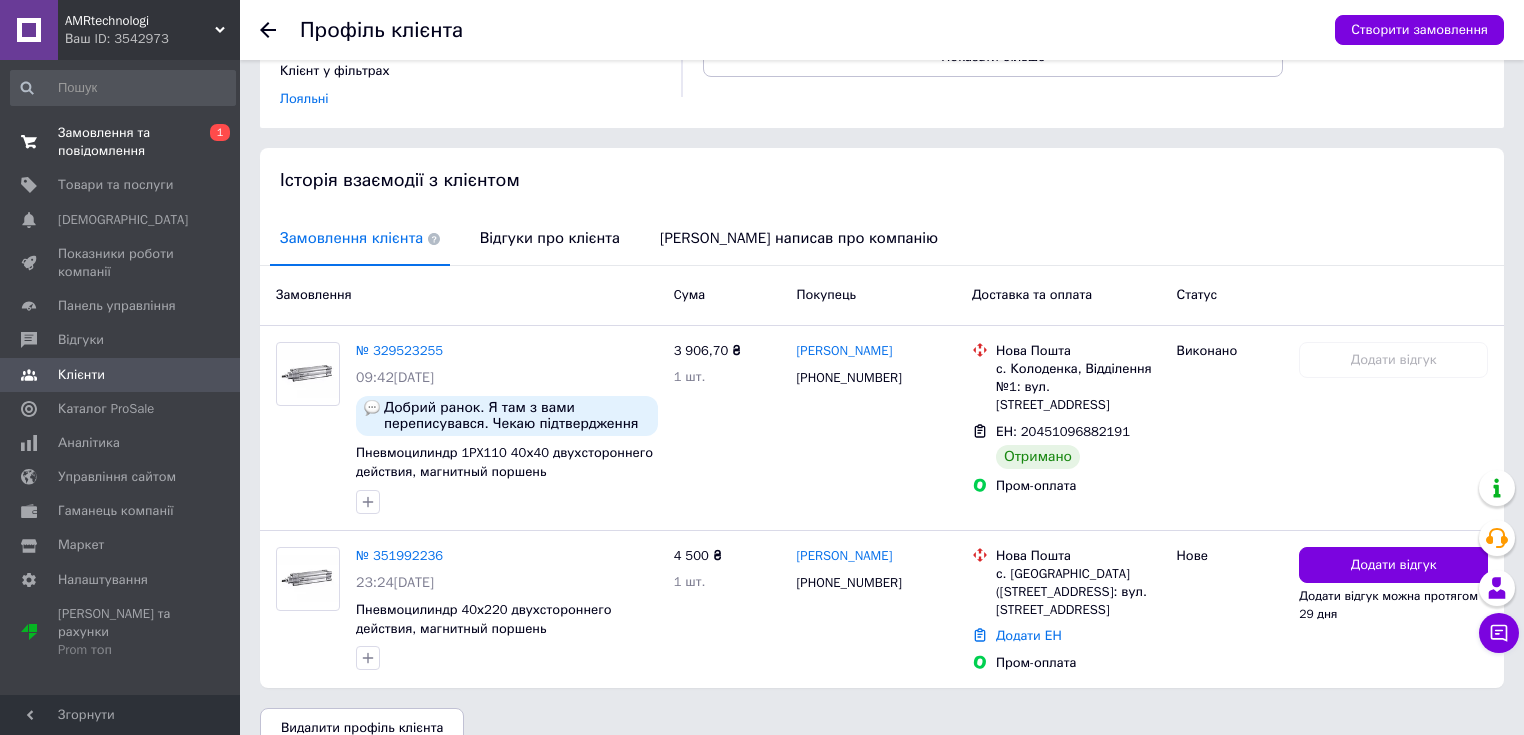 click on "Замовлення та повідомлення" at bounding box center [121, 142] 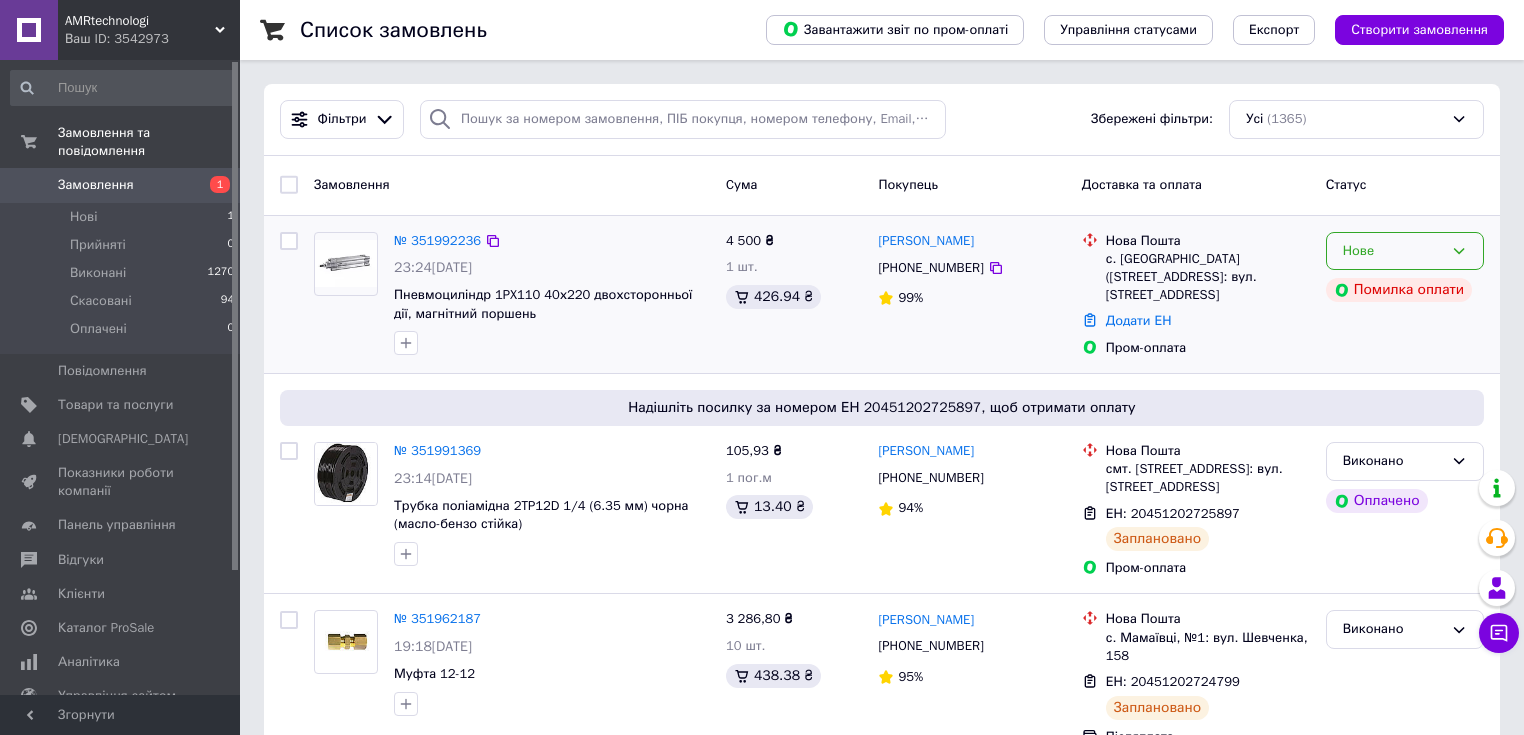 click on "Нове" at bounding box center [1393, 251] 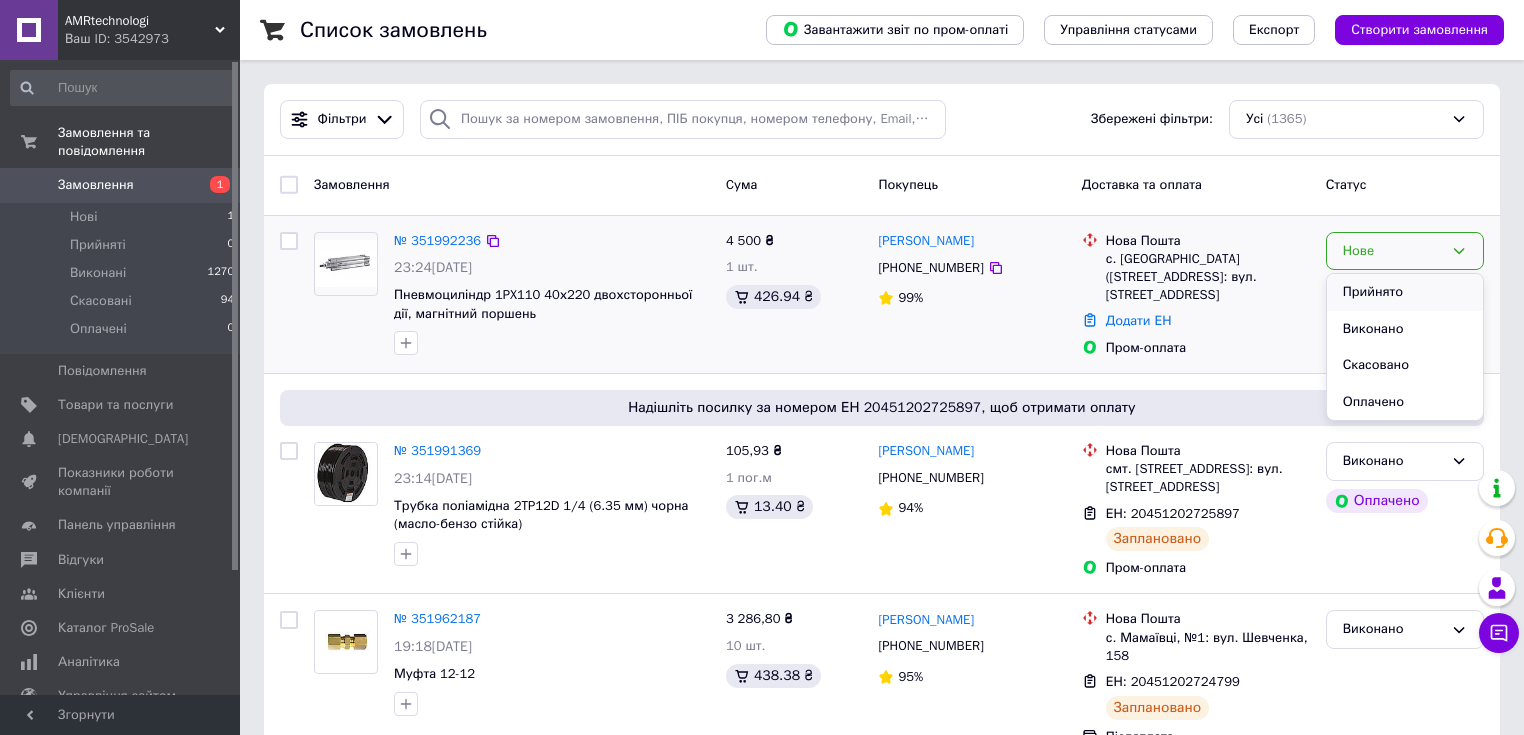 click on "Прийнято" at bounding box center (1405, 292) 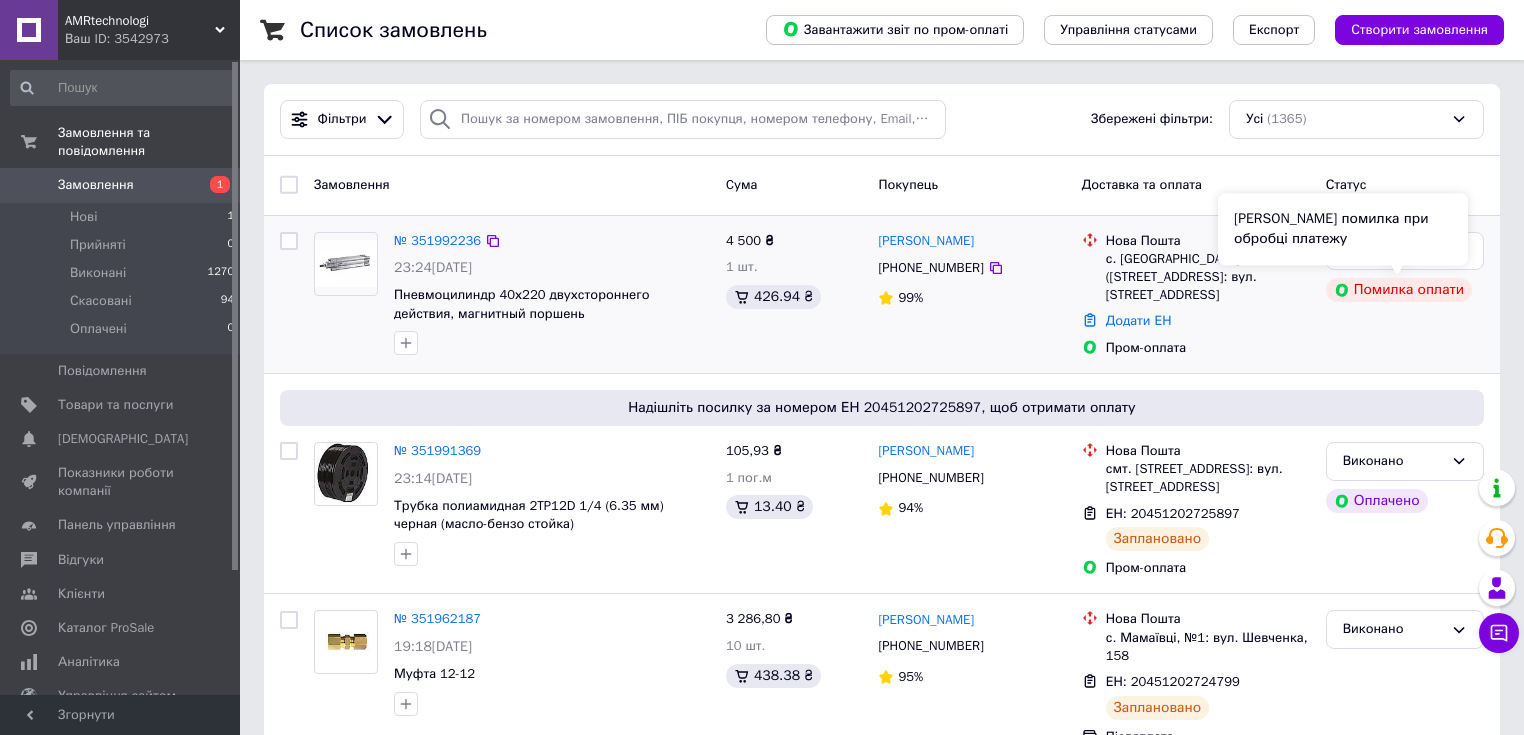 click on "Помилка оплати" at bounding box center (1399, 290) 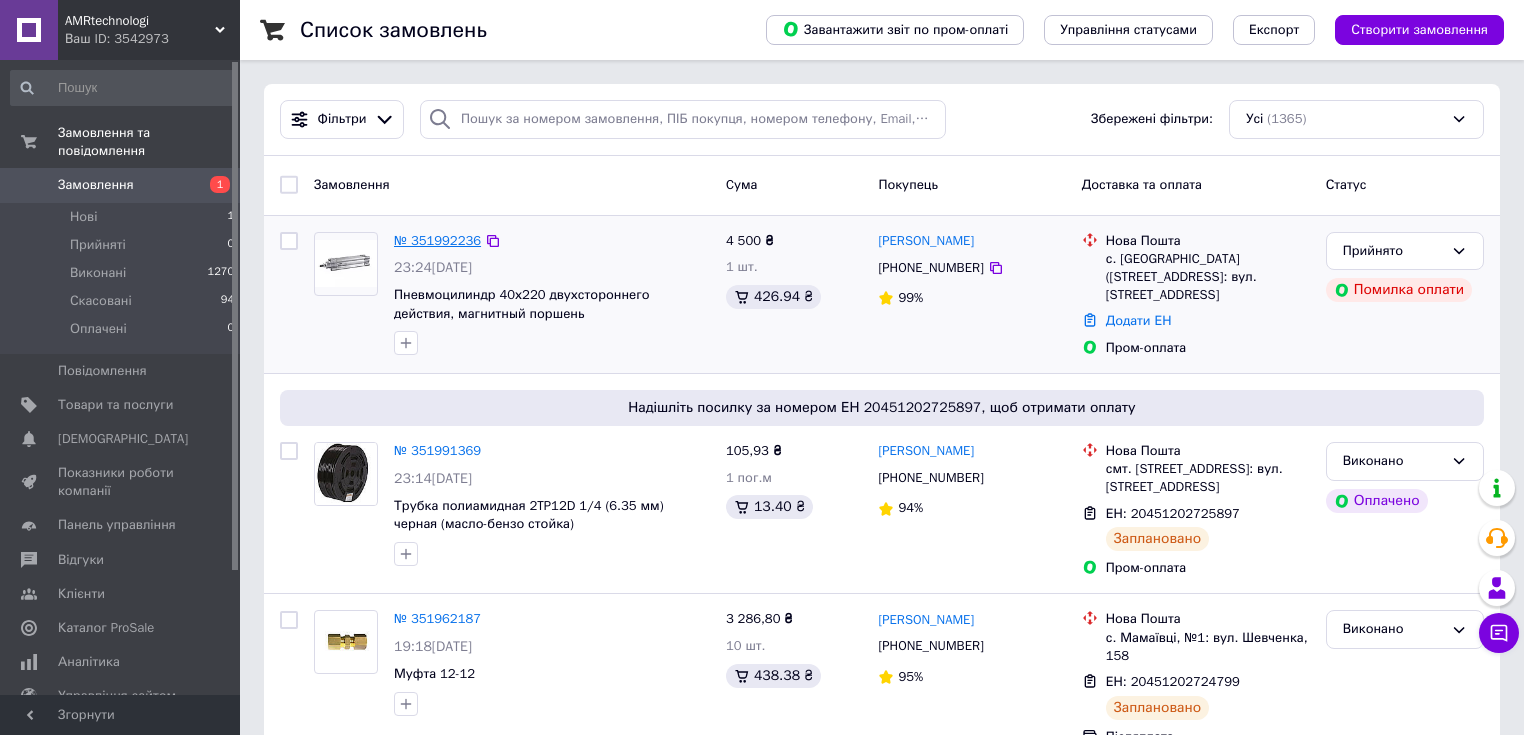 click on "№ 351992236" at bounding box center (437, 240) 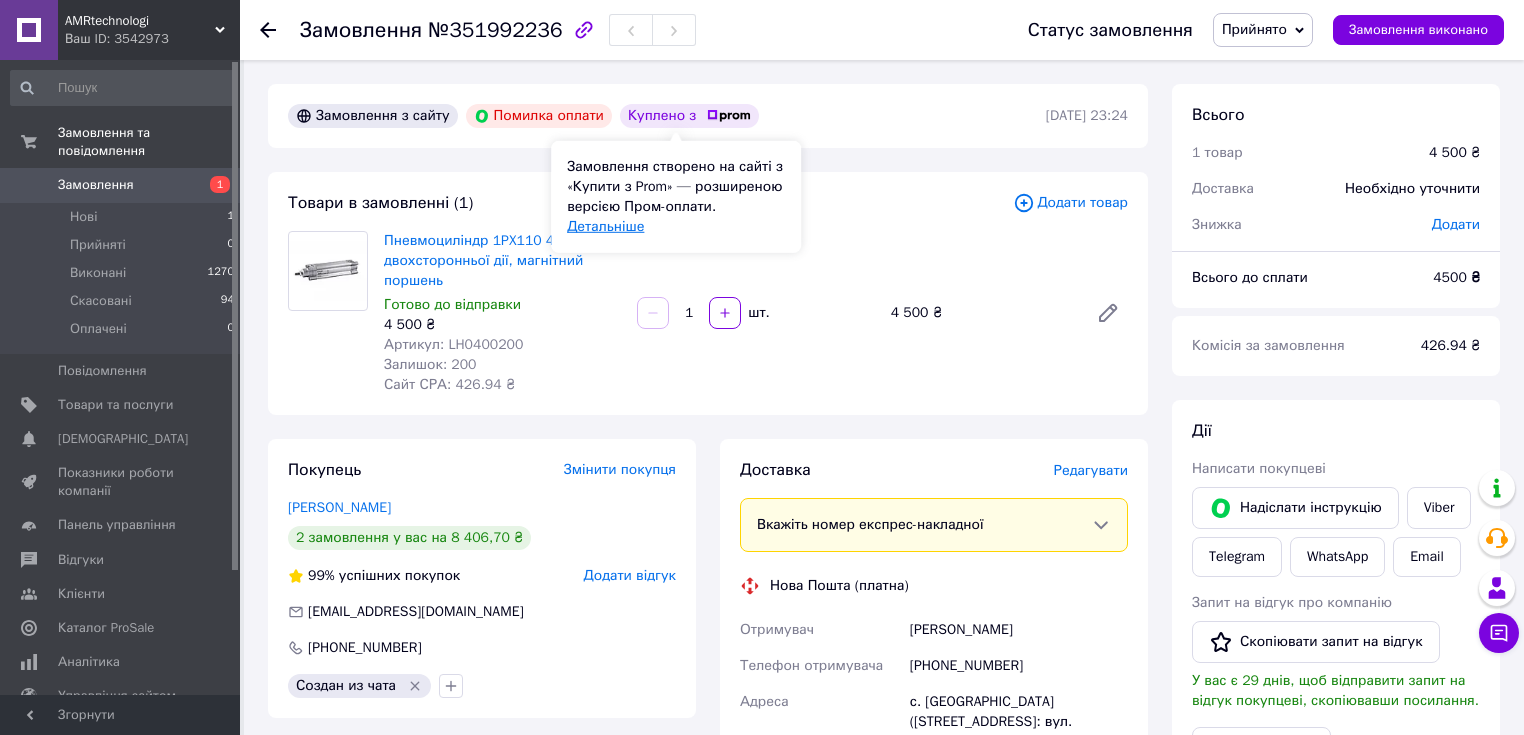 click on "Детальніше" at bounding box center [605, 226] 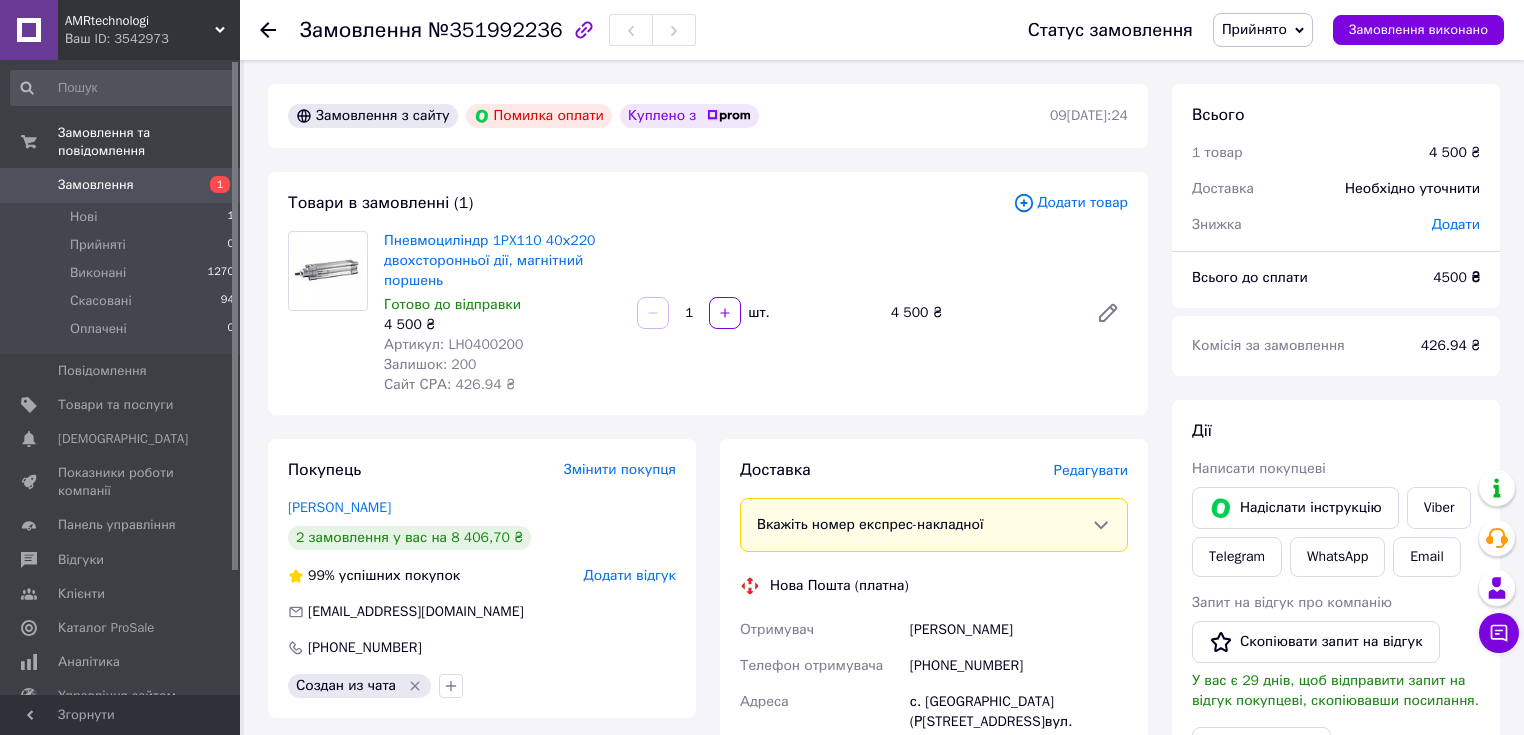 scroll, scrollTop: 0, scrollLeft: 0, axis: both 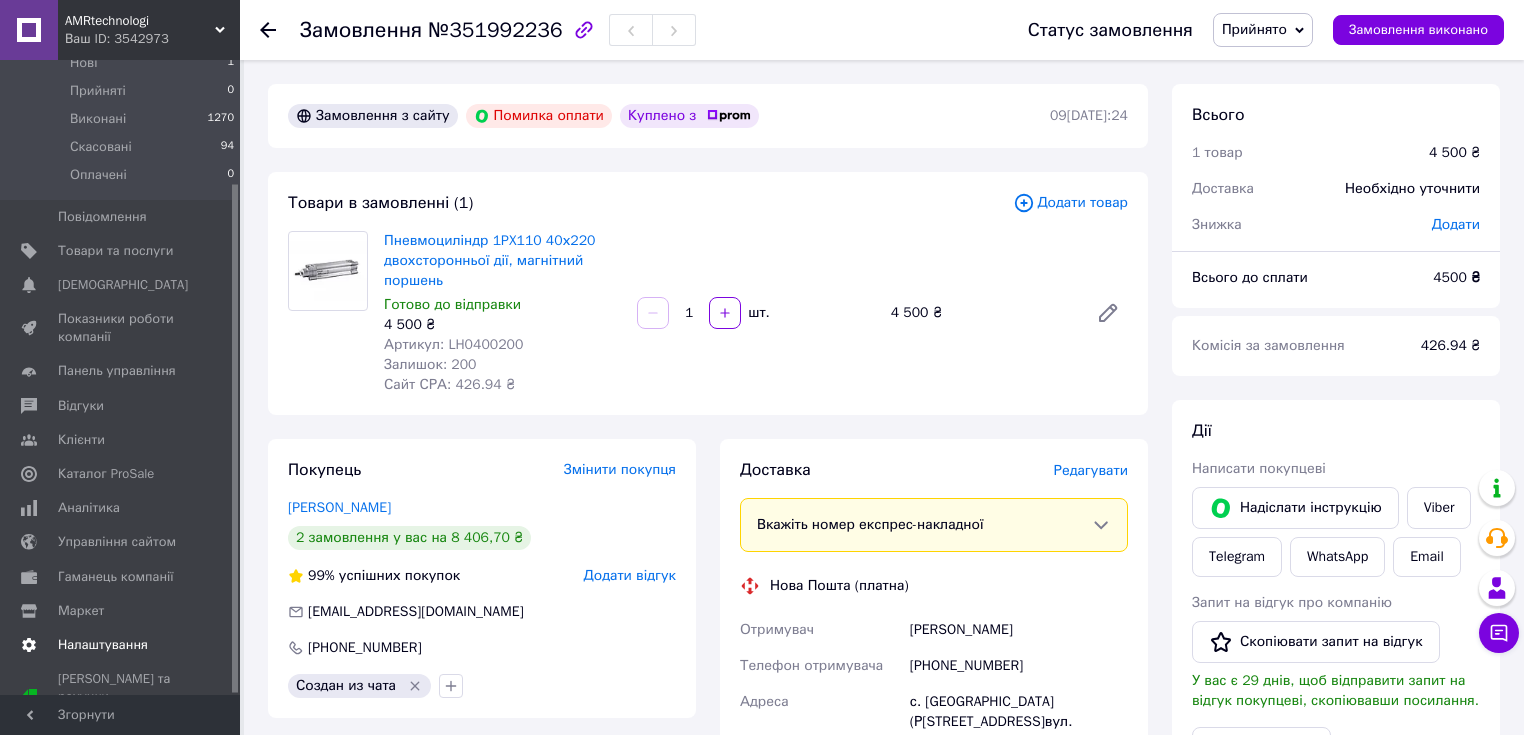click on "Налаштування" at bounding box center [103, 645] 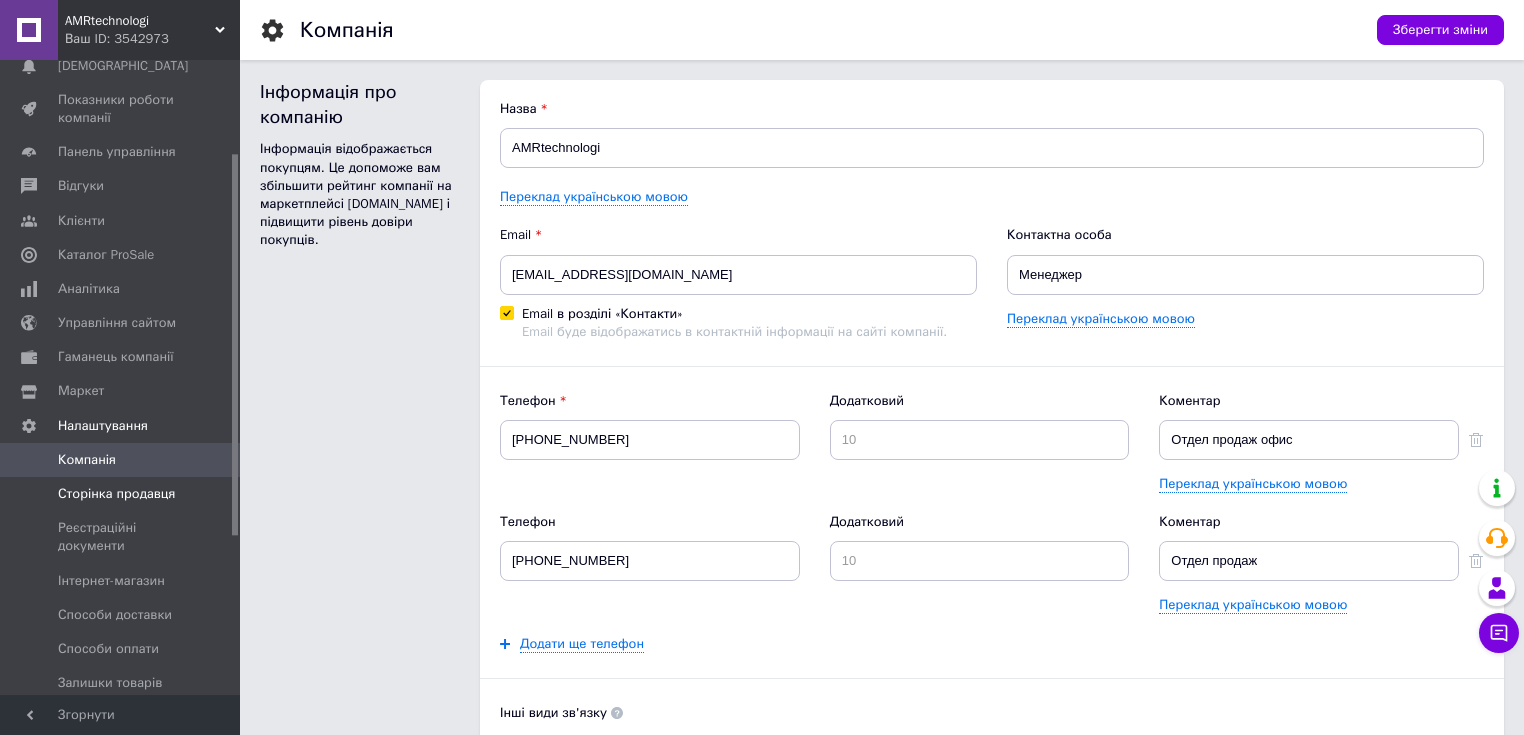 scroll, scrollTop: 276, scrollLeft: 0, axis: vertical 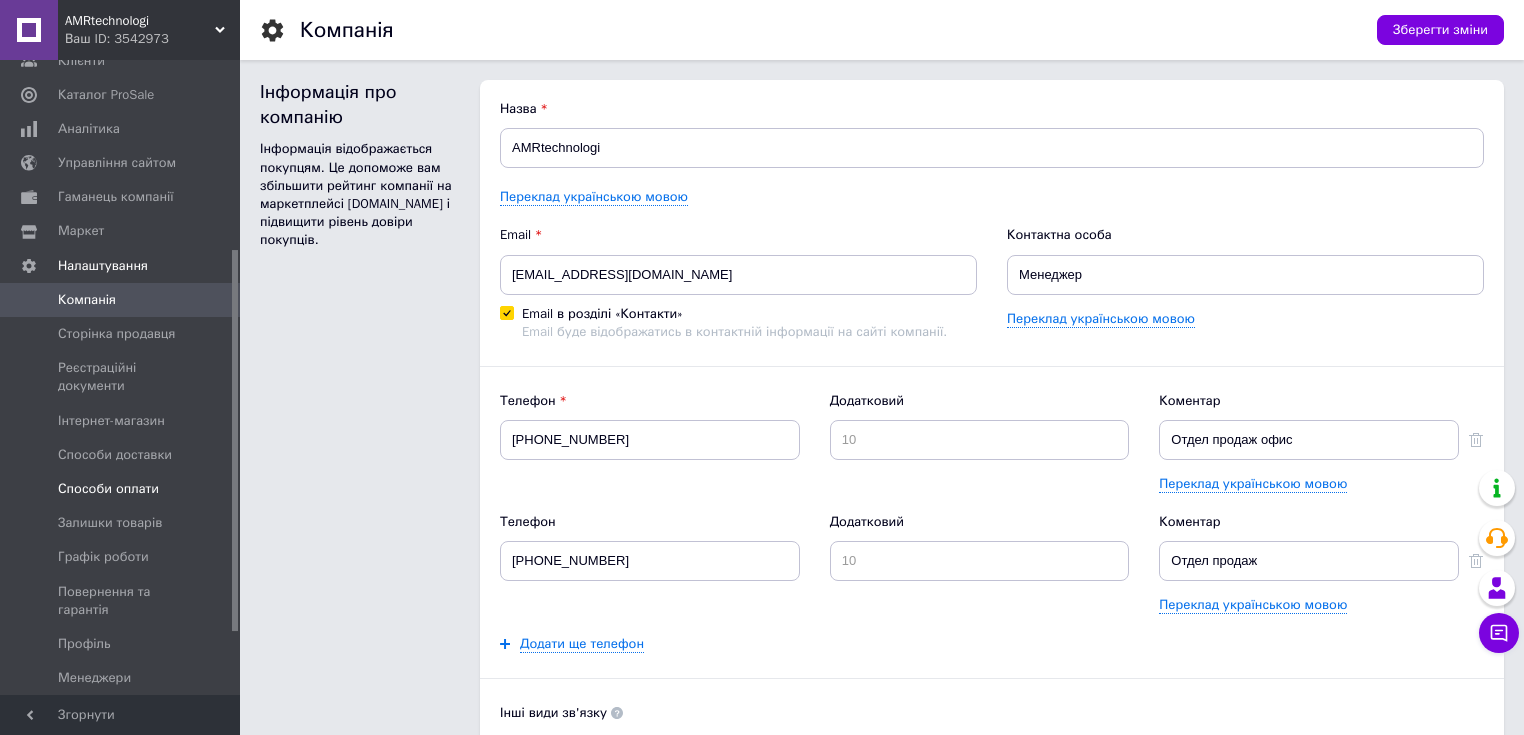 click on "Способи оплати" at bounding box center (108, 489) 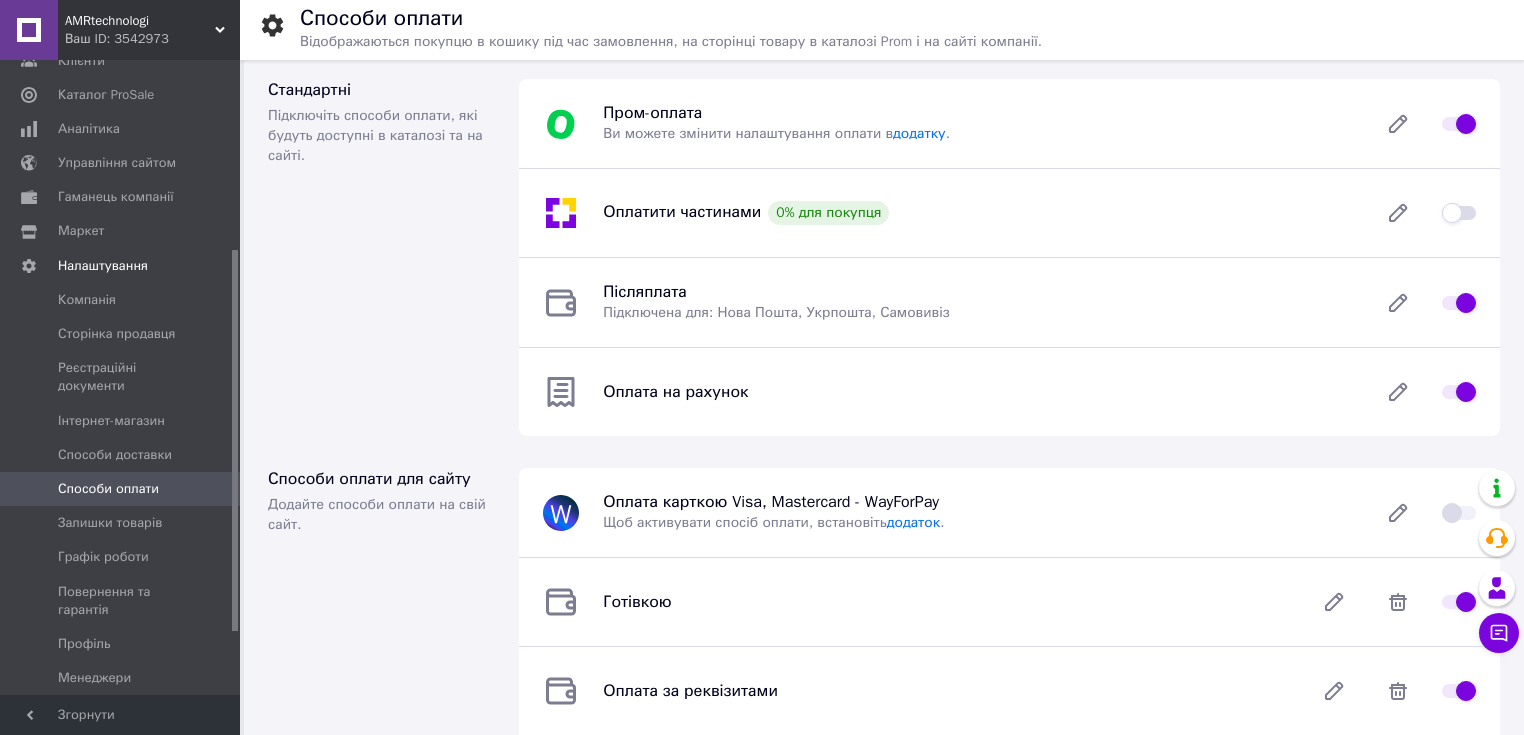 scroll, scrollTop: 0, scrollLeft: 0, axis: both 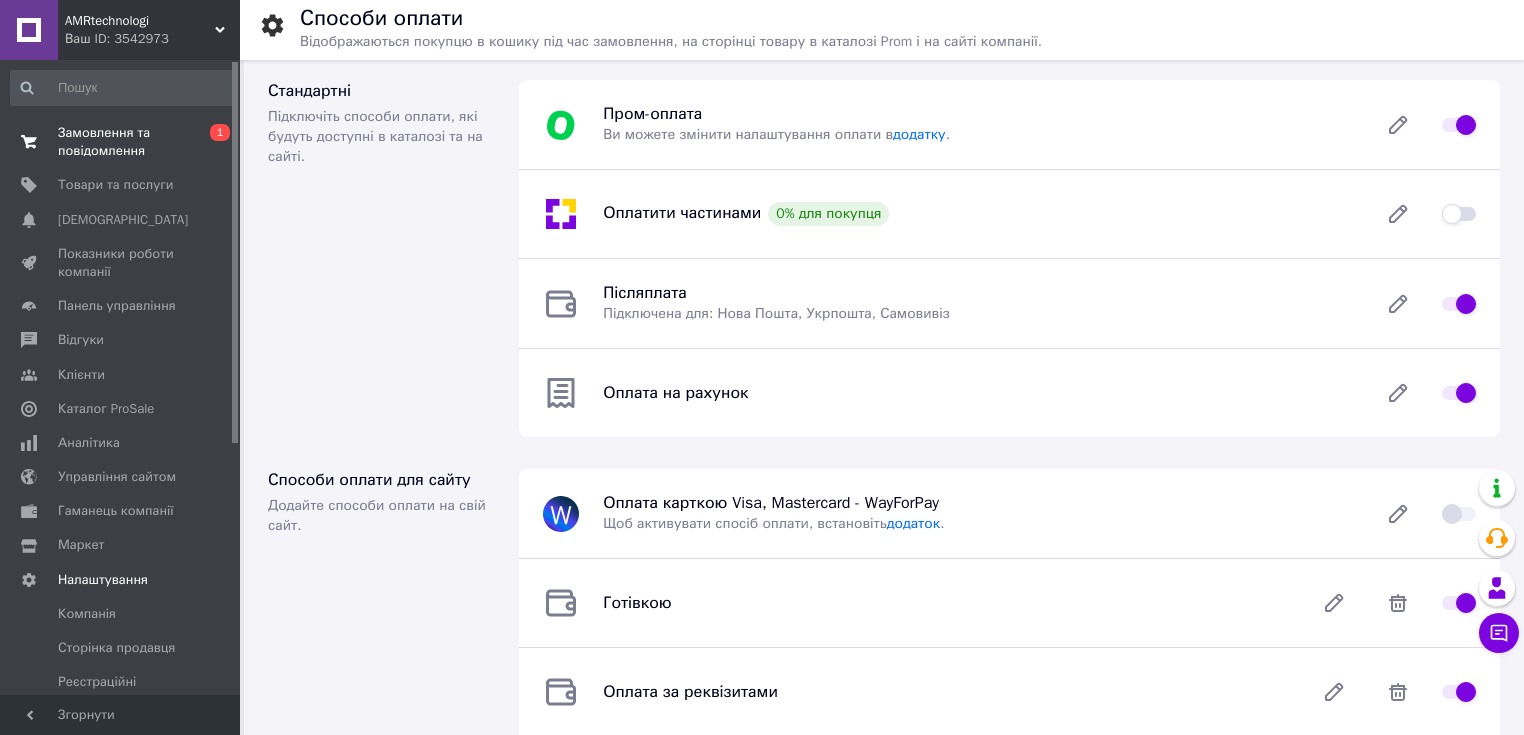 click on "Замовлення та повідомлення" at bounding box center [121, 142] 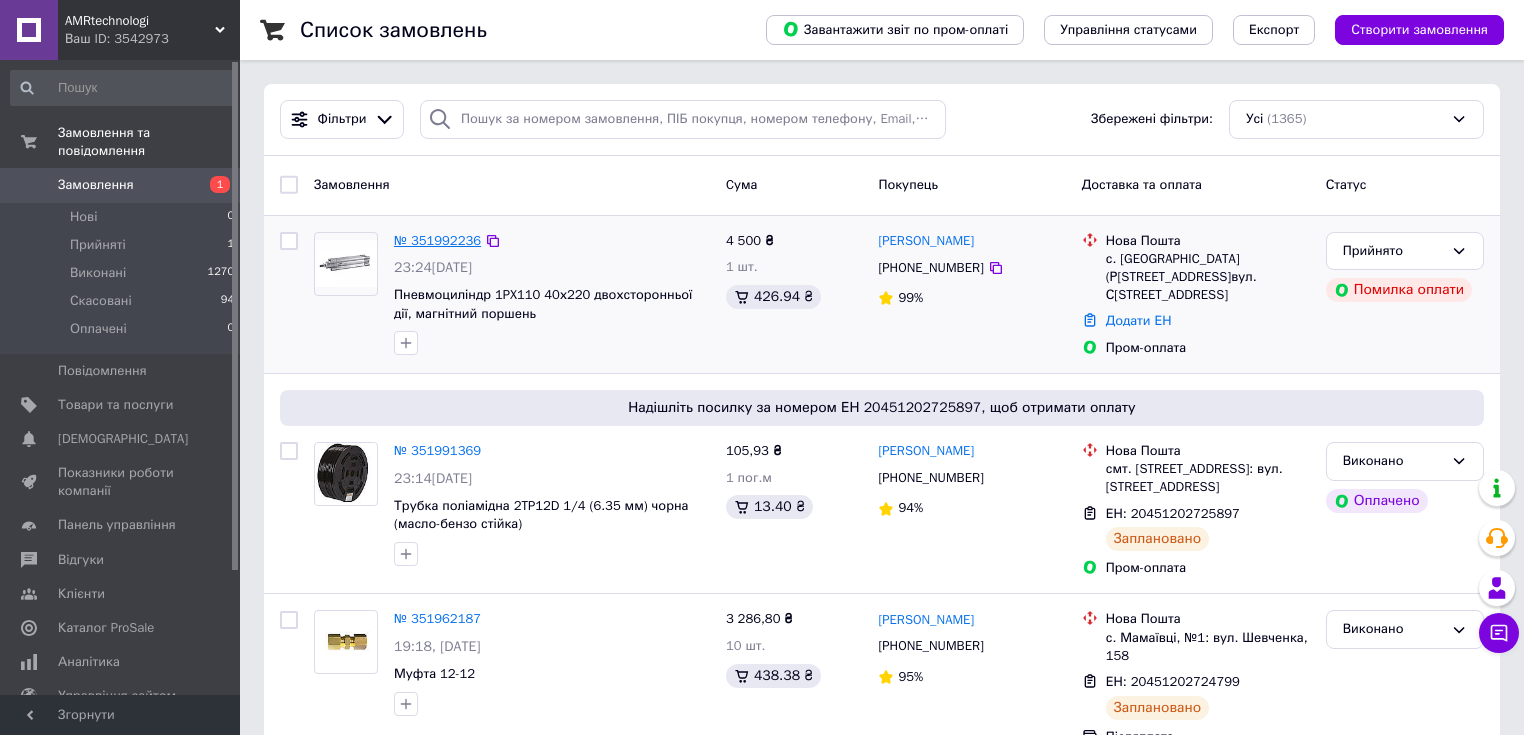 click on "№ 351992236" at bounding box center (437, 240) 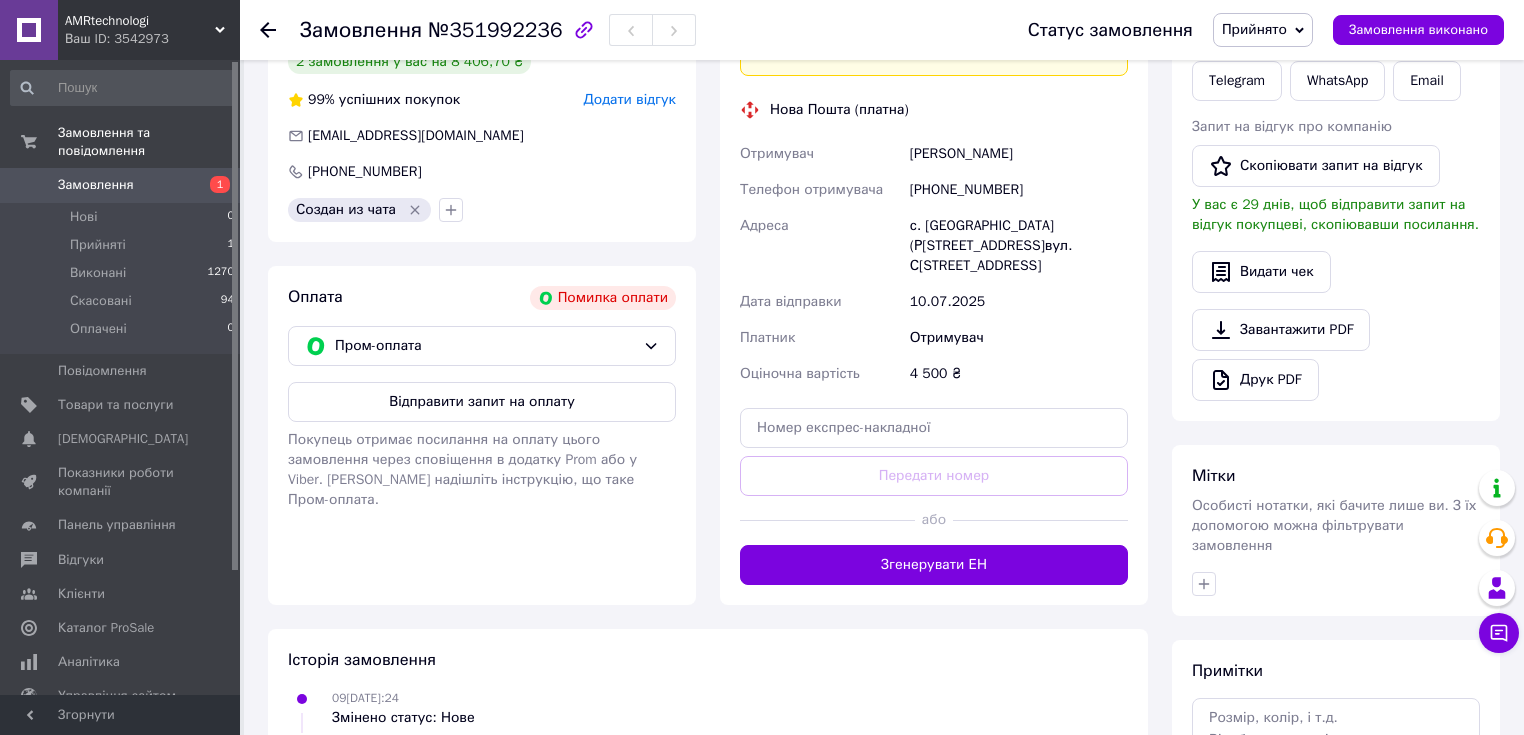 scroll, scrollTop: 480, scrollLeft: 0, axis: vertical 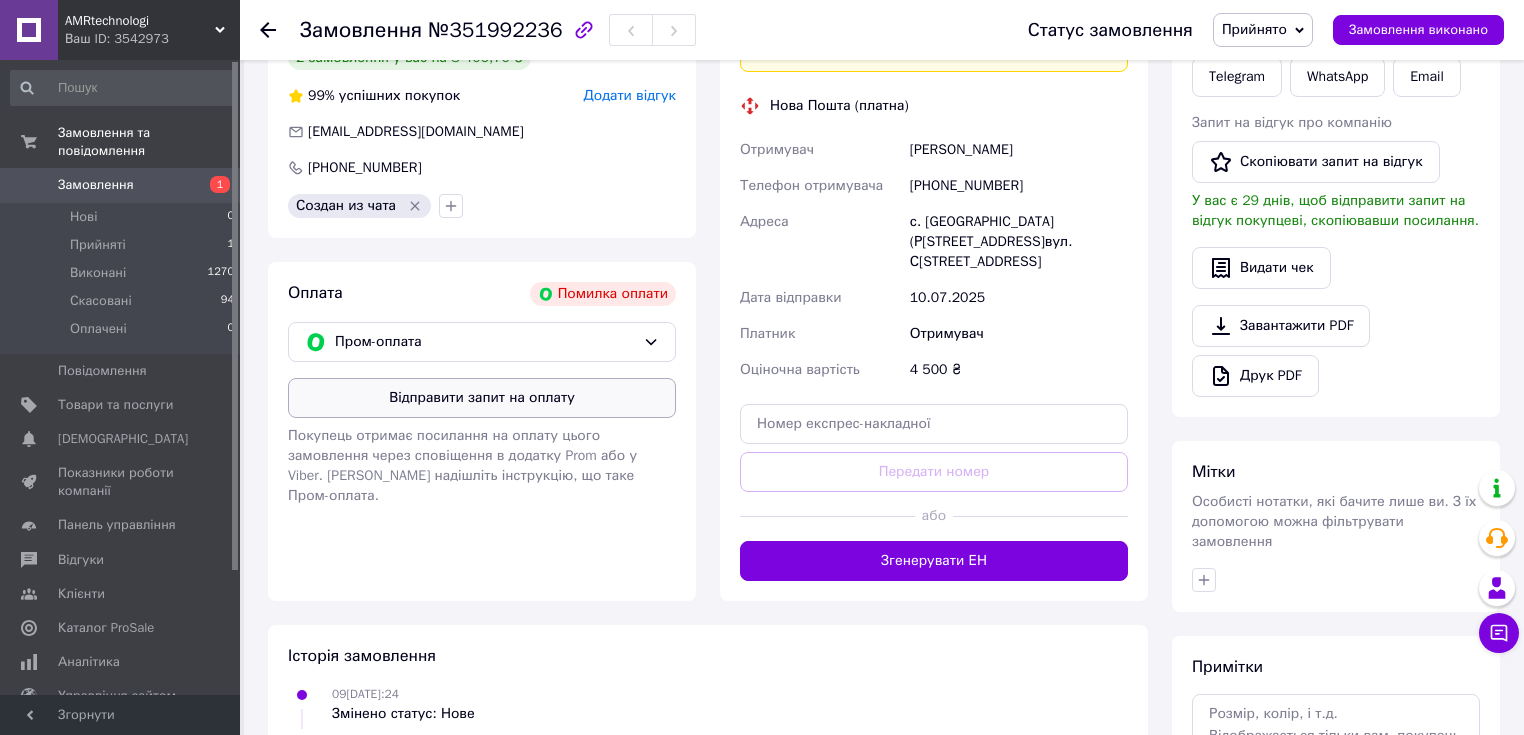 click on "Відправити запит на оплату" at bounding box center [482, 398] 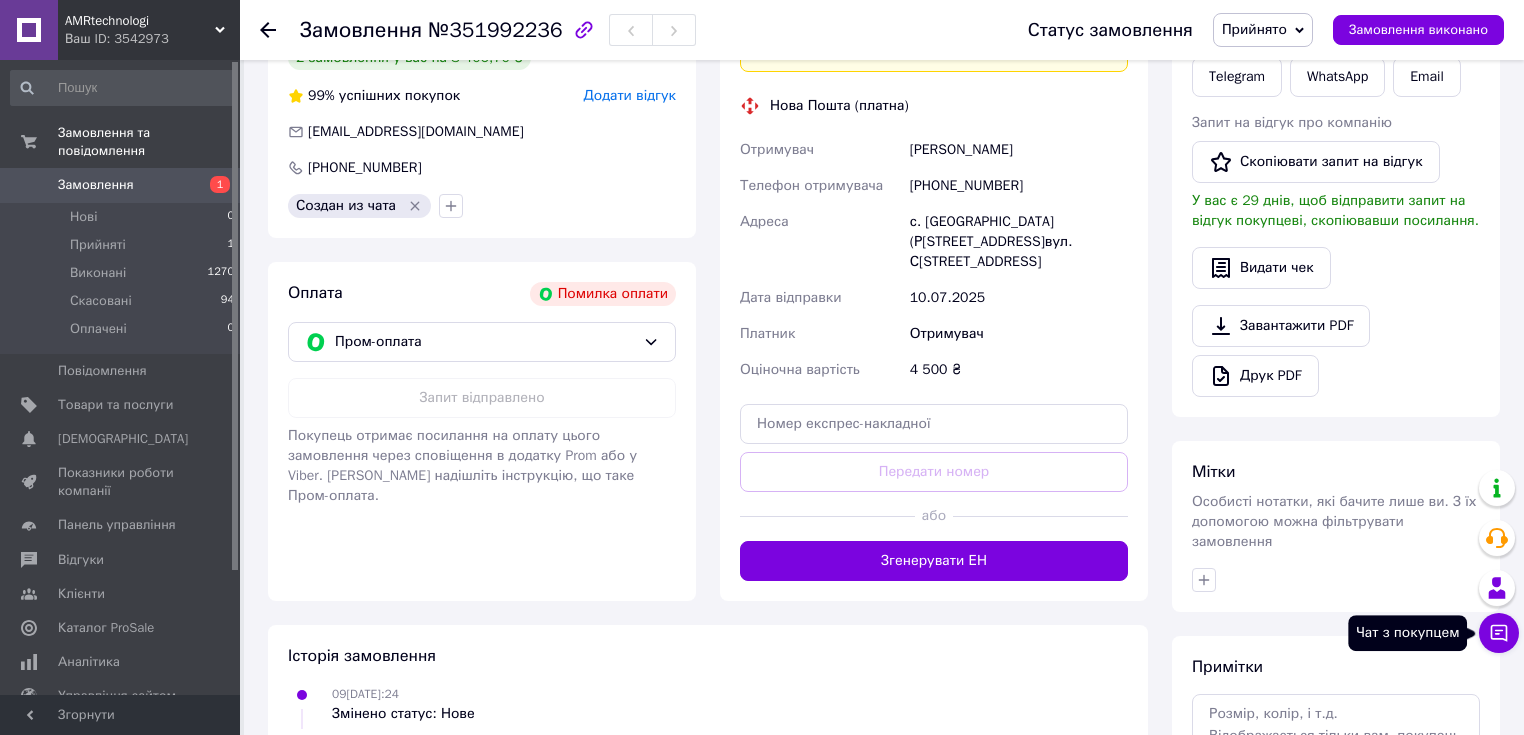 click 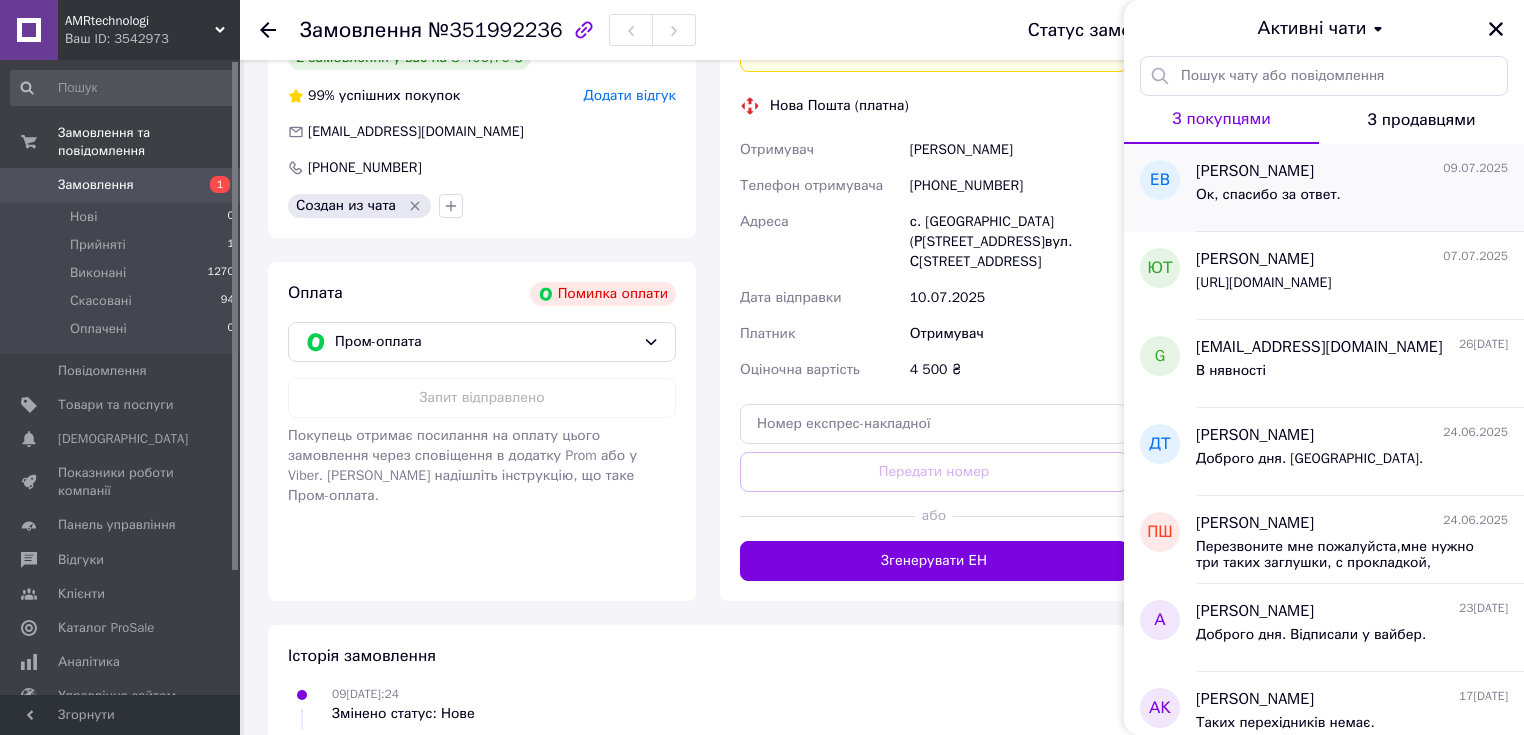 click on "Евгений Волобуев 09.07.2025" at bounding box center [1352, 171] 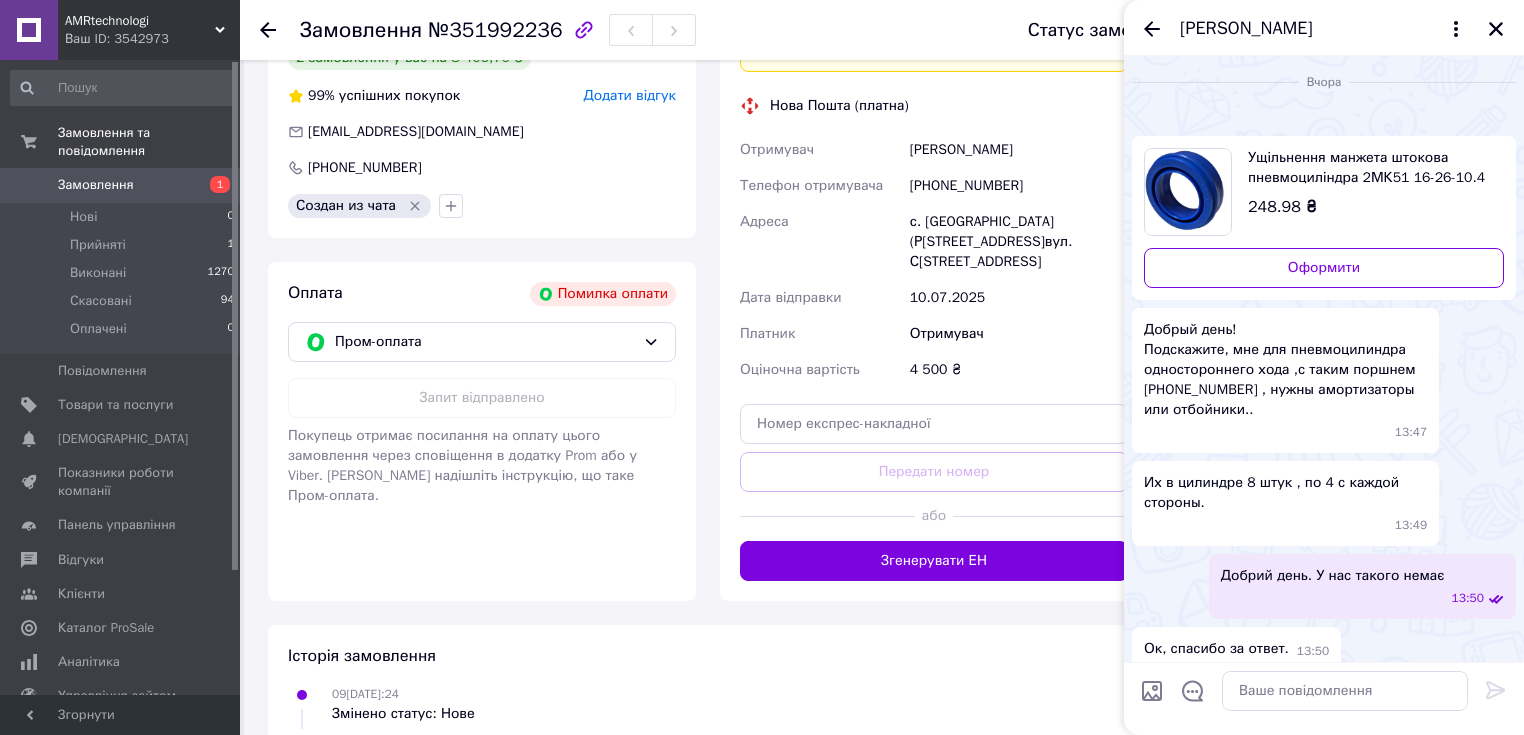 scroll, scrollTop: 278, scrollLeft: 0, axis: vertical 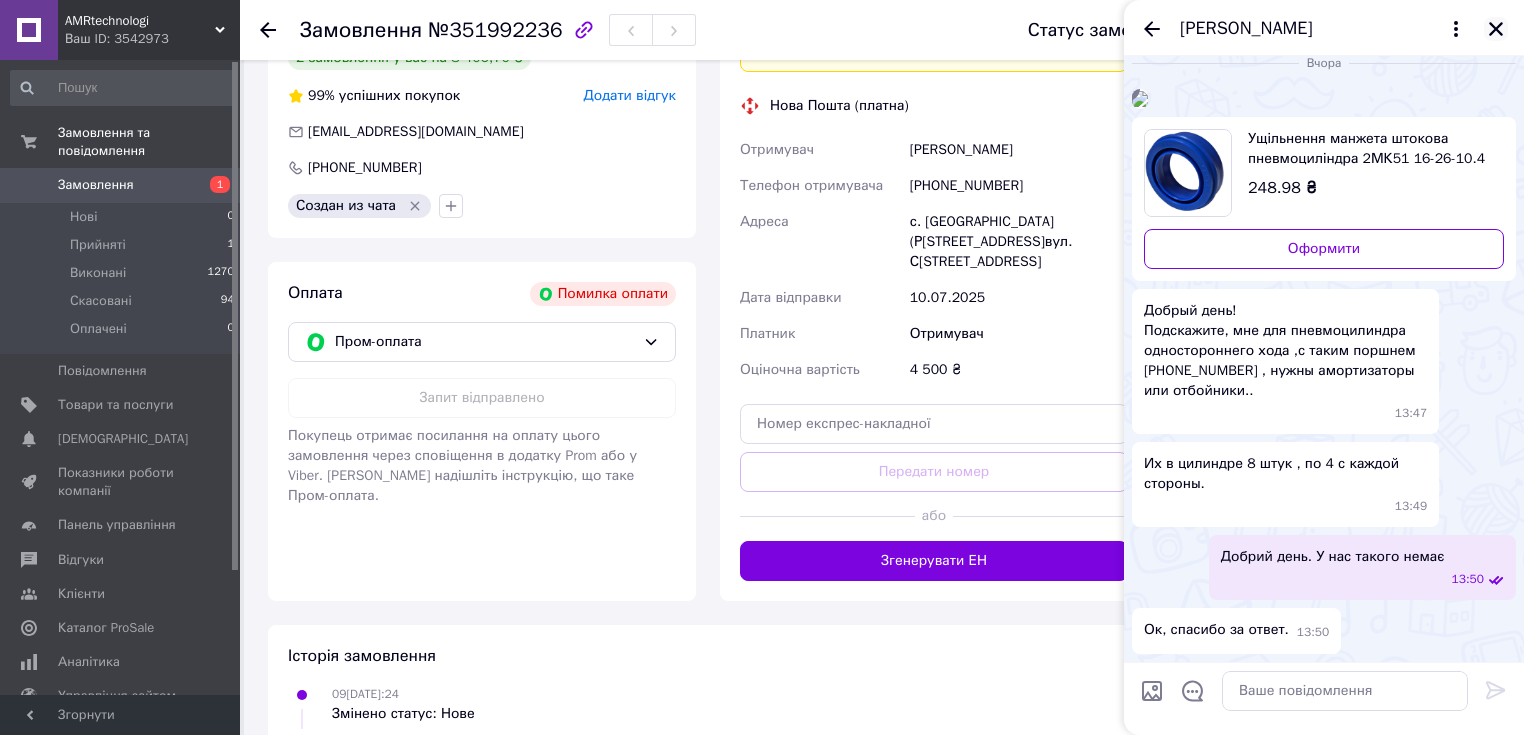 click 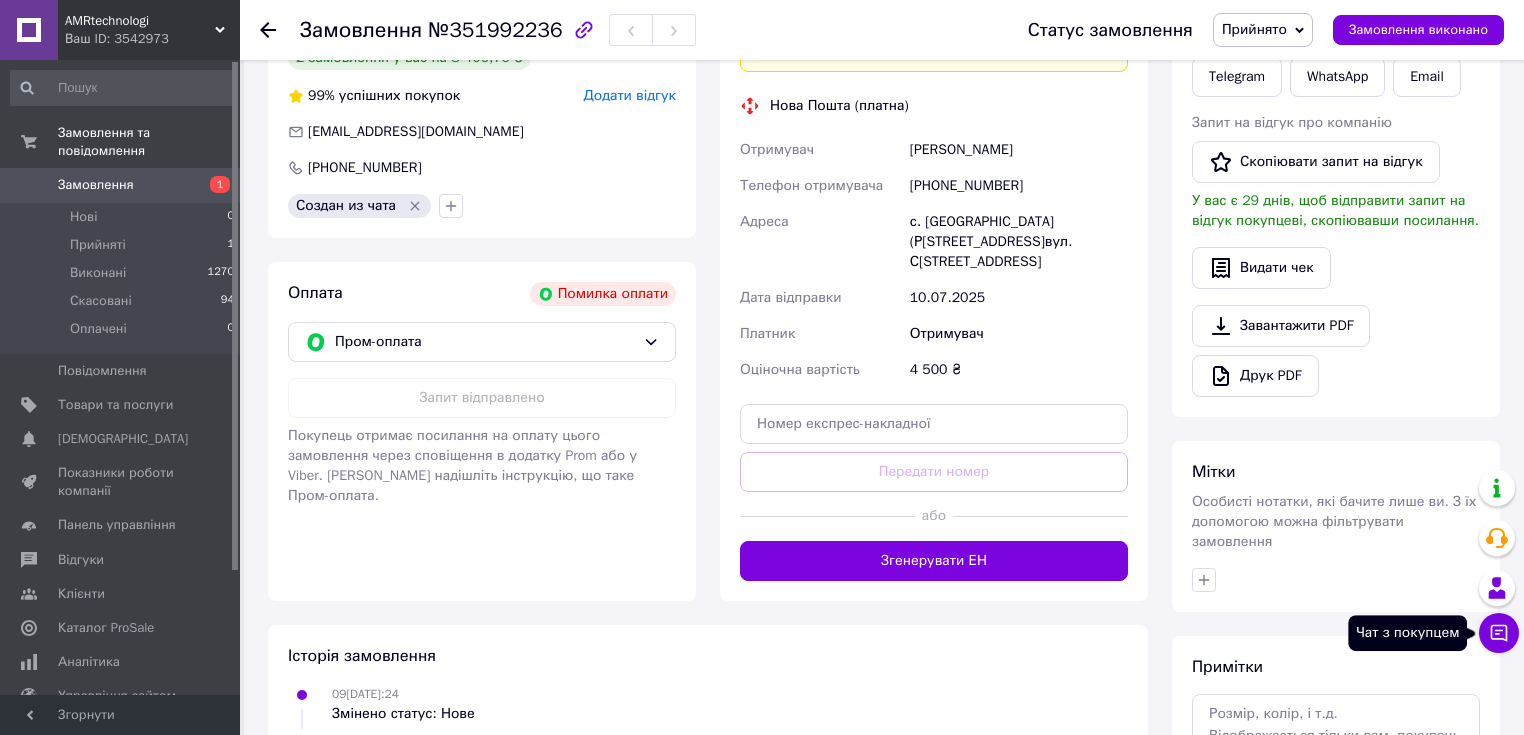 click 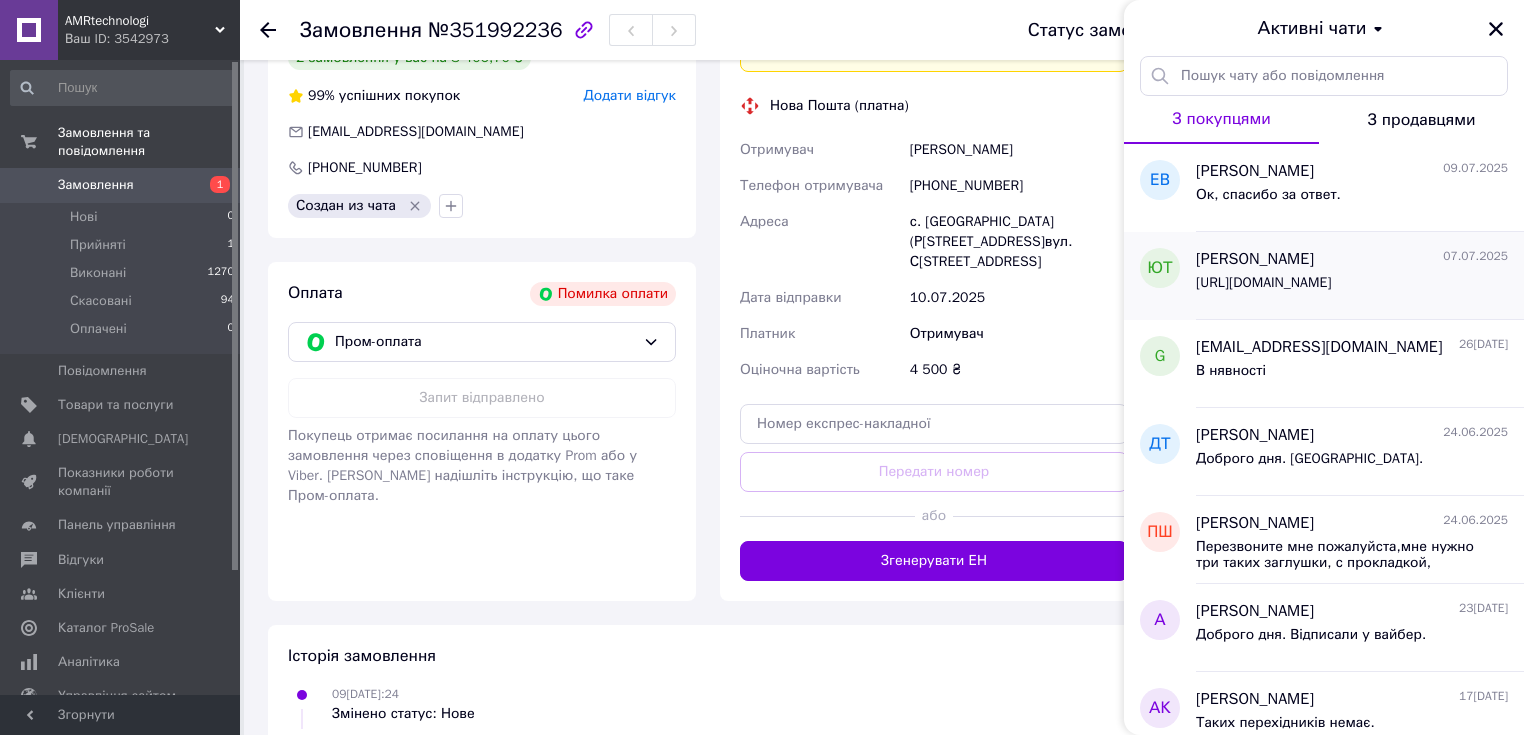 click on "https://amrtechnologi-cs3542973.prom.ua/ua/p2671724483-pnevmotsilindr-40h220-dvuhstoronnego.html" at bounding box center (1263, 283) 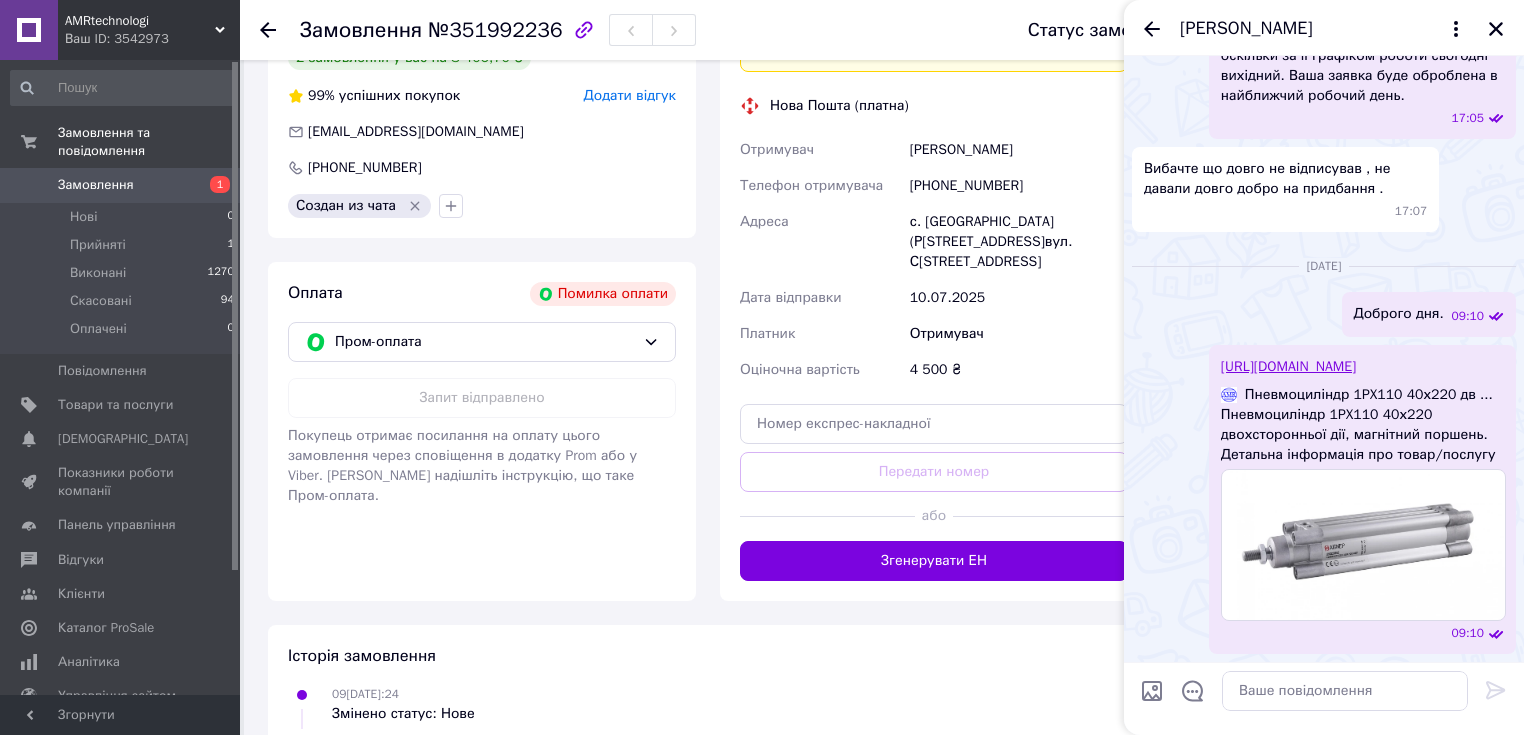 scroll, scrollTop: 4169, scrollLeft: 0, axis: vertical 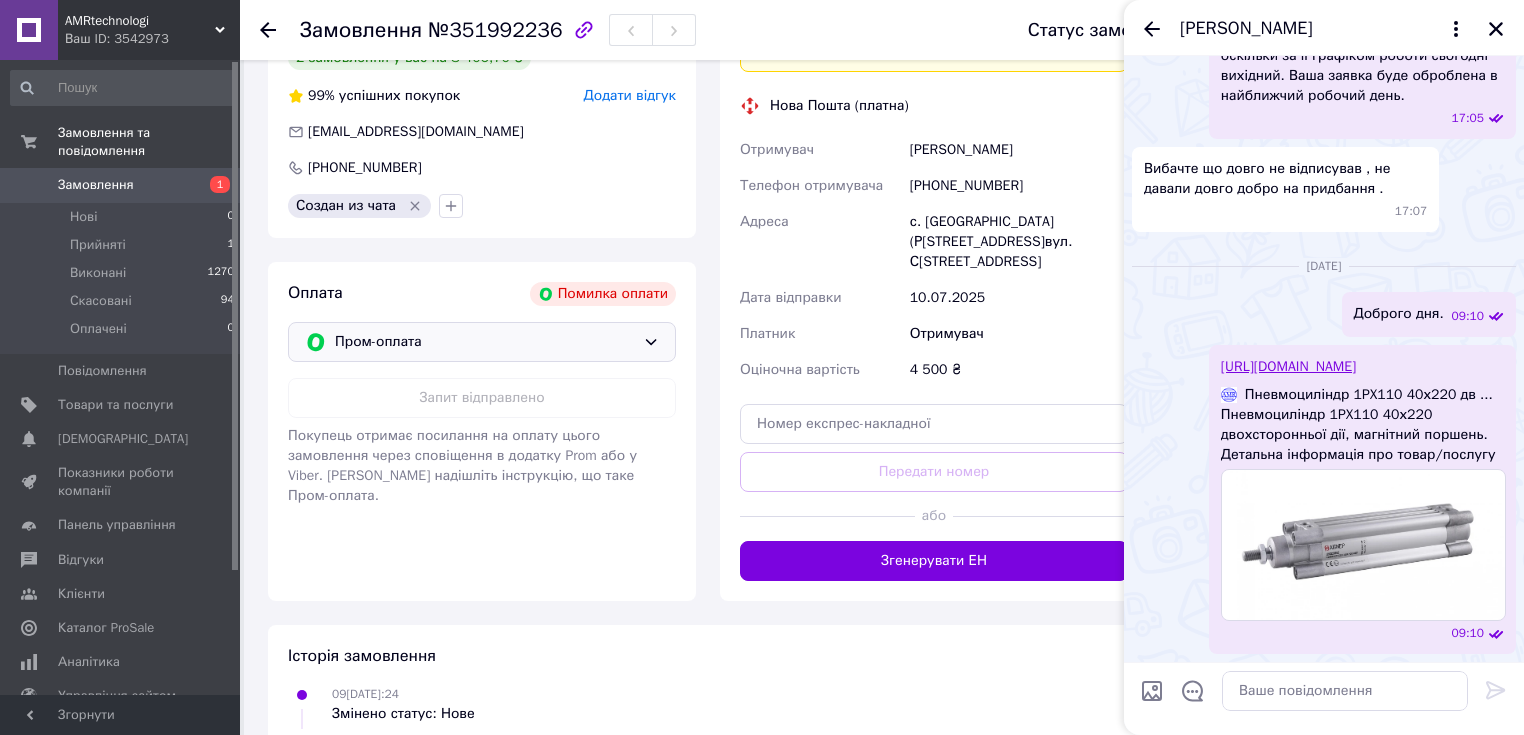 click on "Пром-оплата" at bounding box center [485, 342] 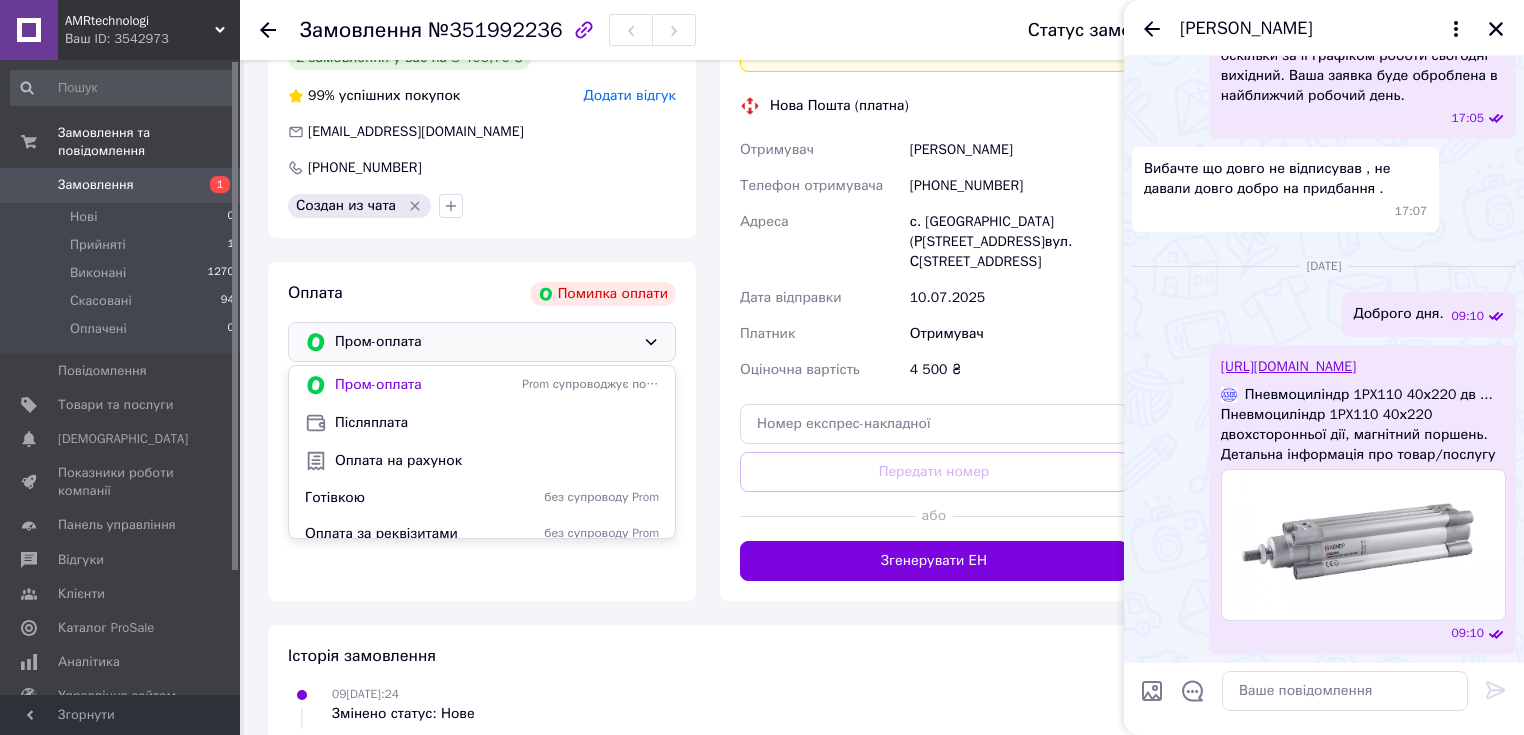 click on "Пром-оплата" at bounding box center (485, 342) 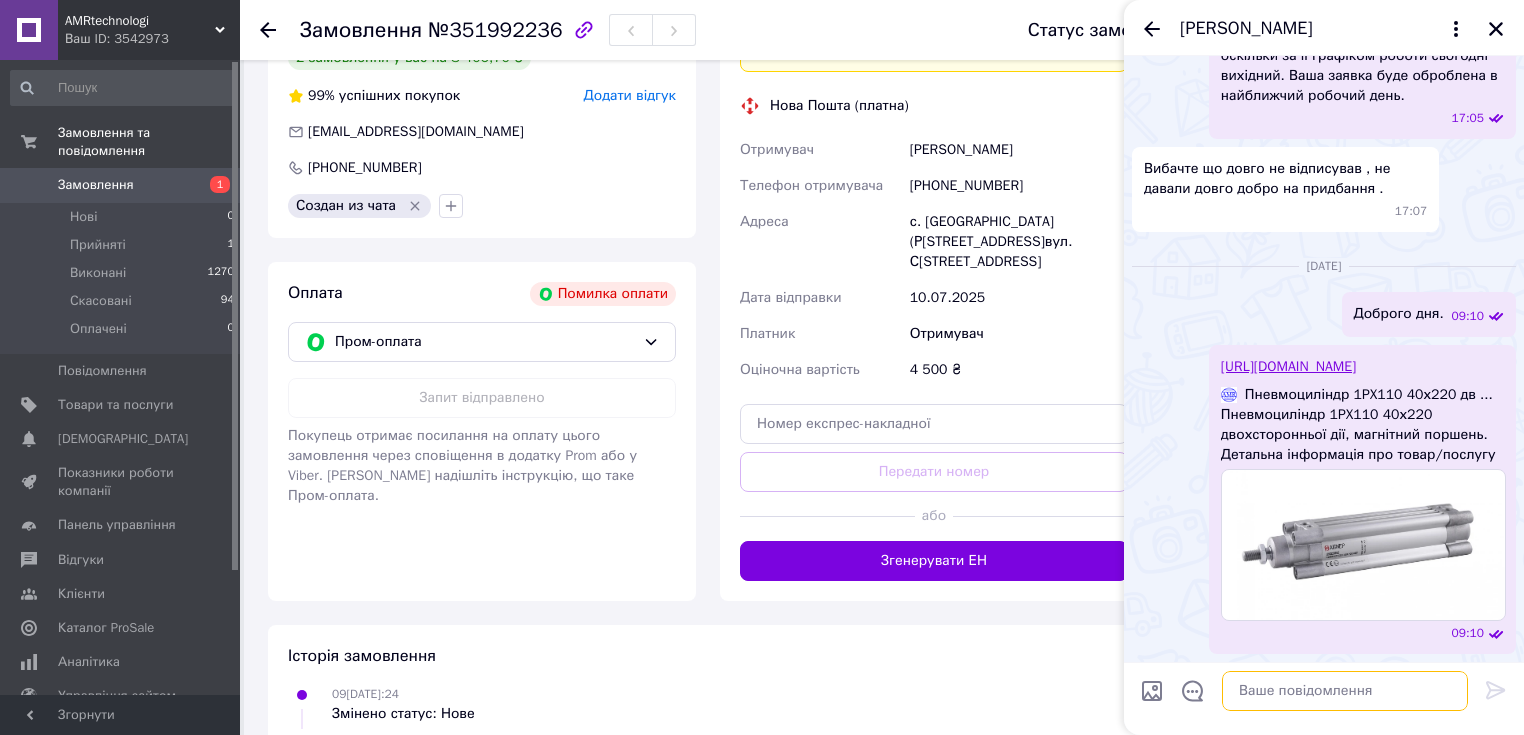 click at bounding box center [1345, 691] 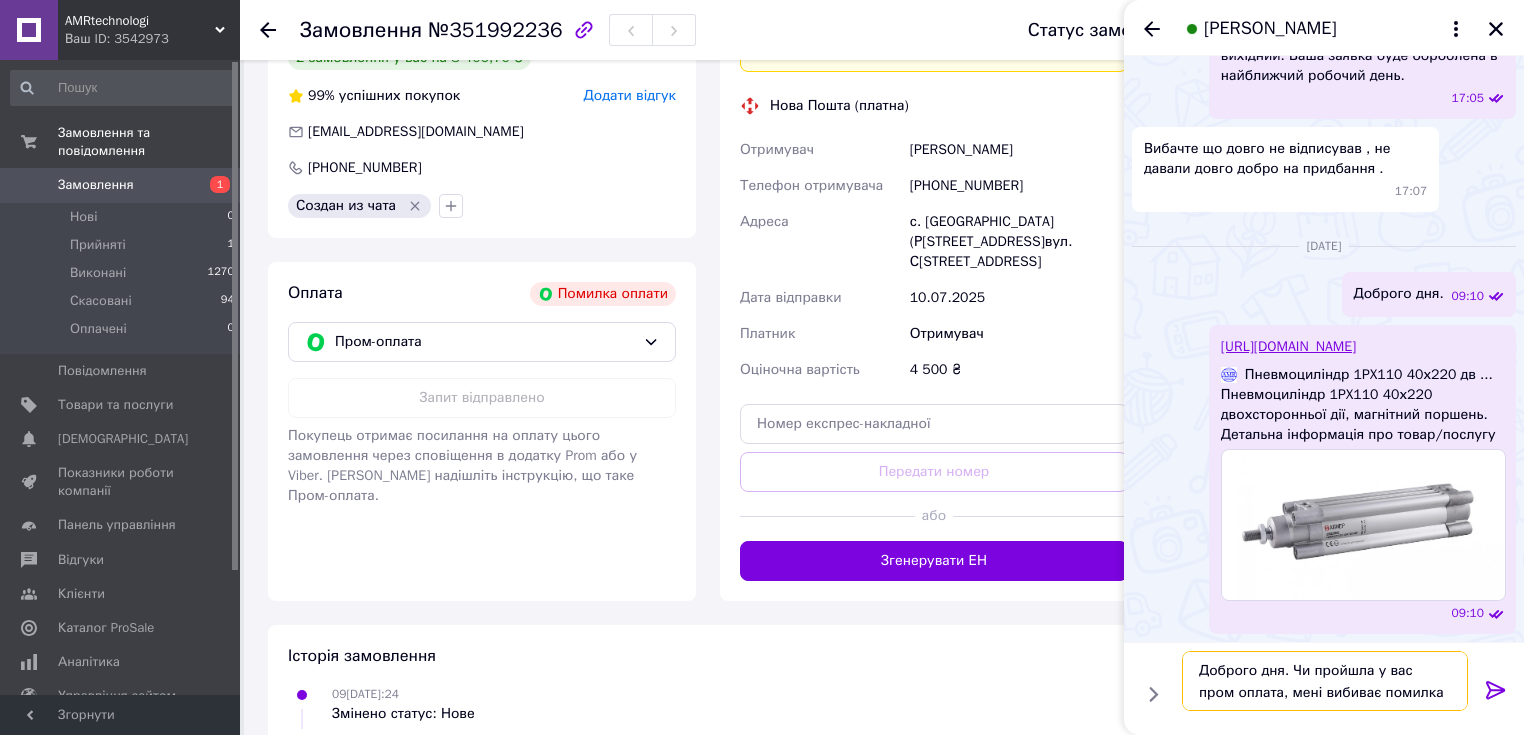 type on "Доброго дня. Чи пройшла у вас пром оплата, мені вибиває помилка оплати." 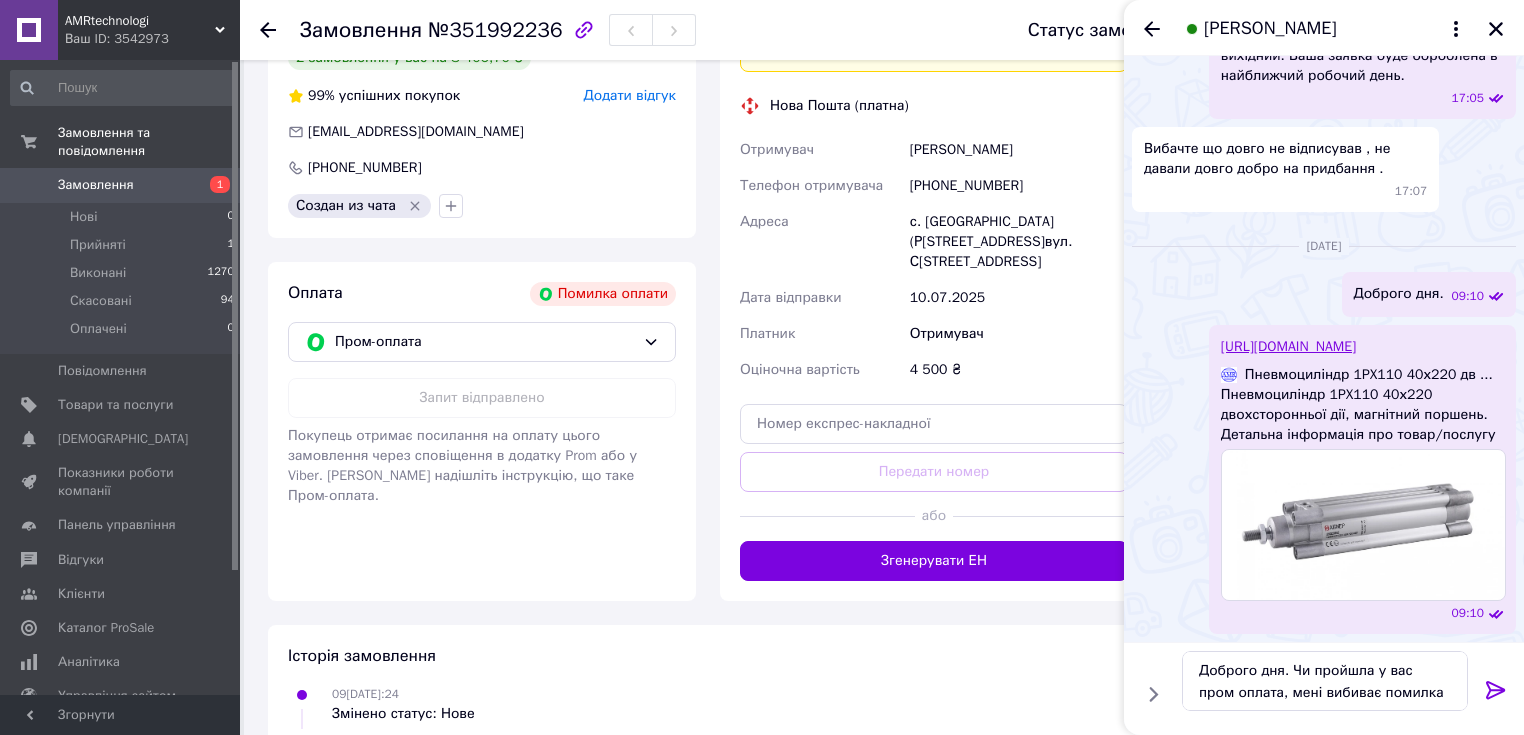click 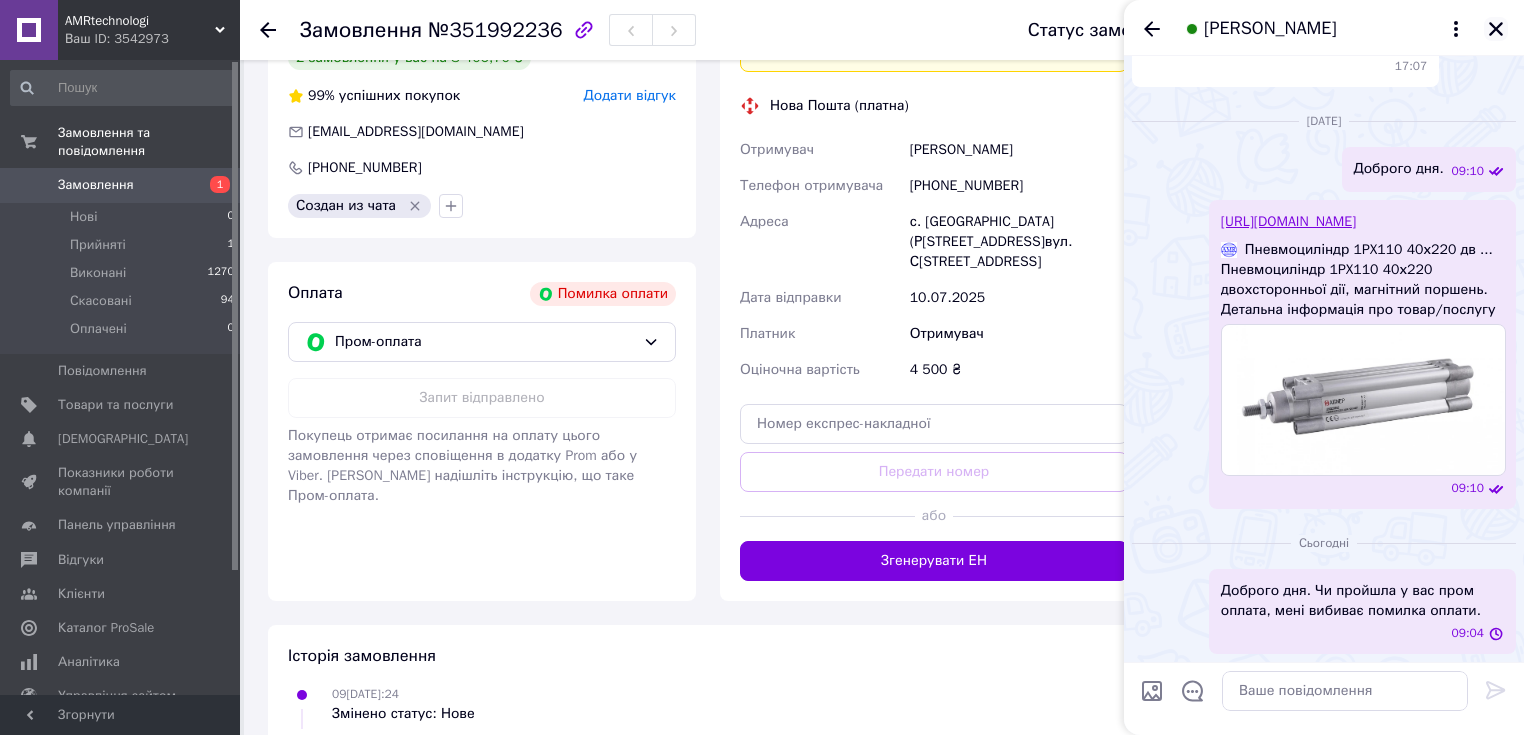 click 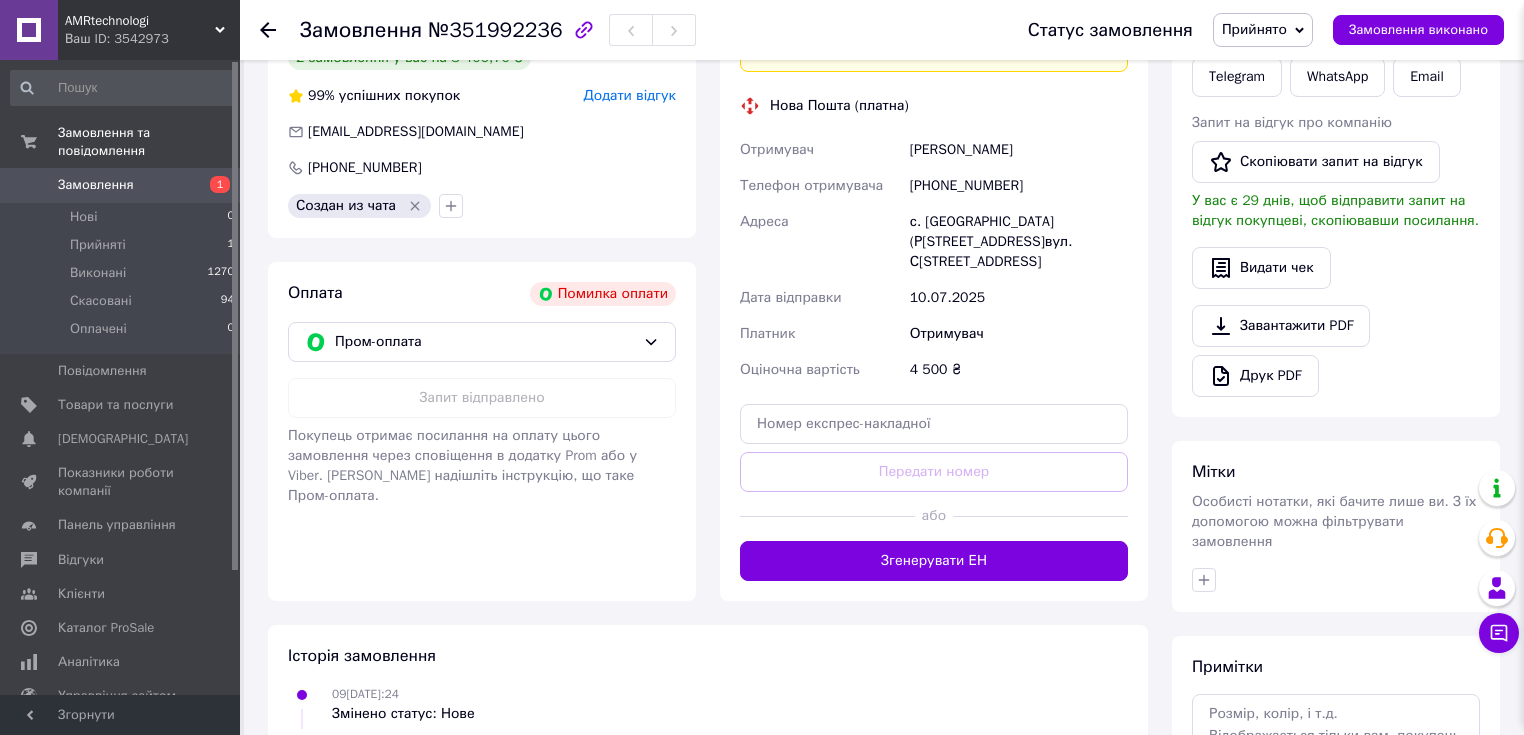 scroll, scrollTop: 4315, scrollLeft: 0, axis: vertical 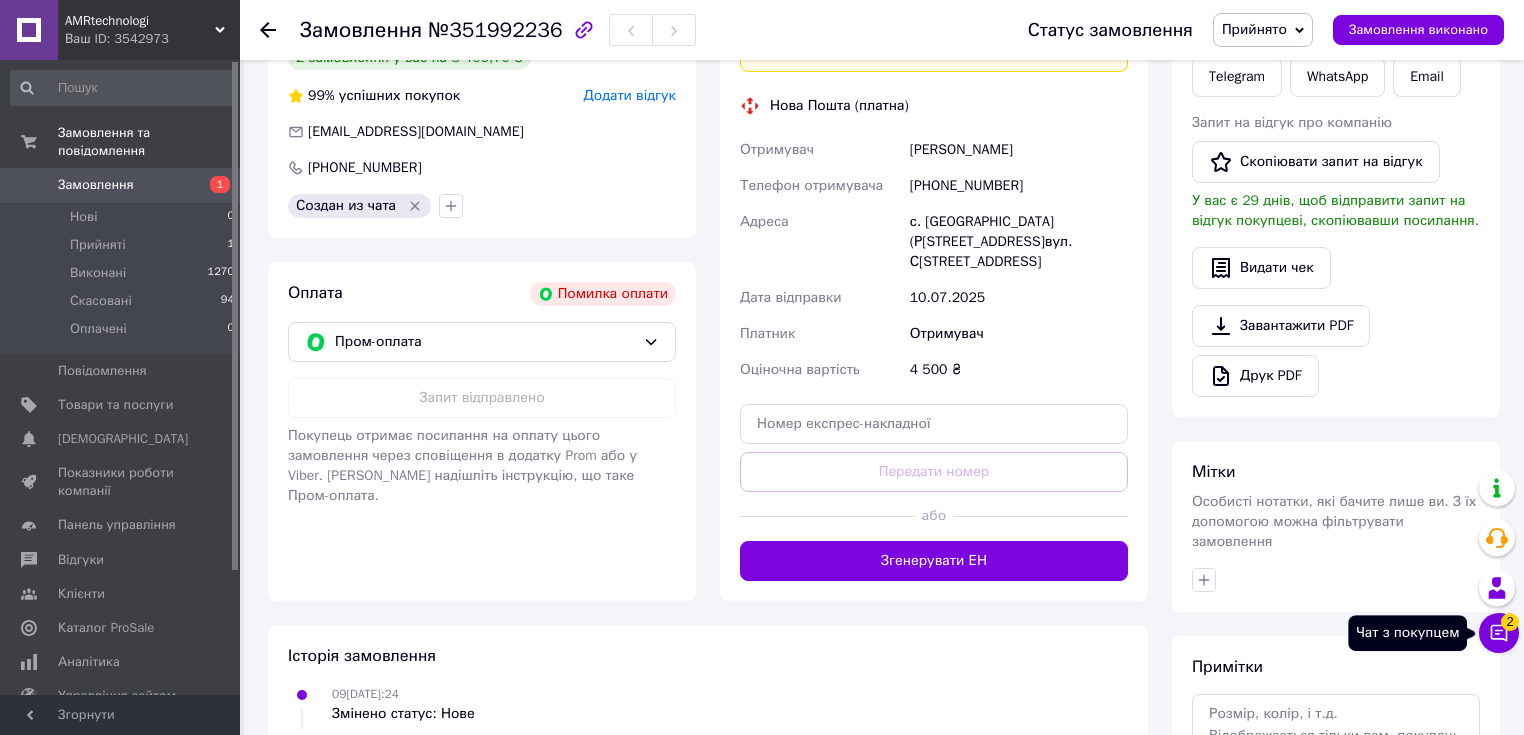 click 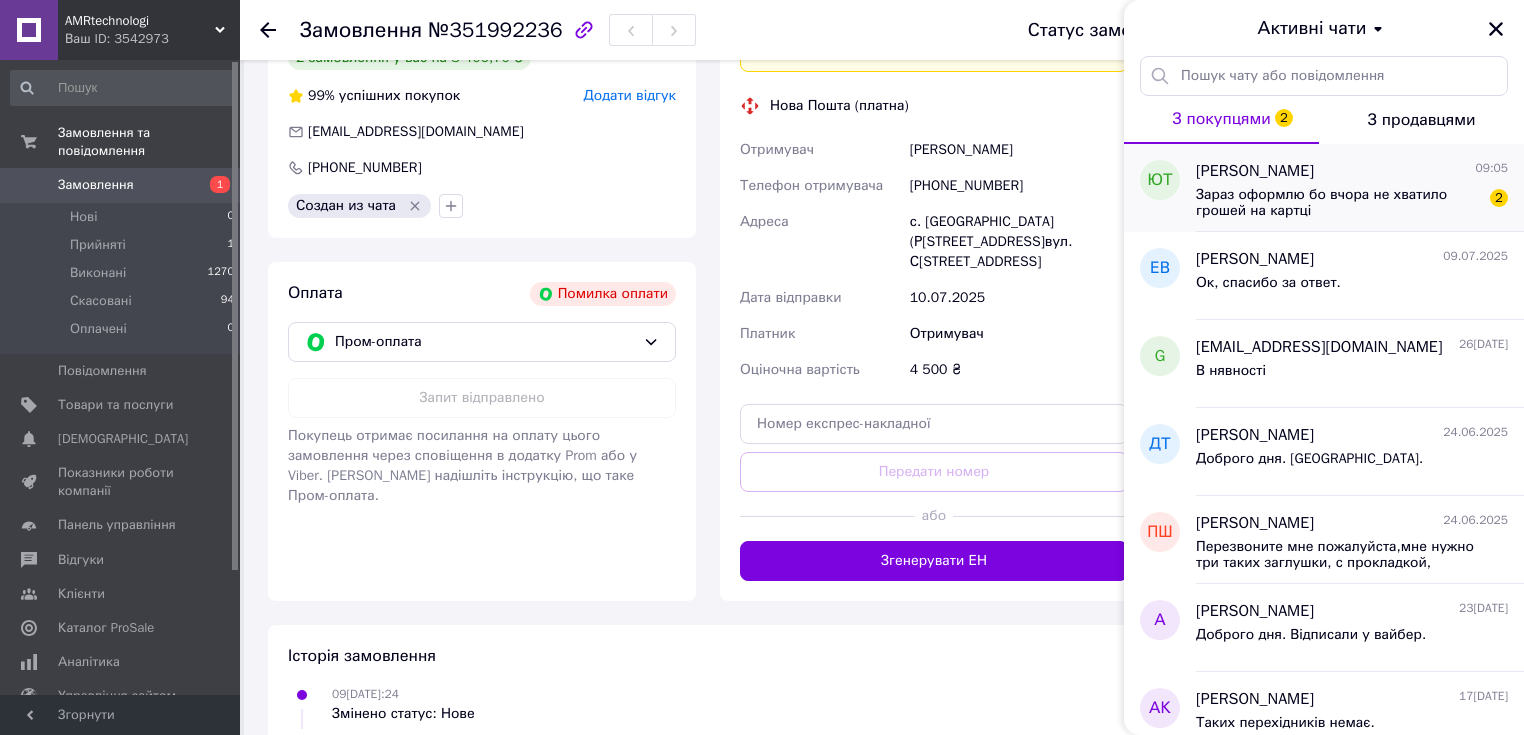 click on "Зараз оформлю бо вчора не хватило грошей на картці" at bounding box center (1338, 203) 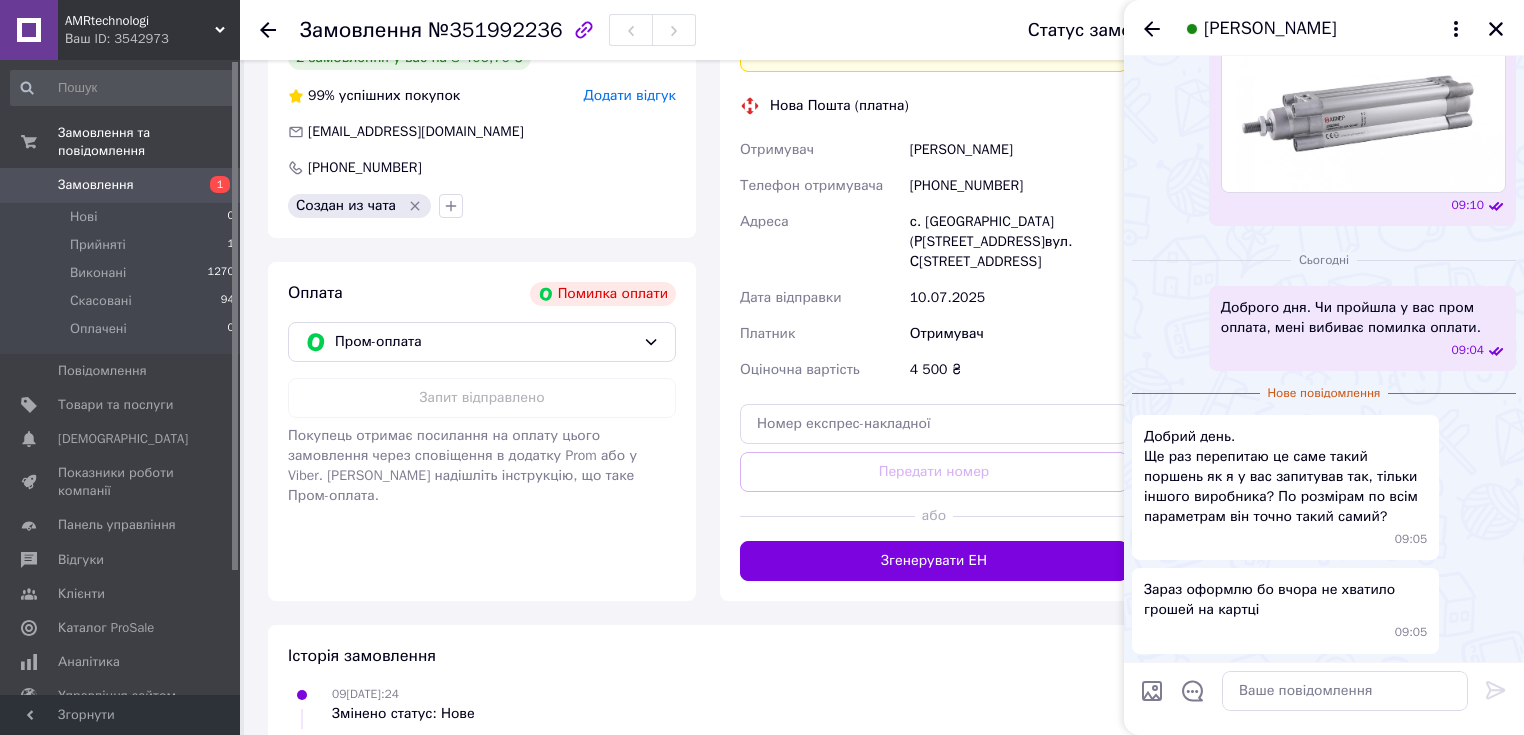 scroll, scrollTop: 3477, scrollLeft: 0, axis: vertical 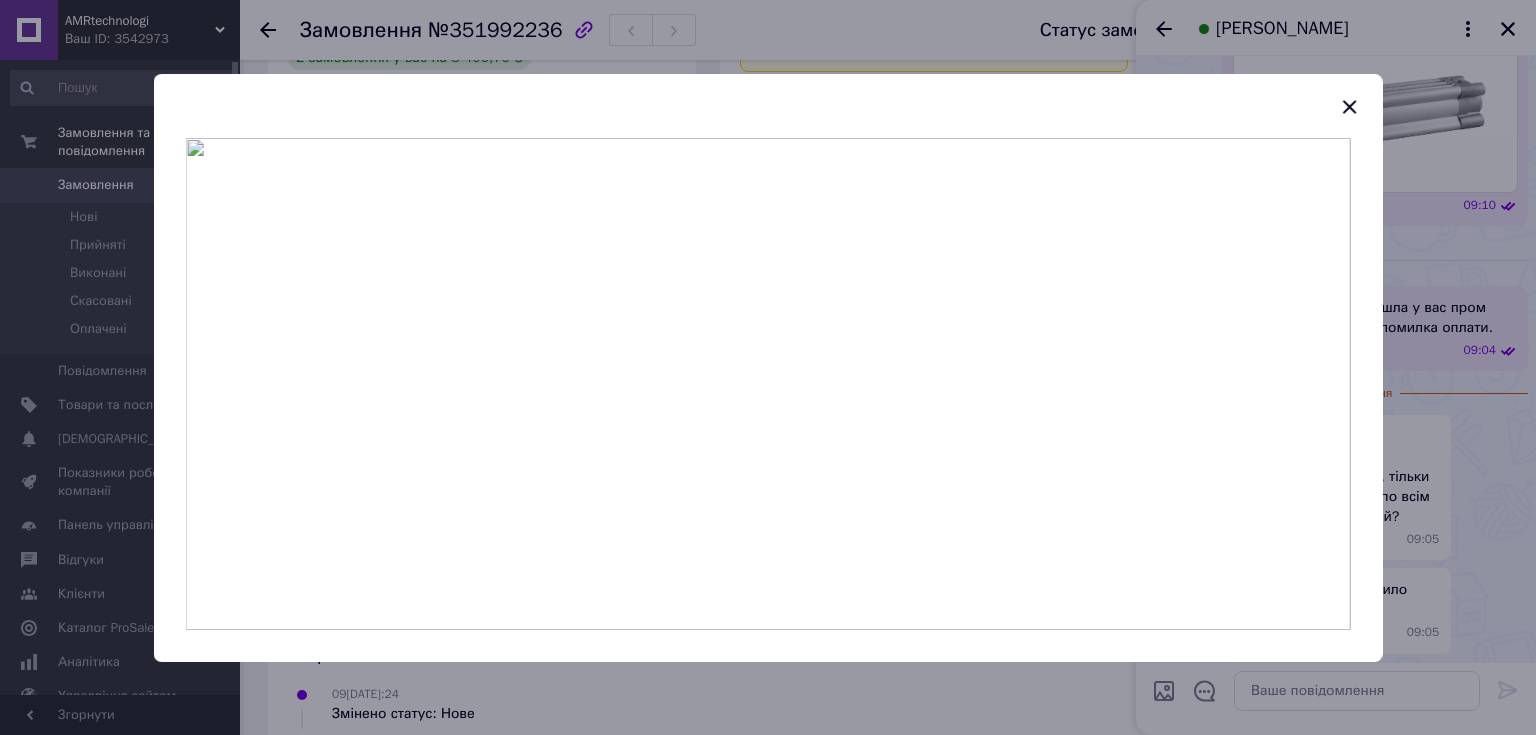 click at bounding box center [768, 367] 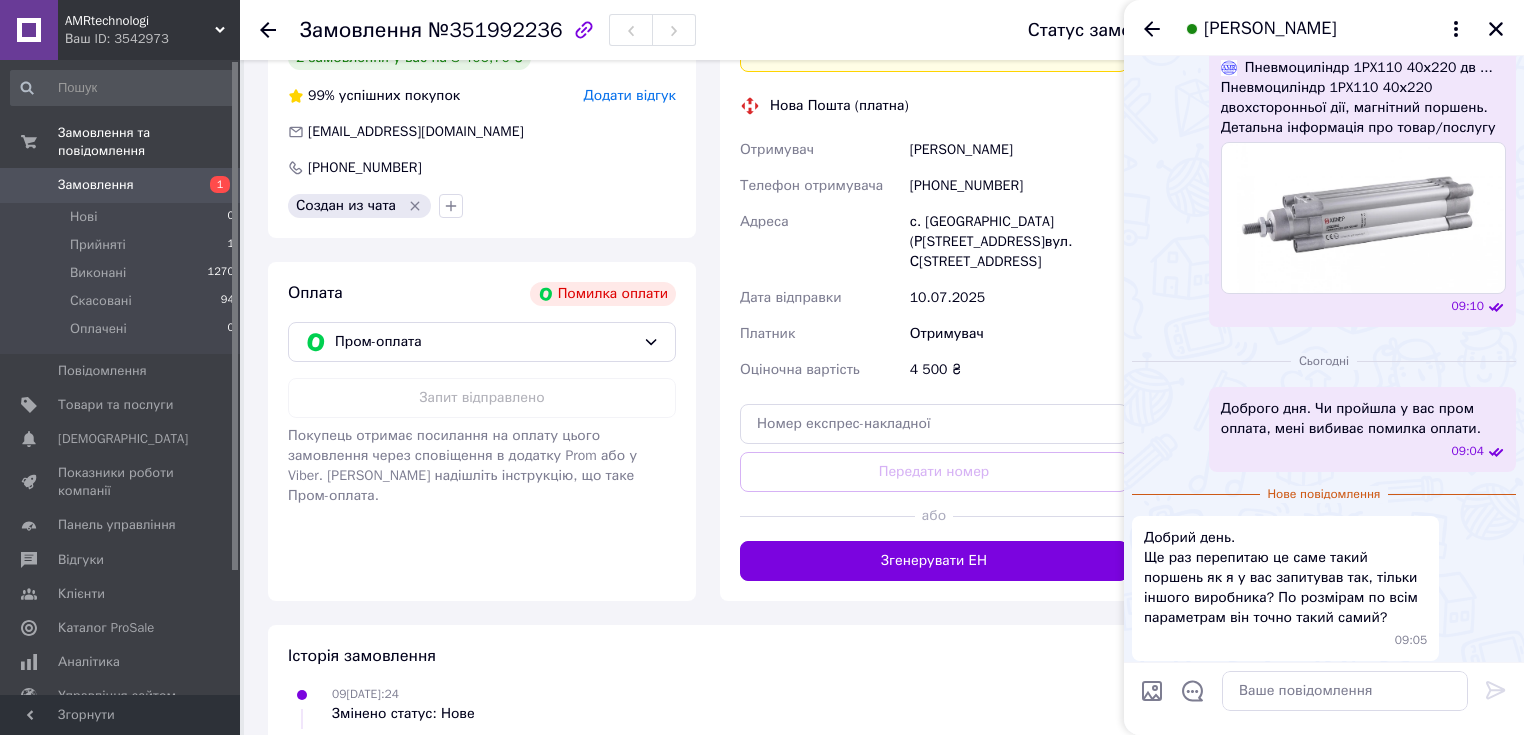 scroll, scrollTop: 2997, scrollLeft: 0, axis: vertical 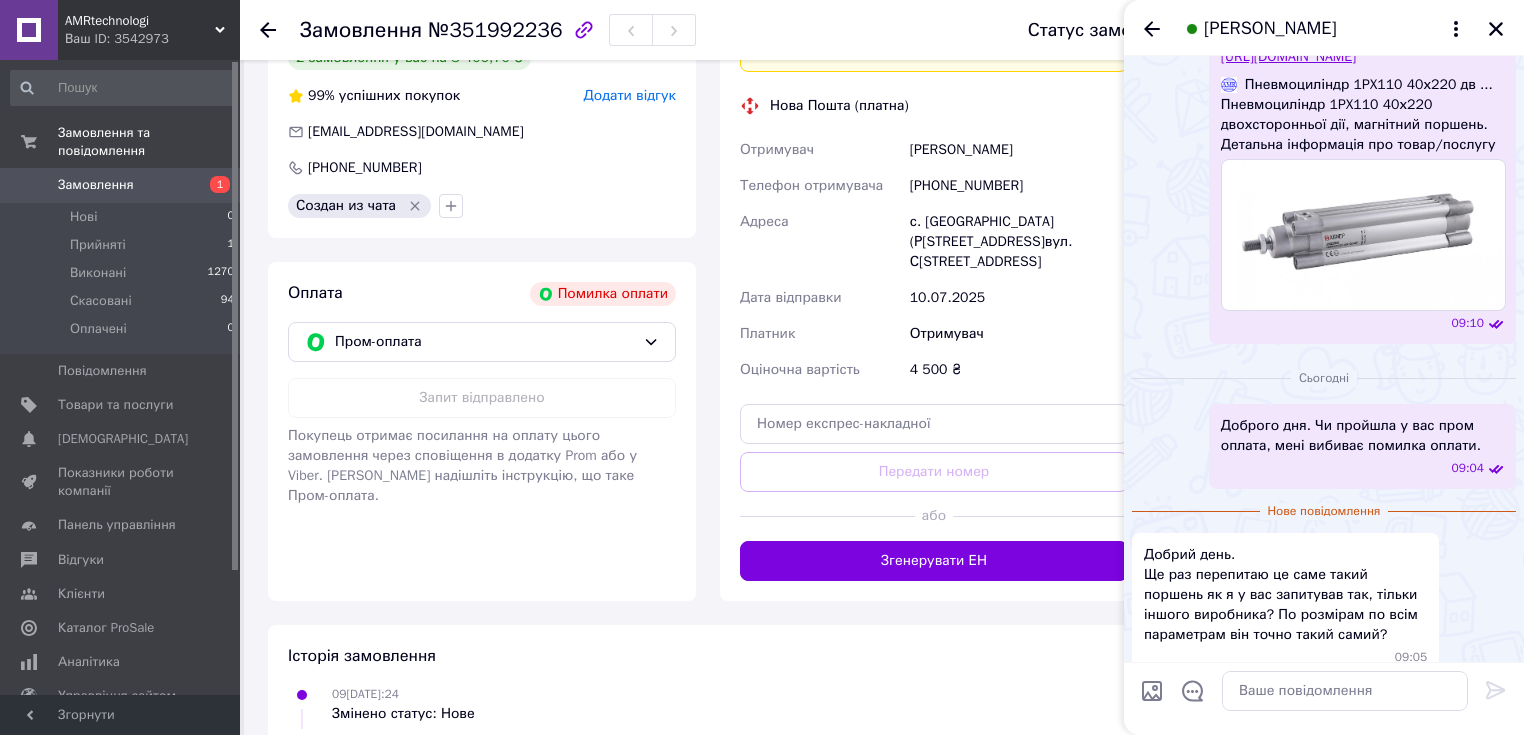 click at bounding box center (1140, -700) 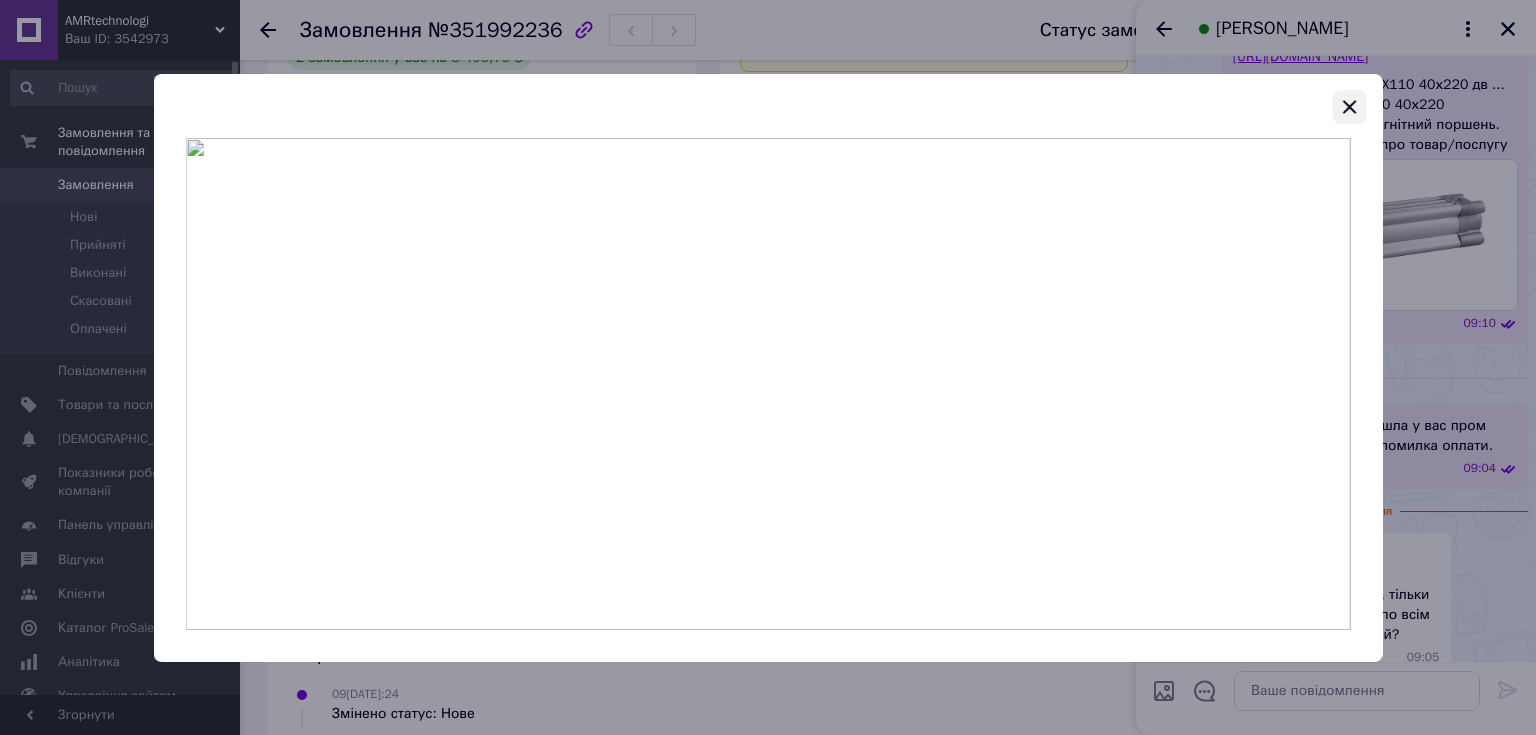 click 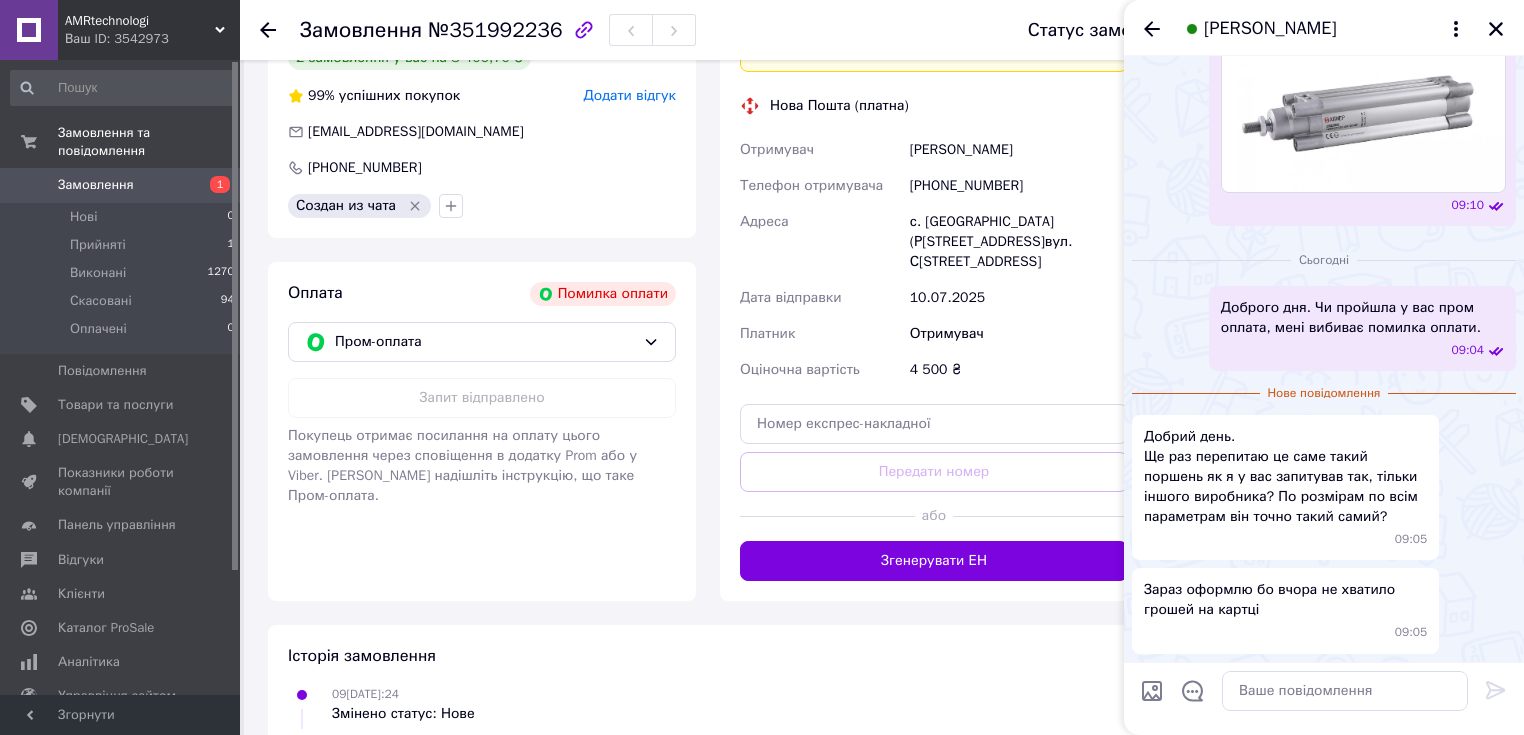 scroll, scrollTop: 4597, scrollLeft: 0, axis: vertical 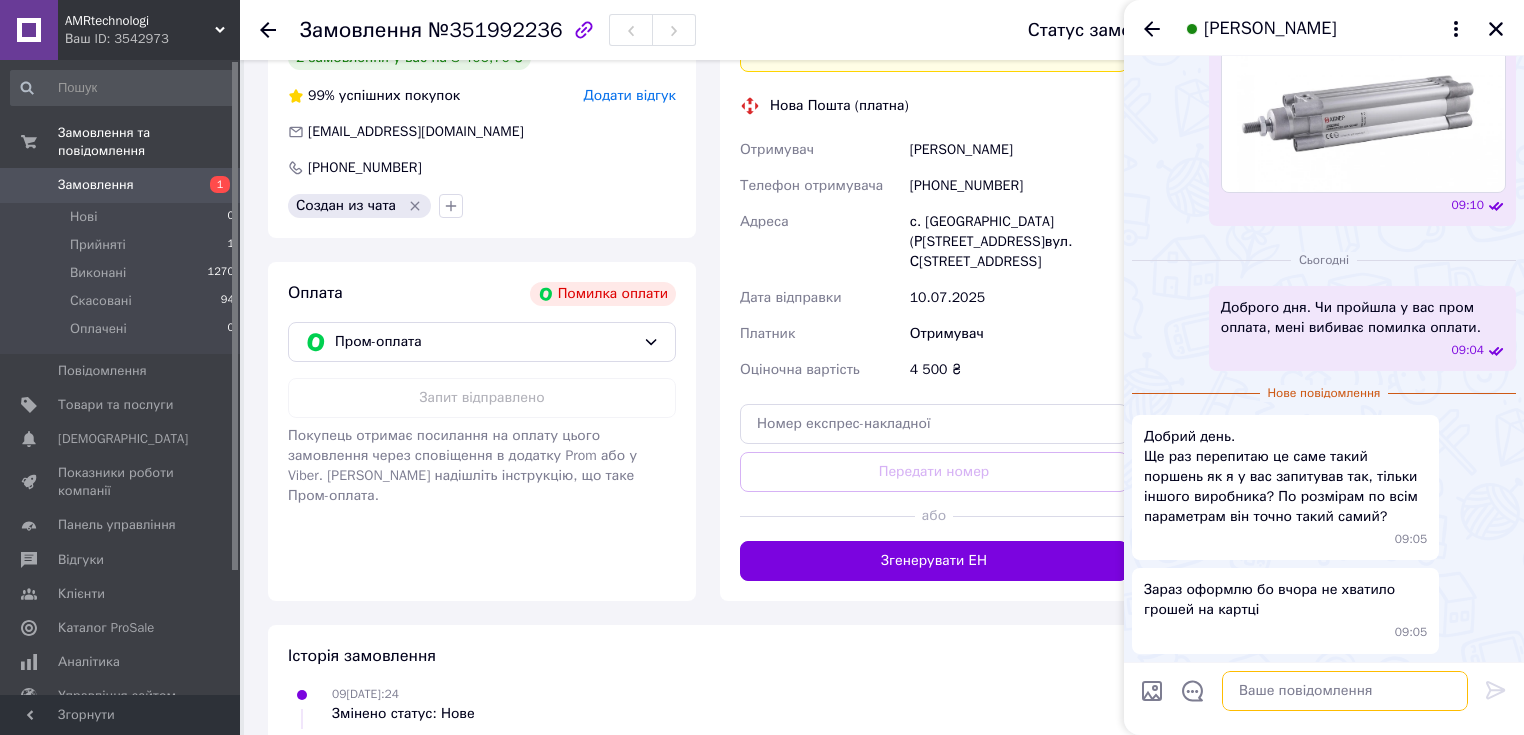 click at bounding box center (1345, 691) 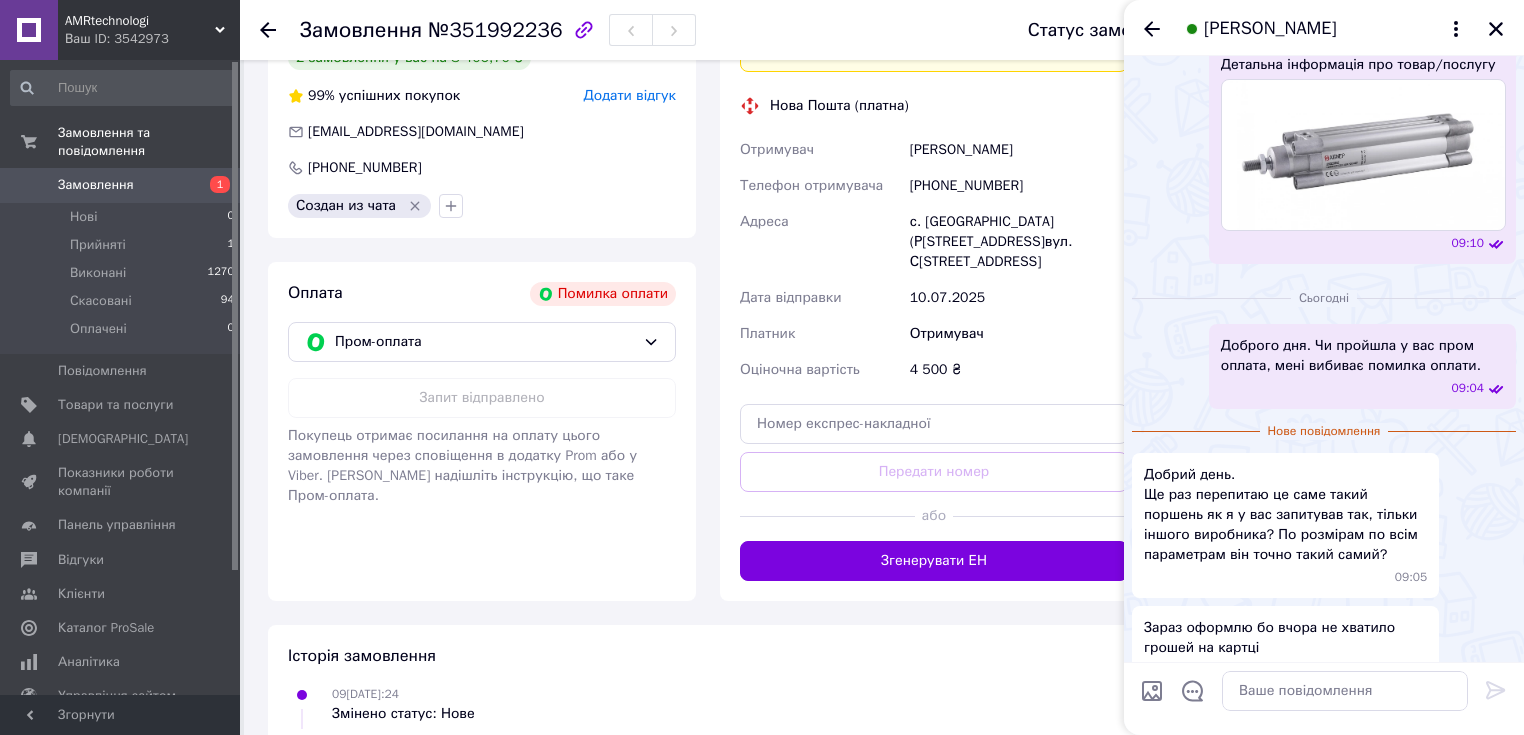 click at bounding box center (1140, -780) 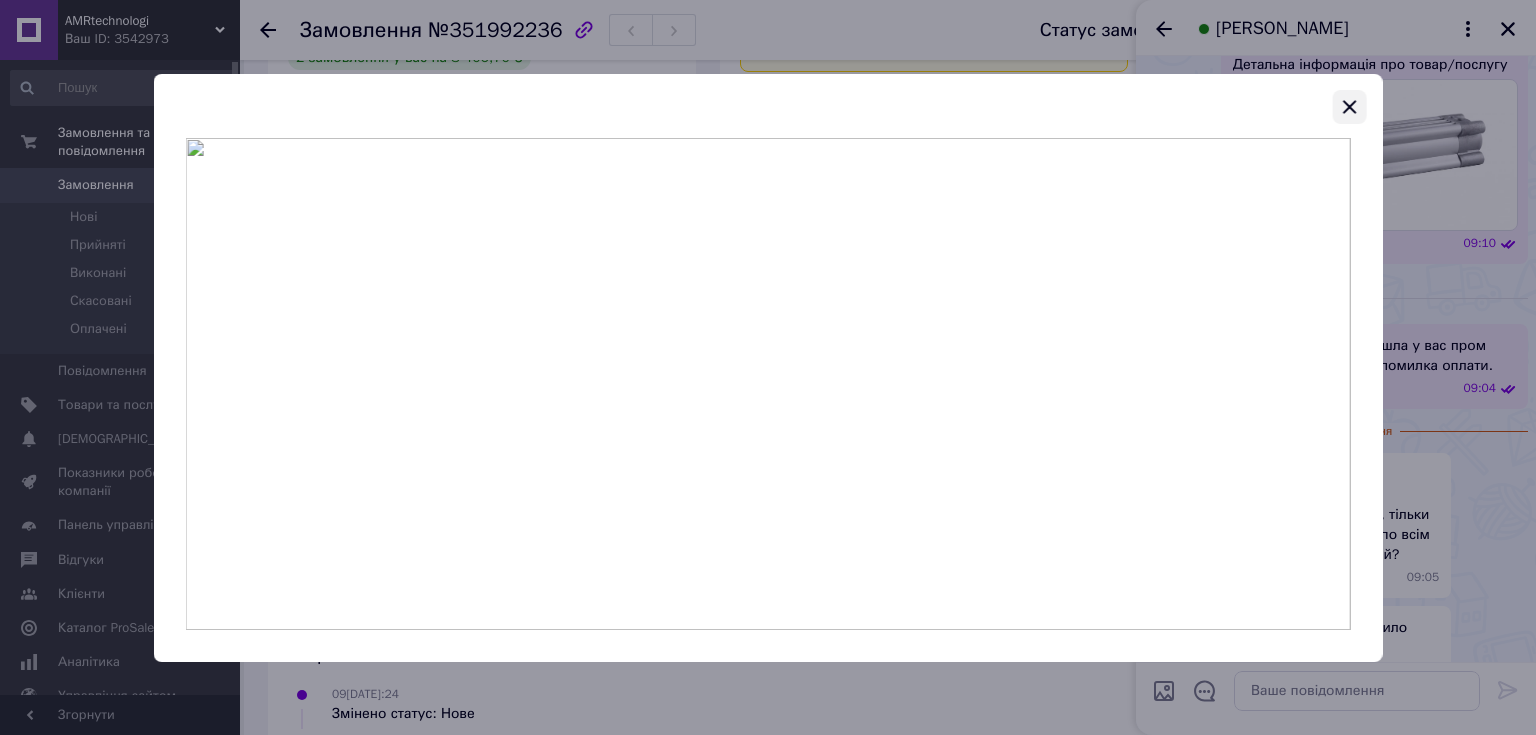 click 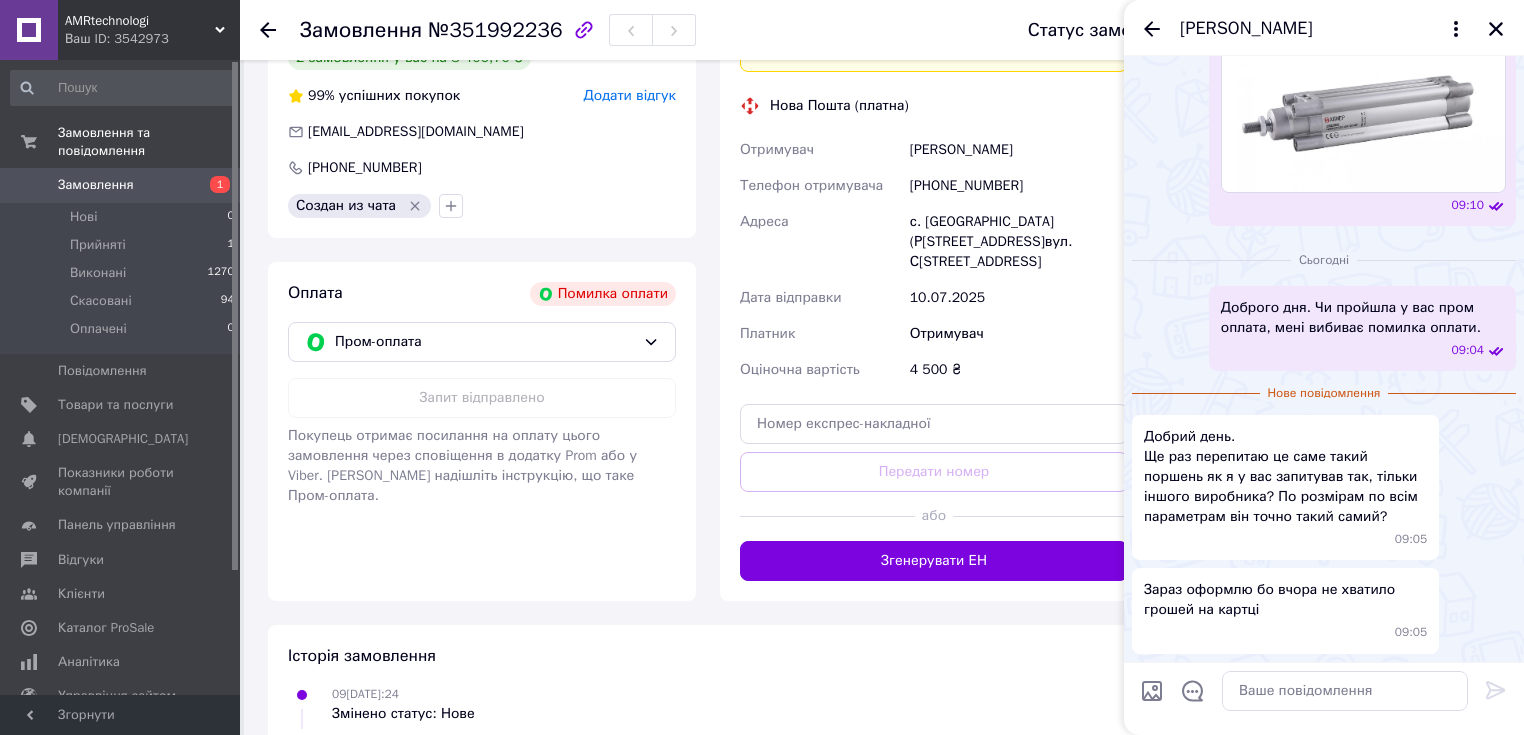 scroll, scrollTop: 4597, scrollLeft: 0, axis: vertical 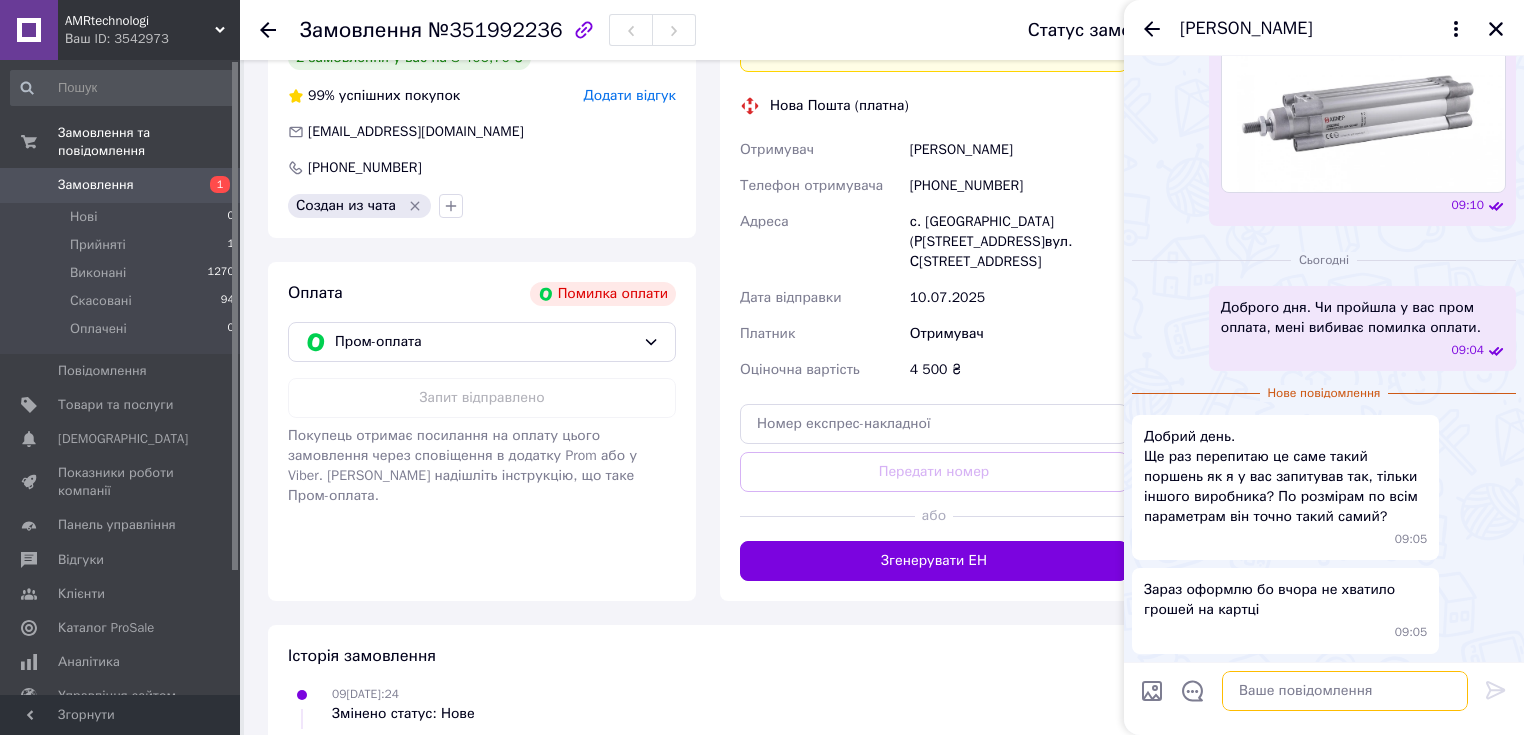 click at bounding box center [1345, 691] 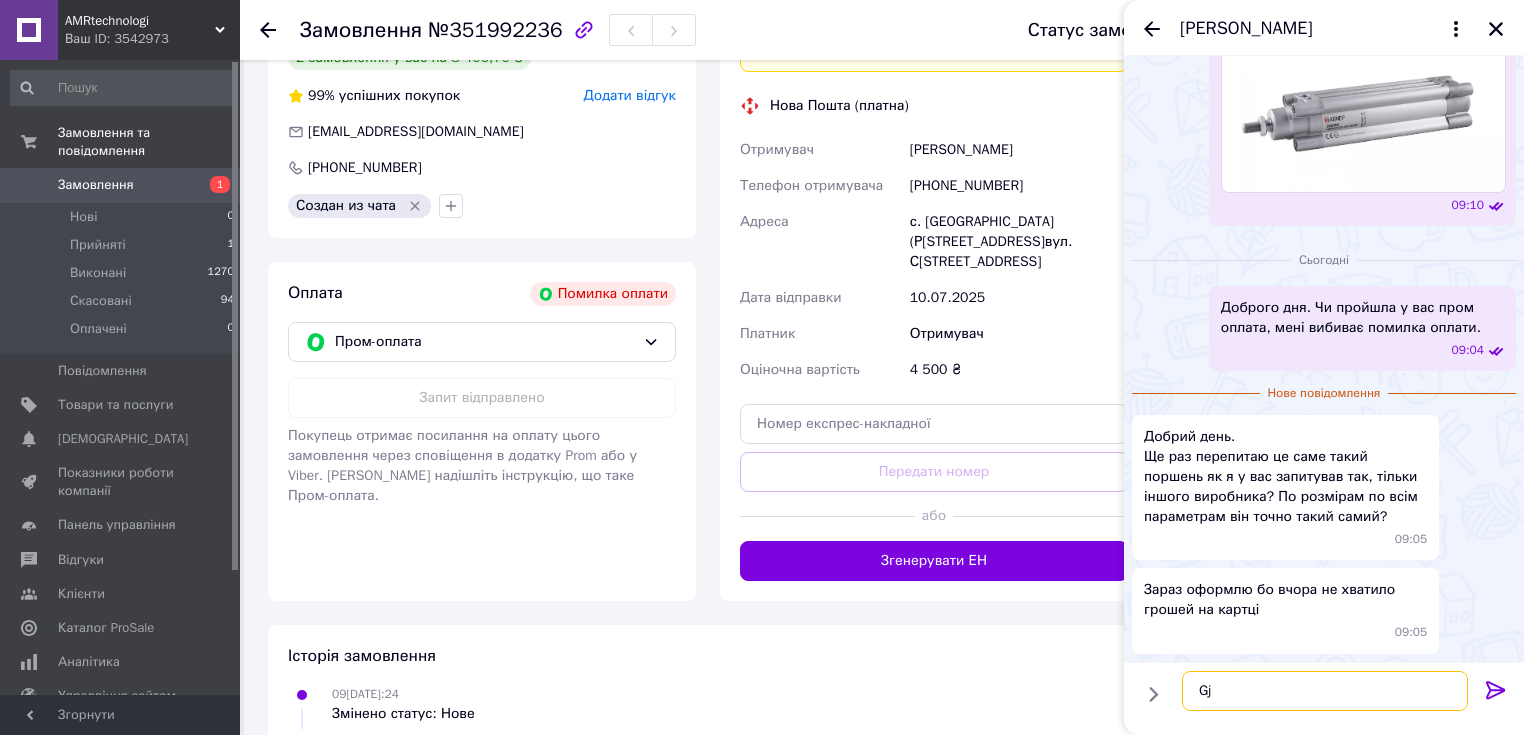 type on "G" 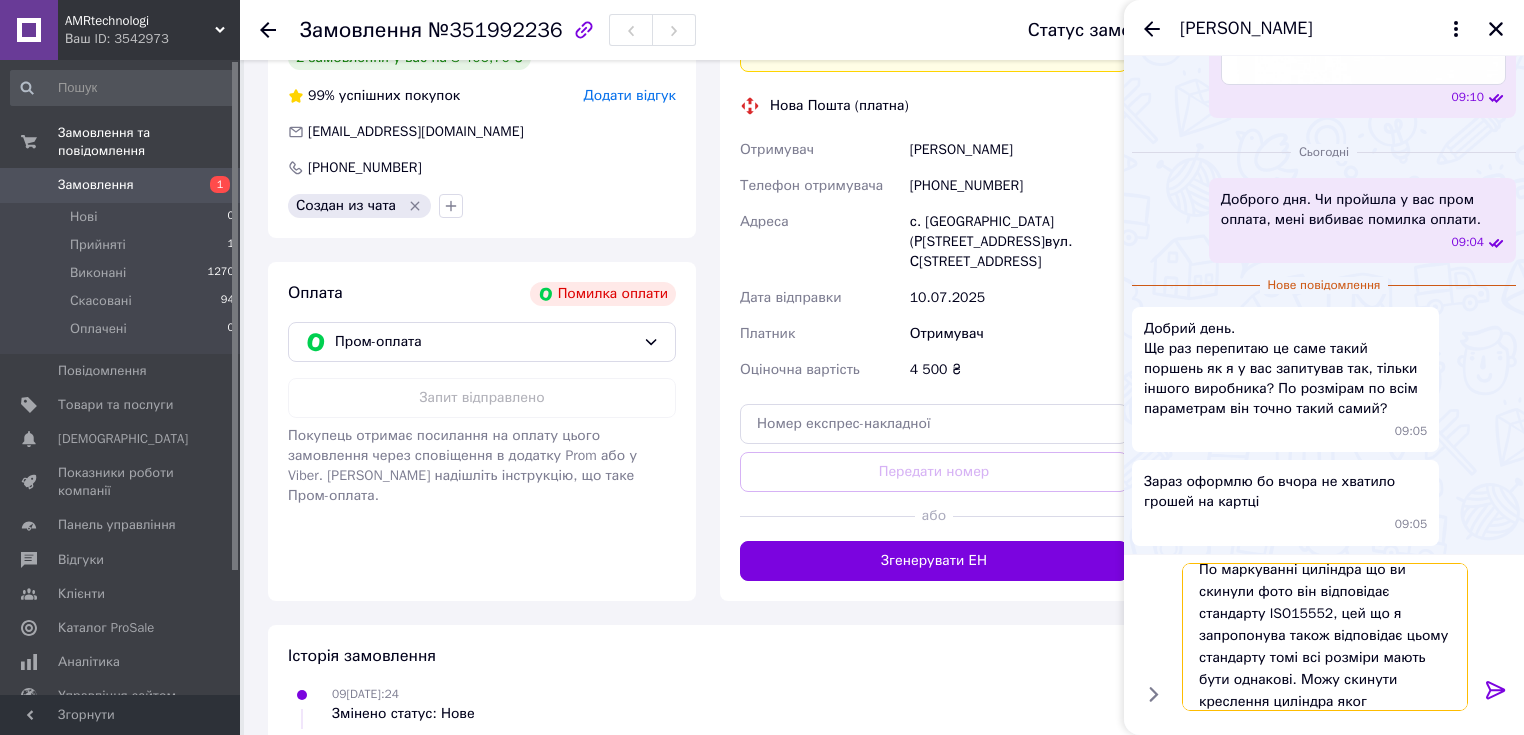 scroll, scrollTop: 1, scrollLeft: 0, axis: vertical 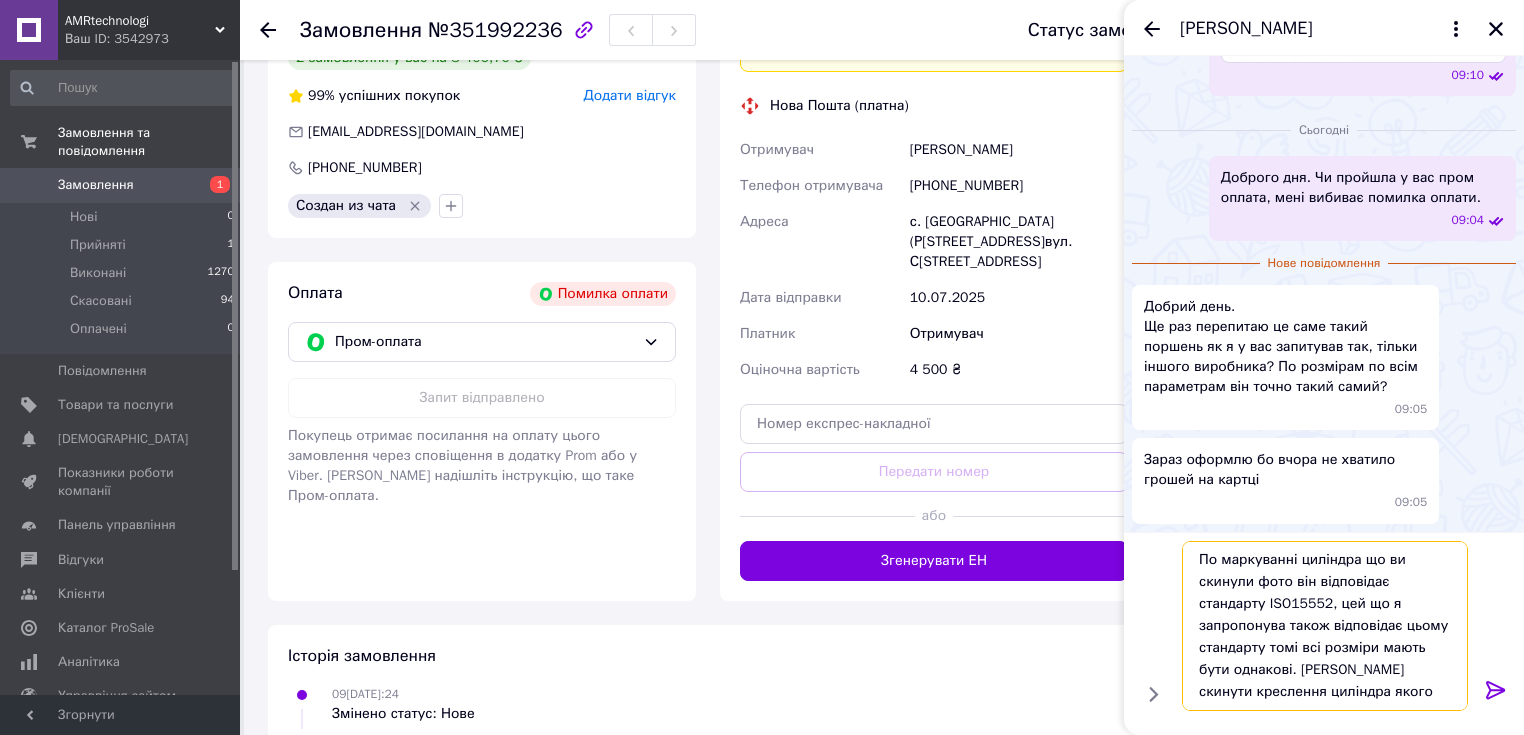 click on "По маркуванні циліндра що ви скинули фото він відповідає стандарту ISO15552, цей що я запропонува також відповідає цьому стандарту томі всі розміри мають бути однакові. Можу скинути креслення циліндра якого запропонував." at bounding box center (1325, 626) 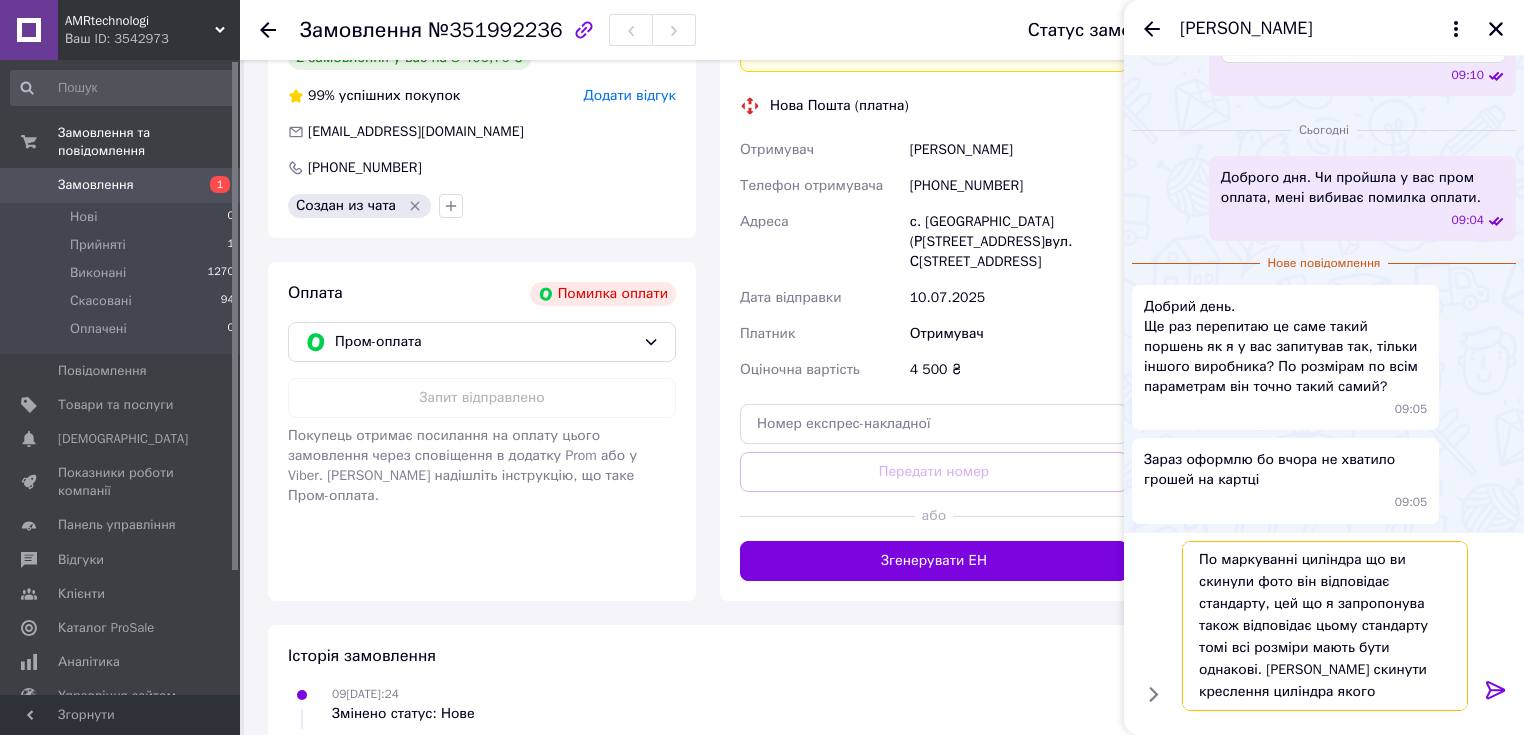 click on "По маркуванні циліндра що ви скинули фото він відповідає стандарту, цей що я запропонува також відповідає цьому стандарту томі всі розміри мають бути однакові. Можу скинути креслення циліндра якого запропонував." at bounding box center (1325, 626) 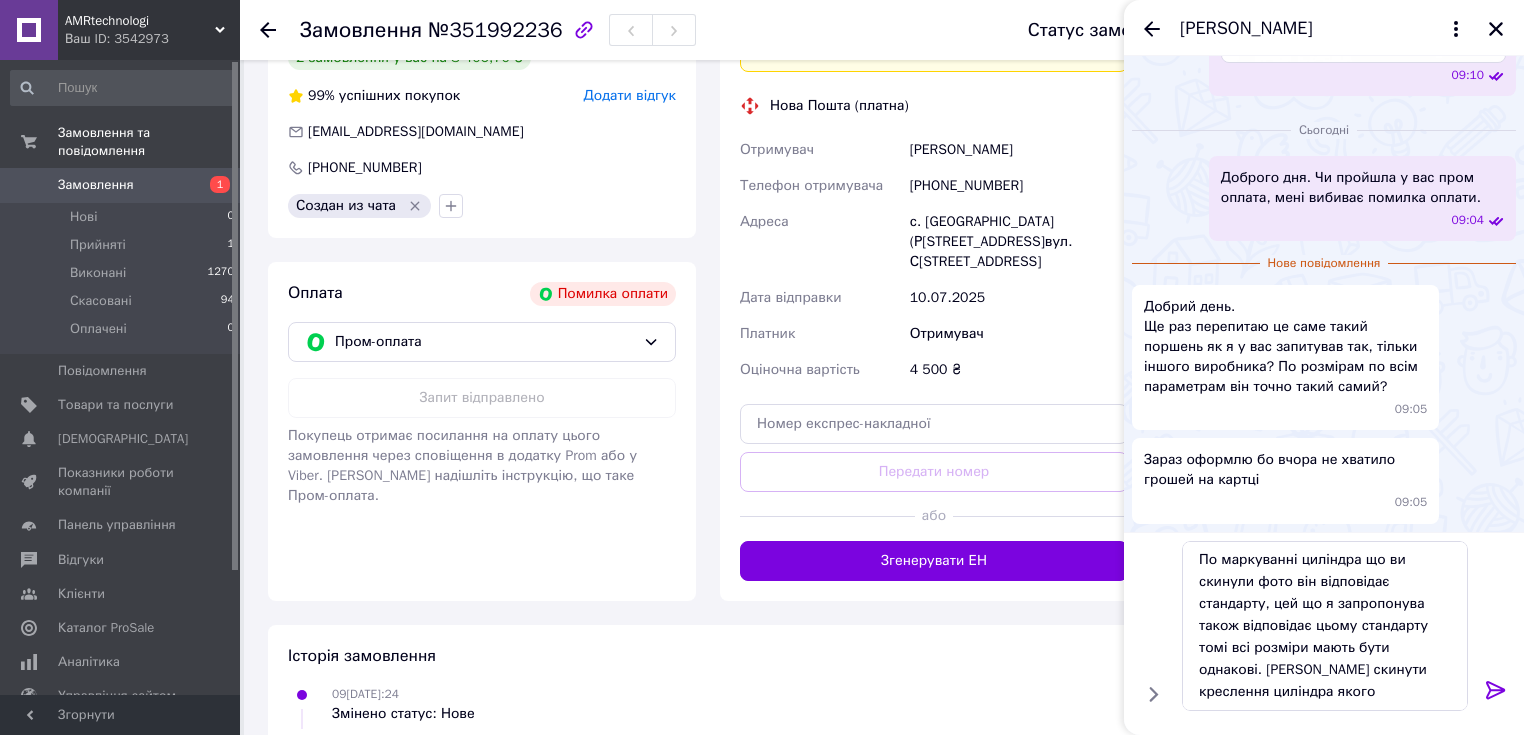 click 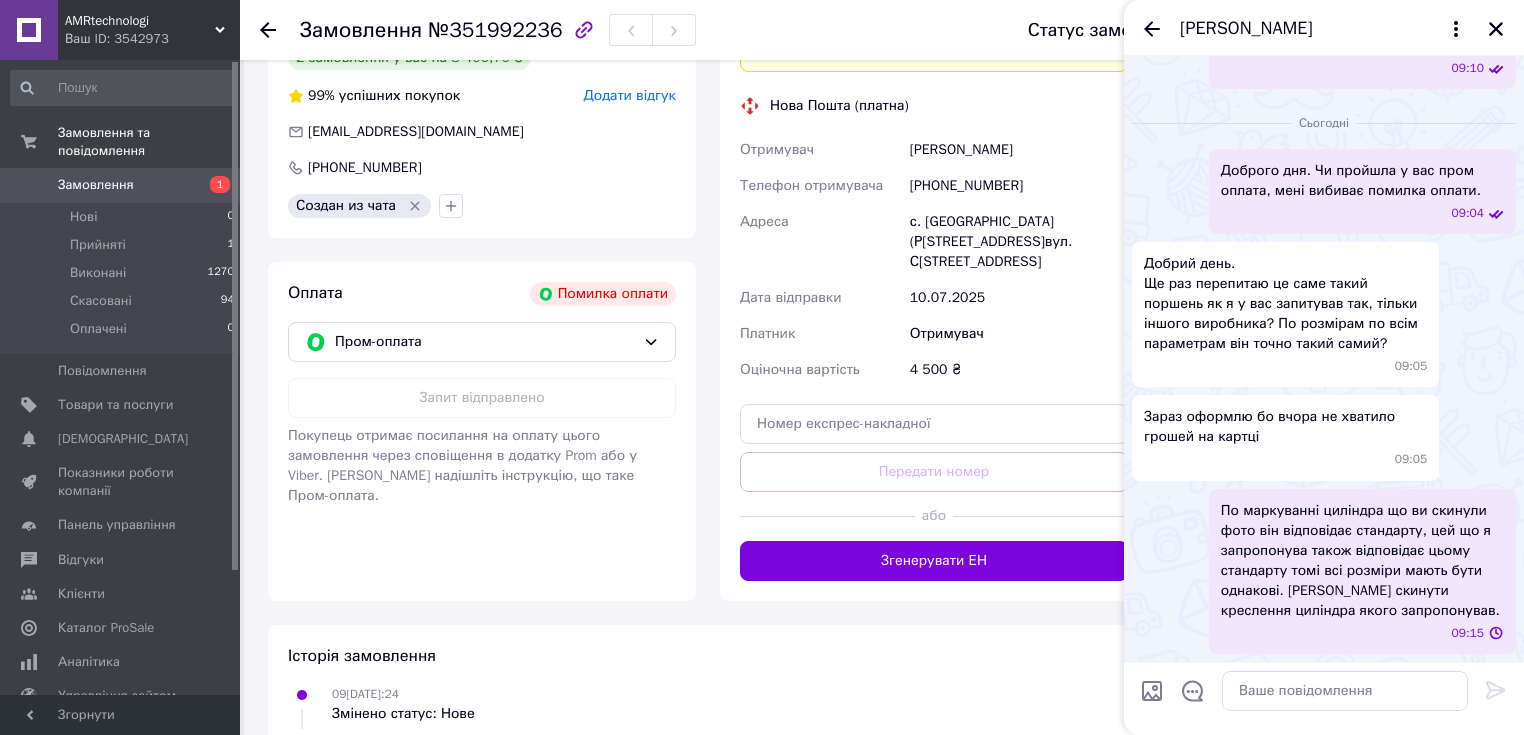scroll, scrollTop: 0, scrollLeft: 0, axis: both 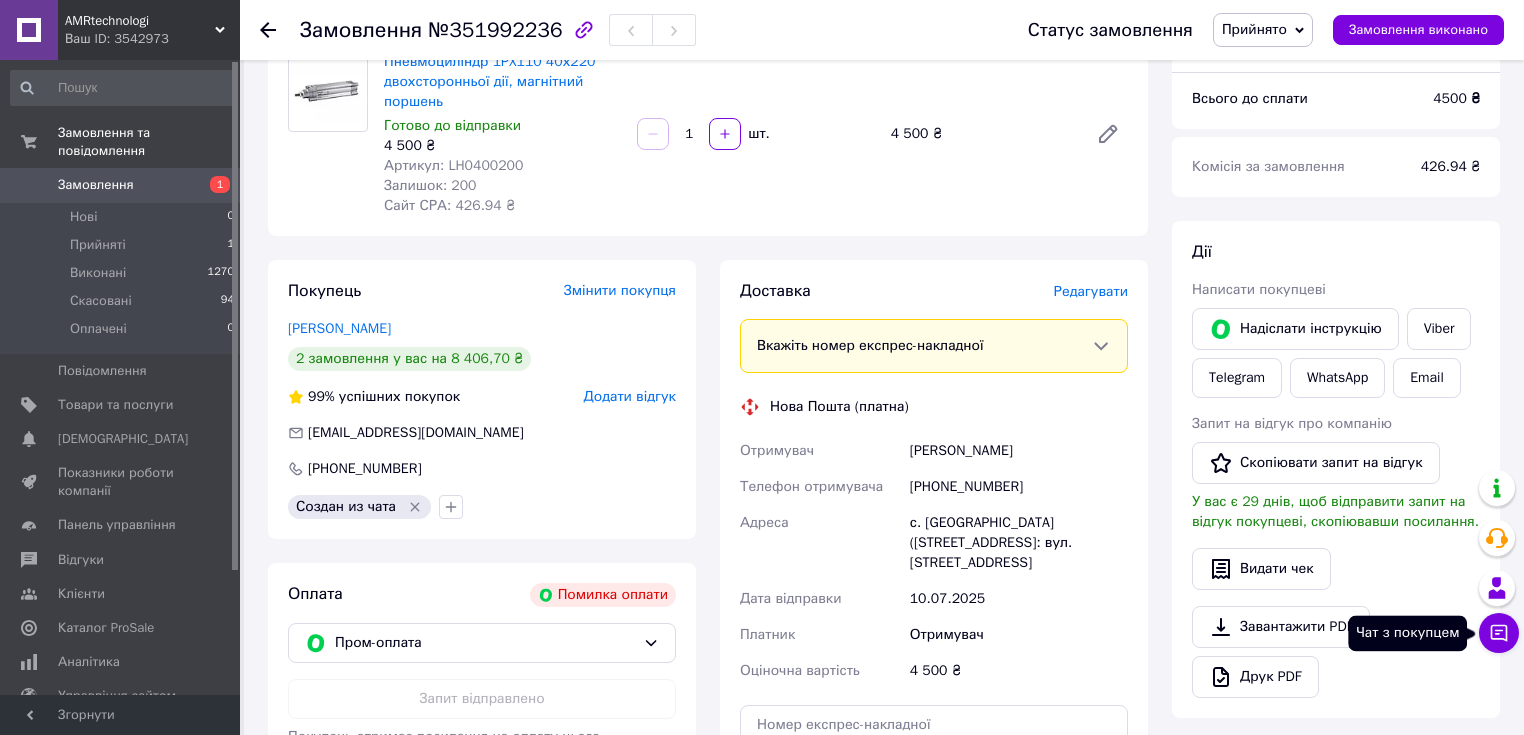 click 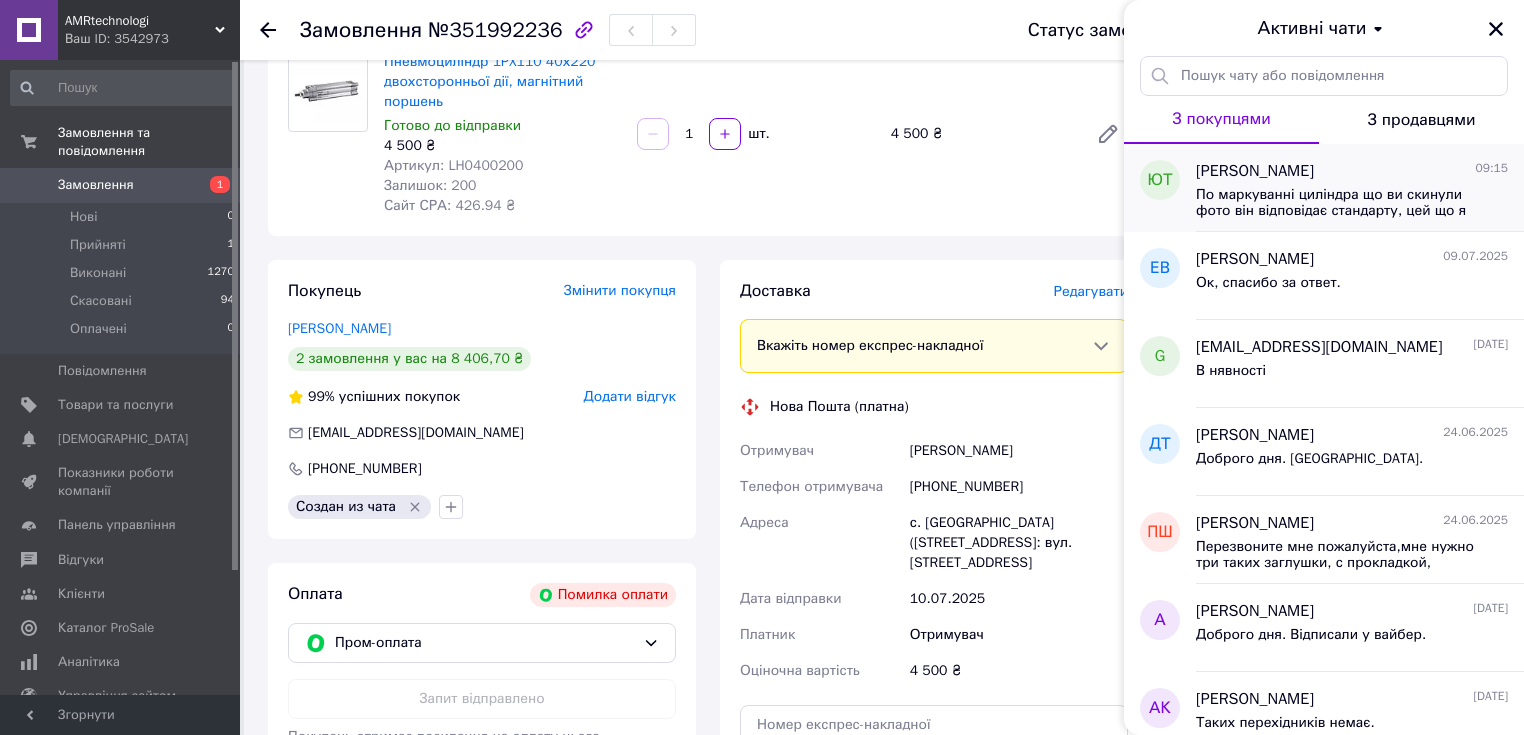 click on "Юрій Тирак 09:15" at bounding box center [1352, 171] 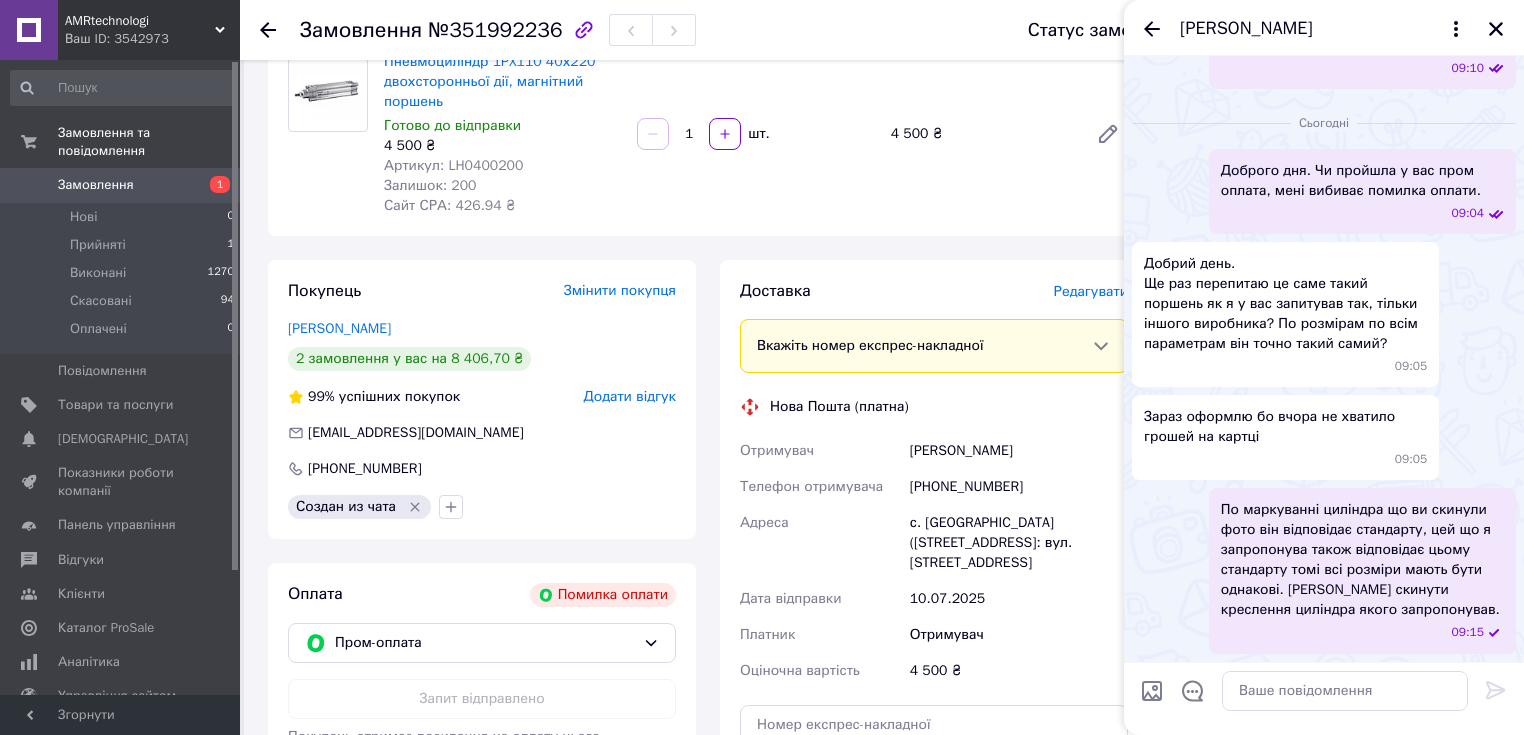 scroll, scrollTop: 4620, scrollLeft: 0, axis: vertical 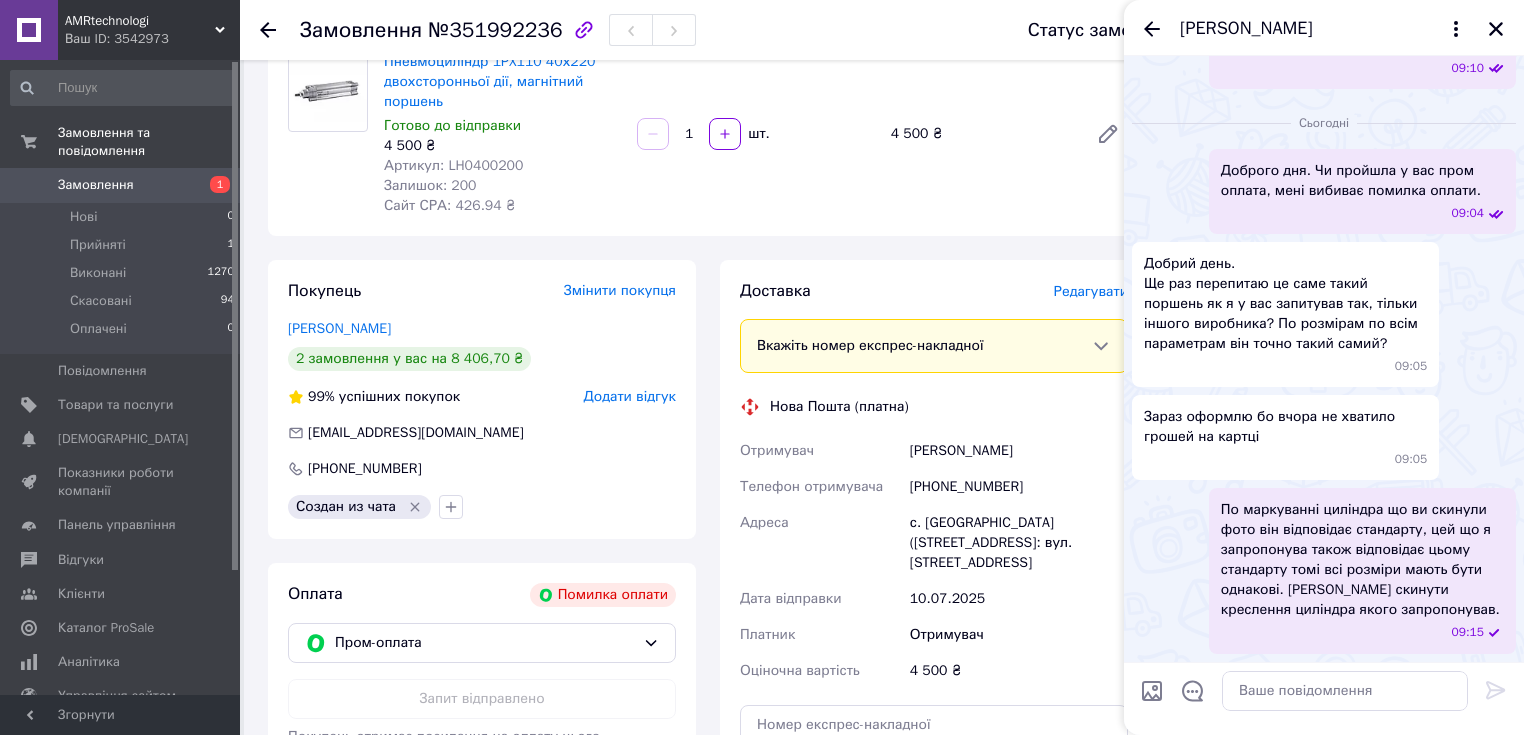 click on "Замовлення" at bounding box center [96, 185] 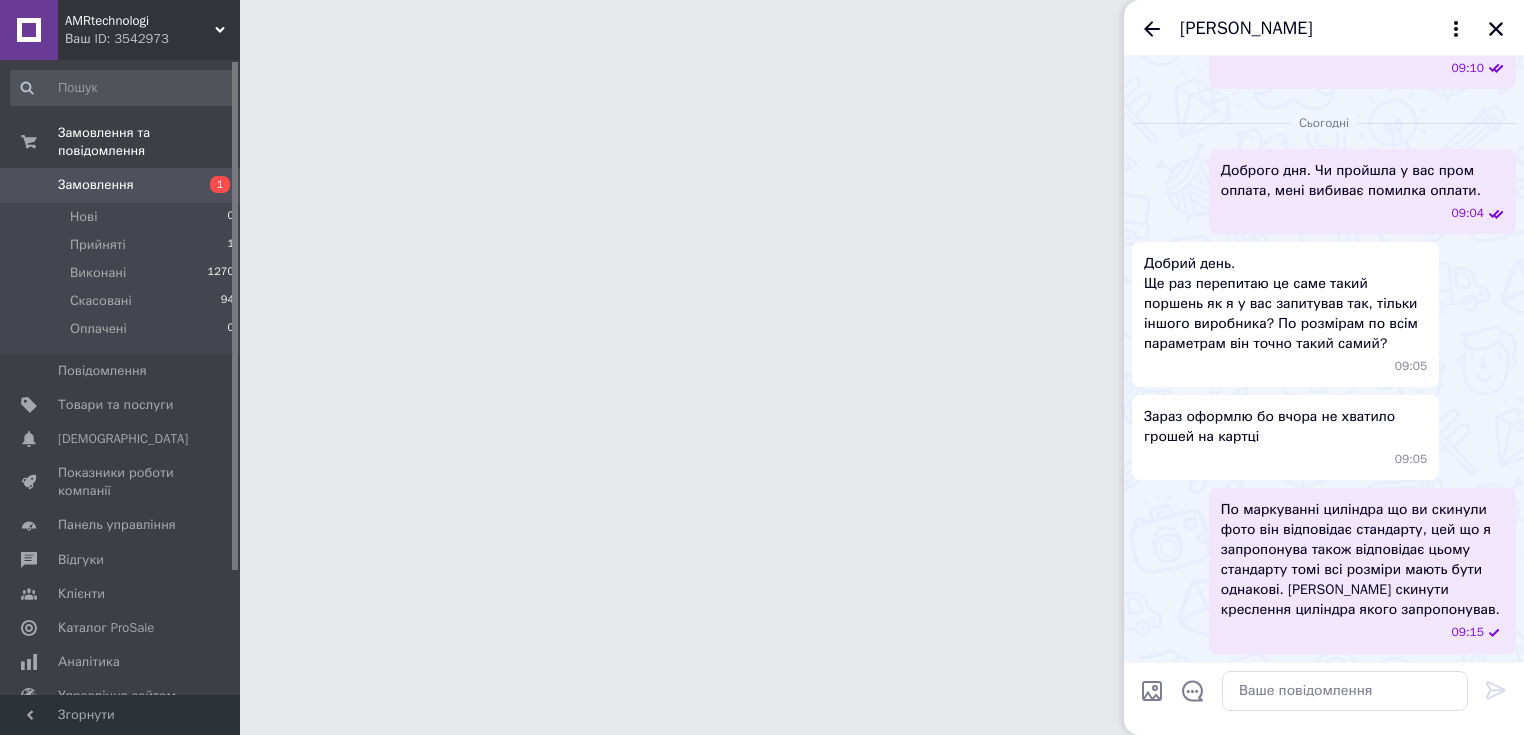 scroll, scrollTop: 0, scrollLeft: 0, axis: both 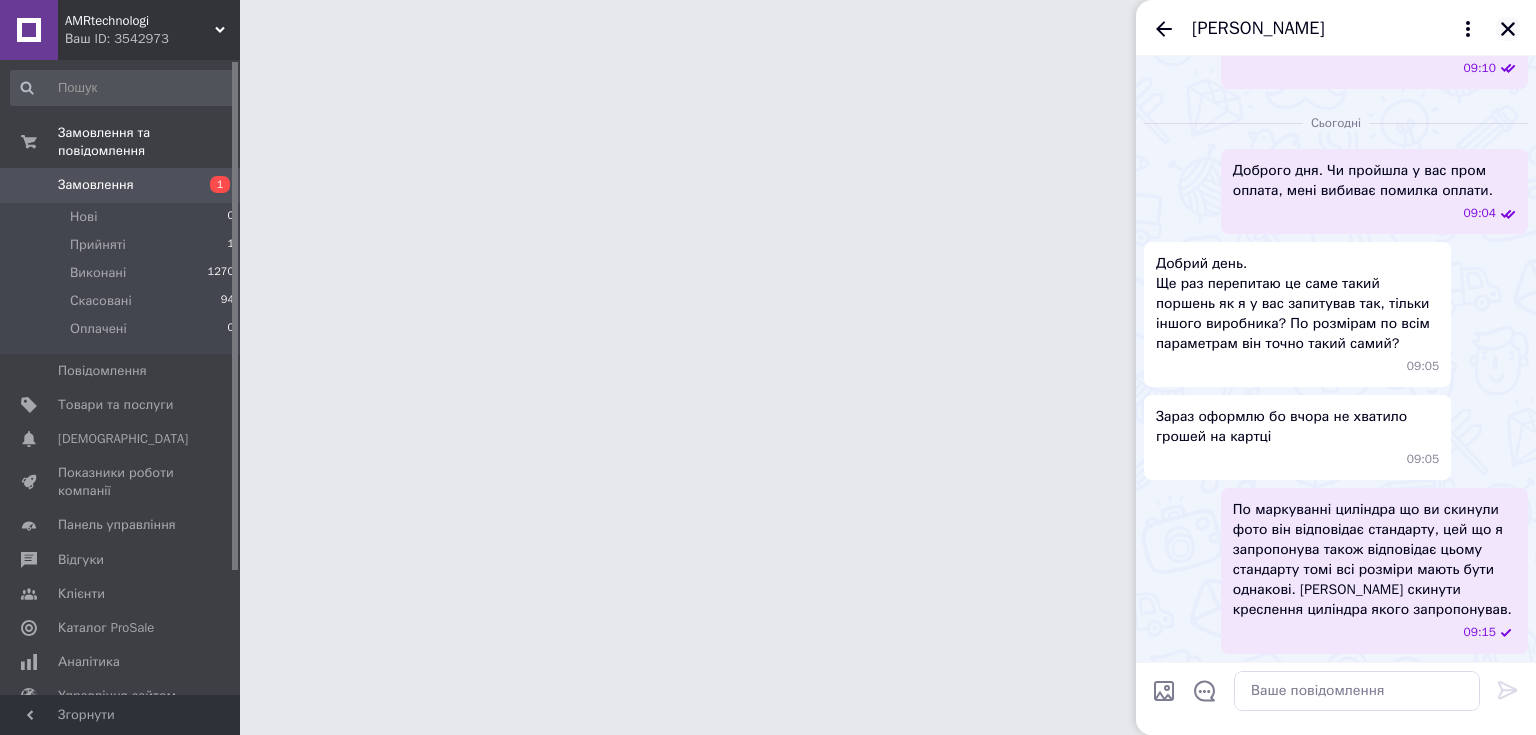 click 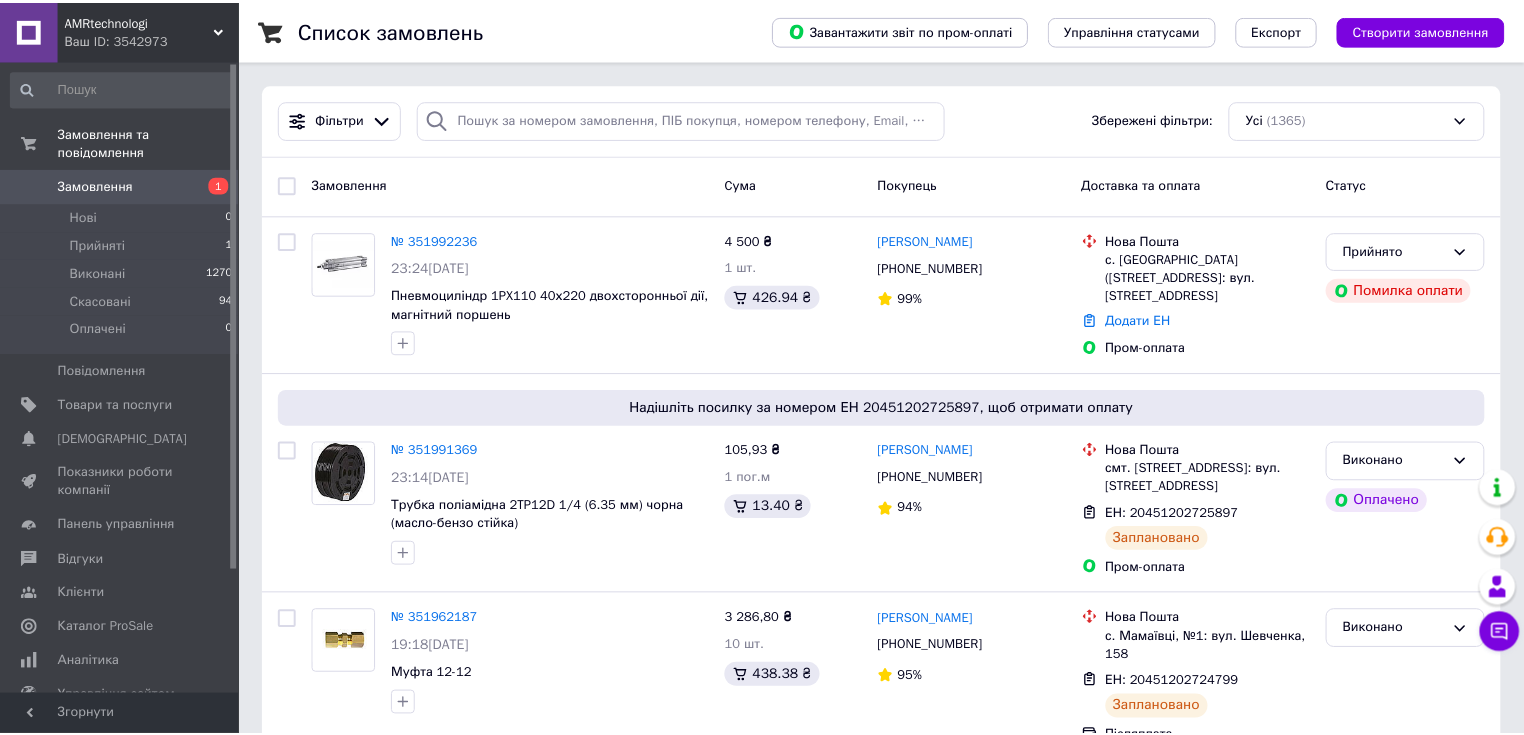 scroll, scrollTop: 0, scrollLeft: 0, axis: both 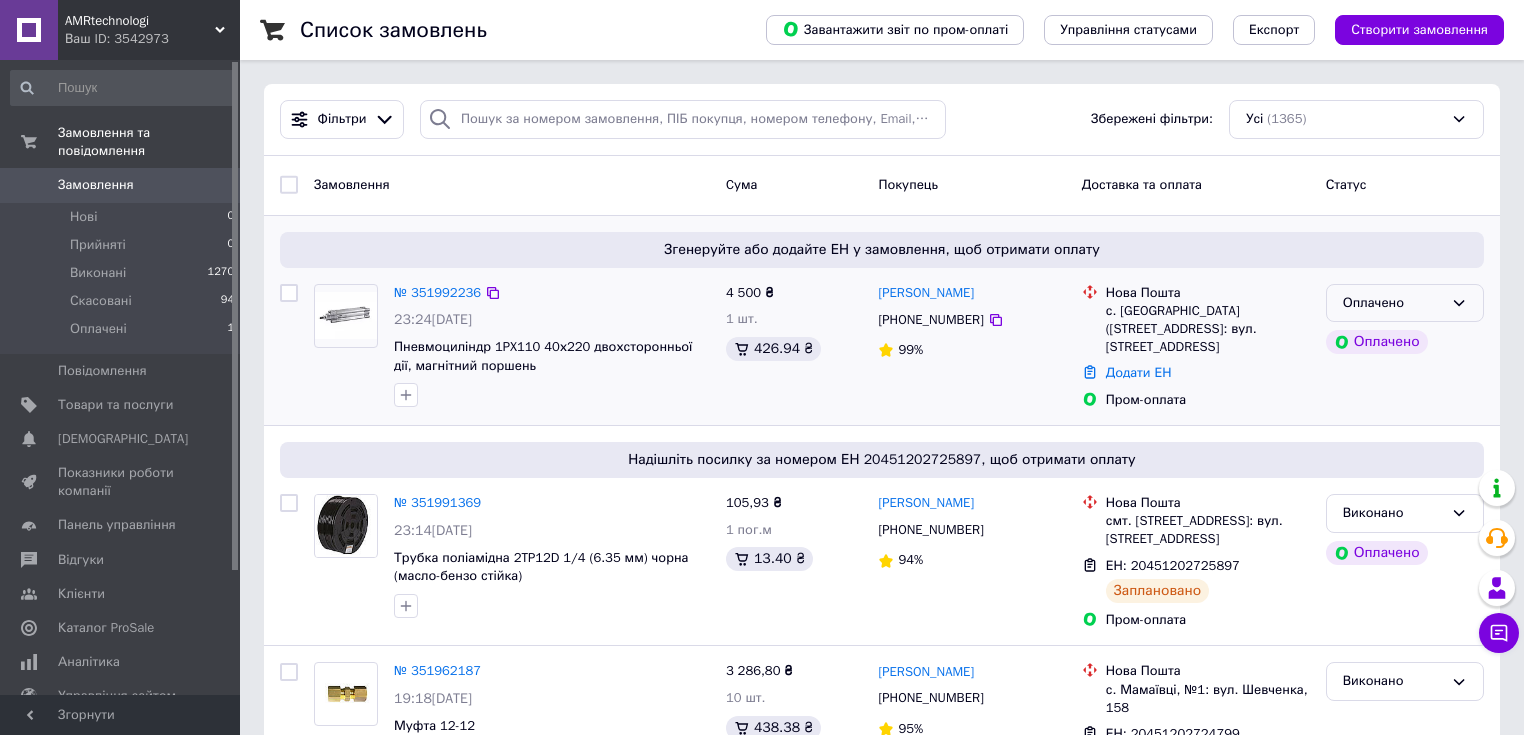 click on "Оплачено" at bounding box center (1393, 303) 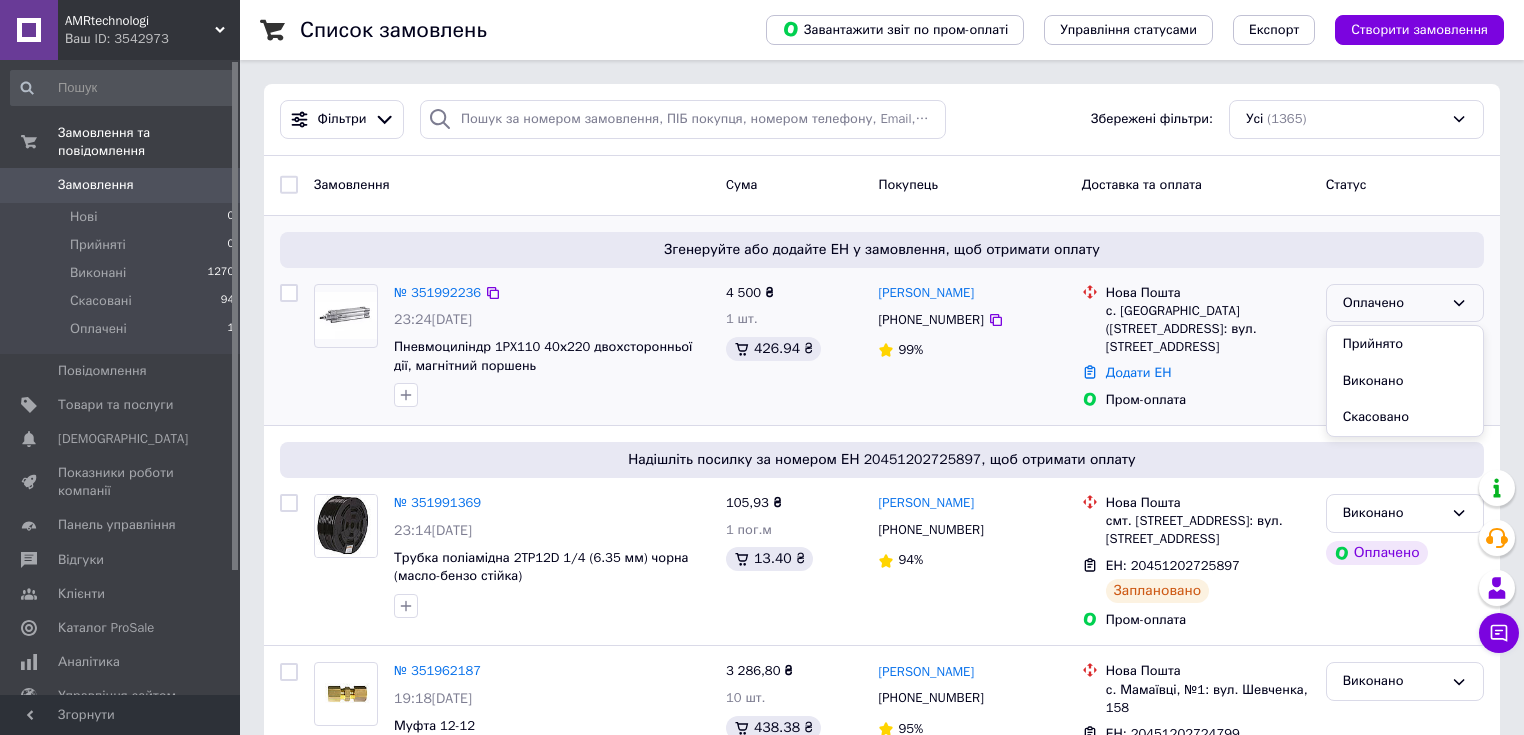 click on "Прийнято" at bounding box center (1405, 344) 